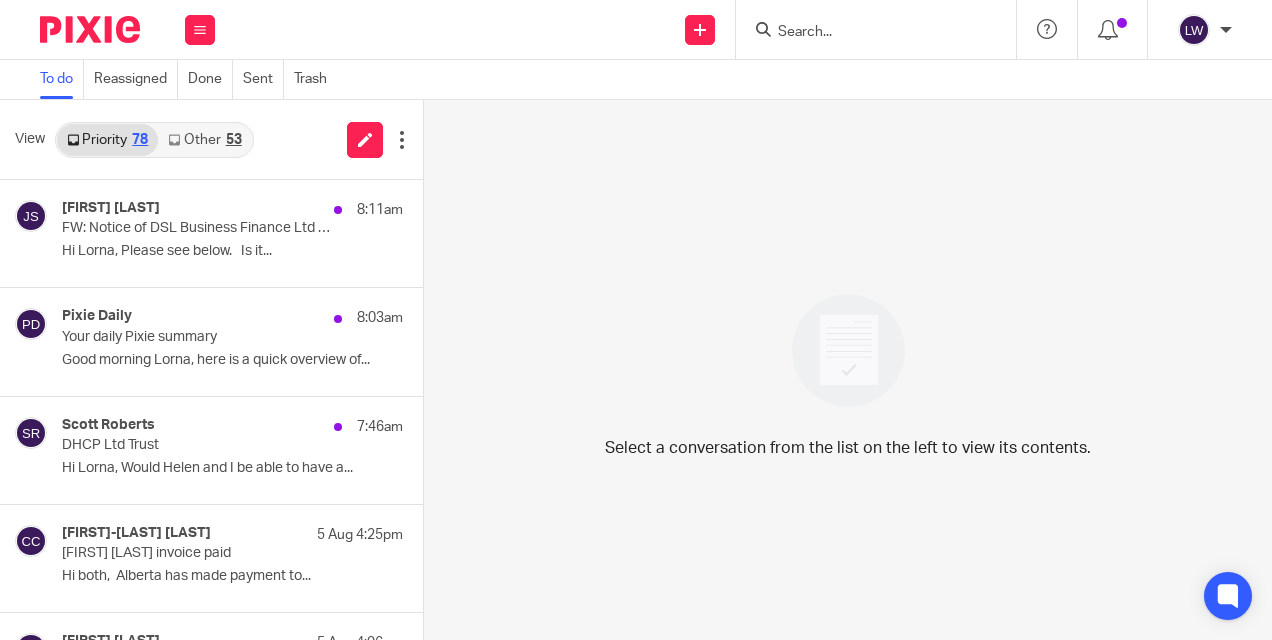 scroll, scrollTop: 0, scrollLeft: 0, axis: both 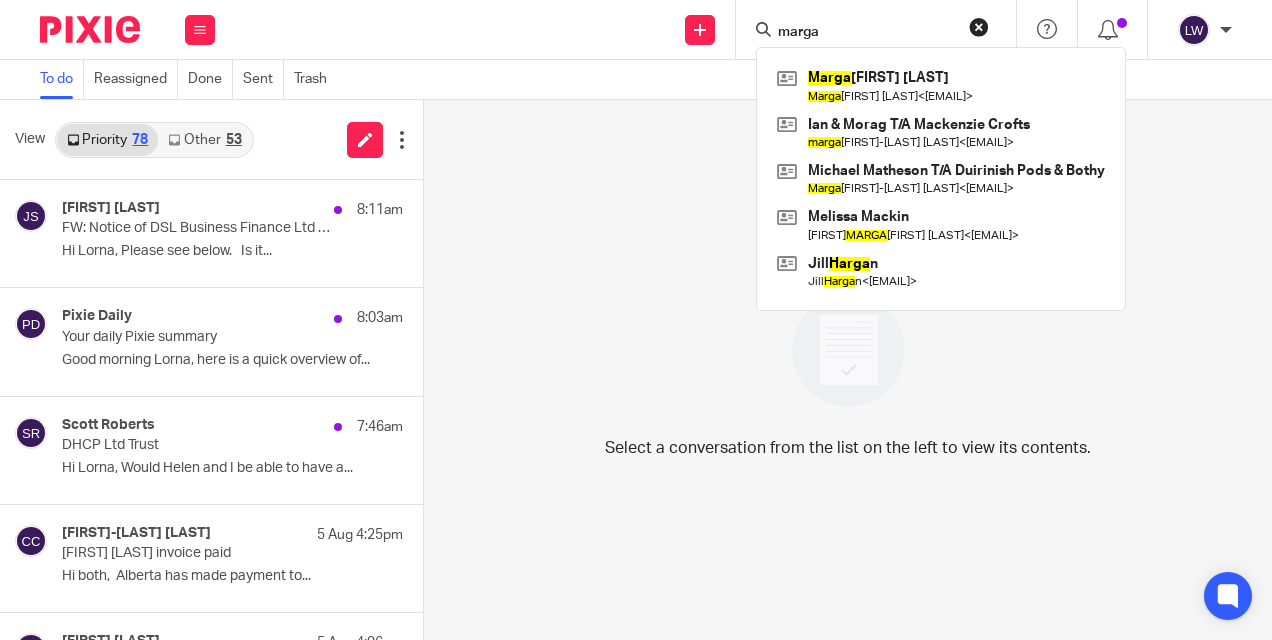type on "marga" 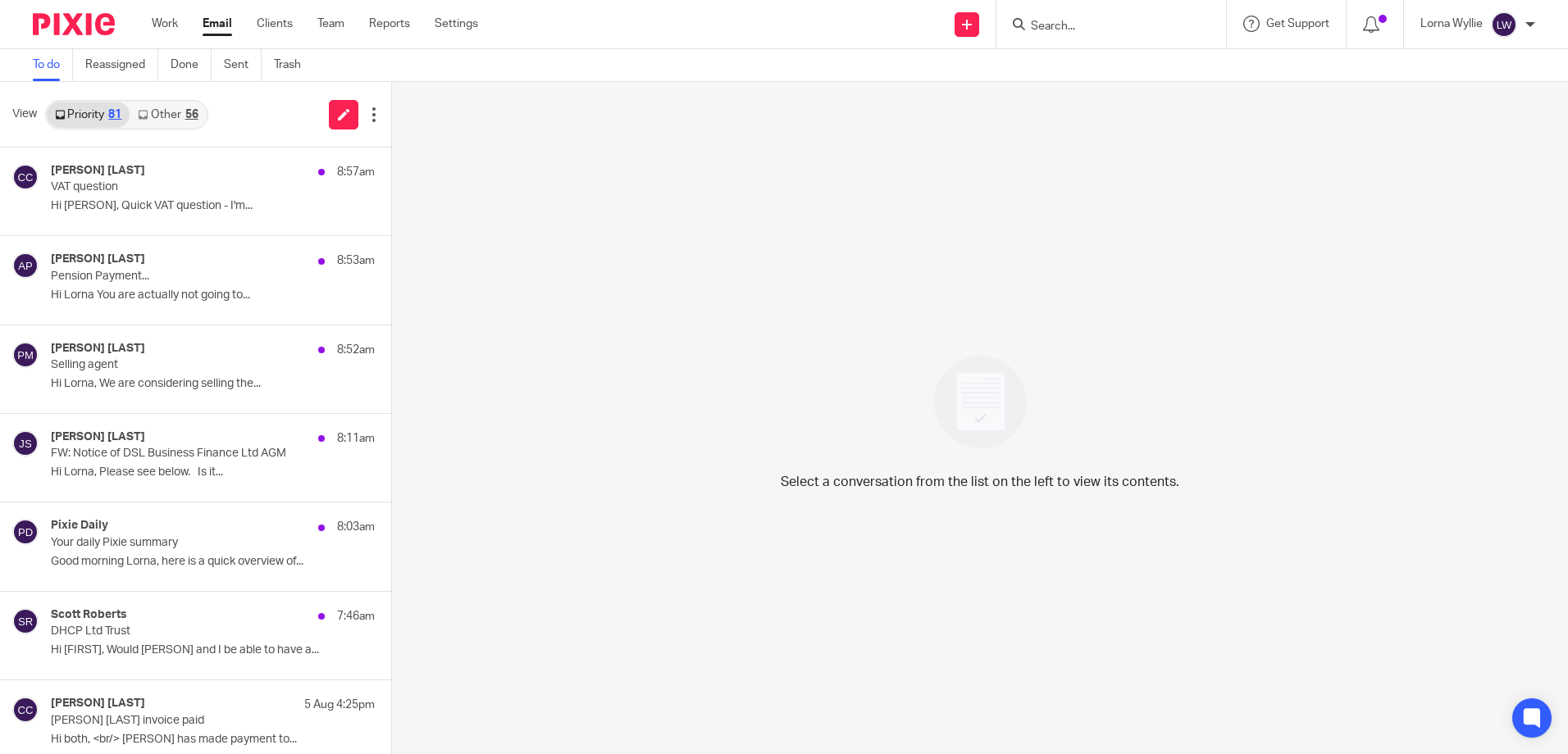 scroll, scrollTop: 0, scrollLeft: 0, axis: both 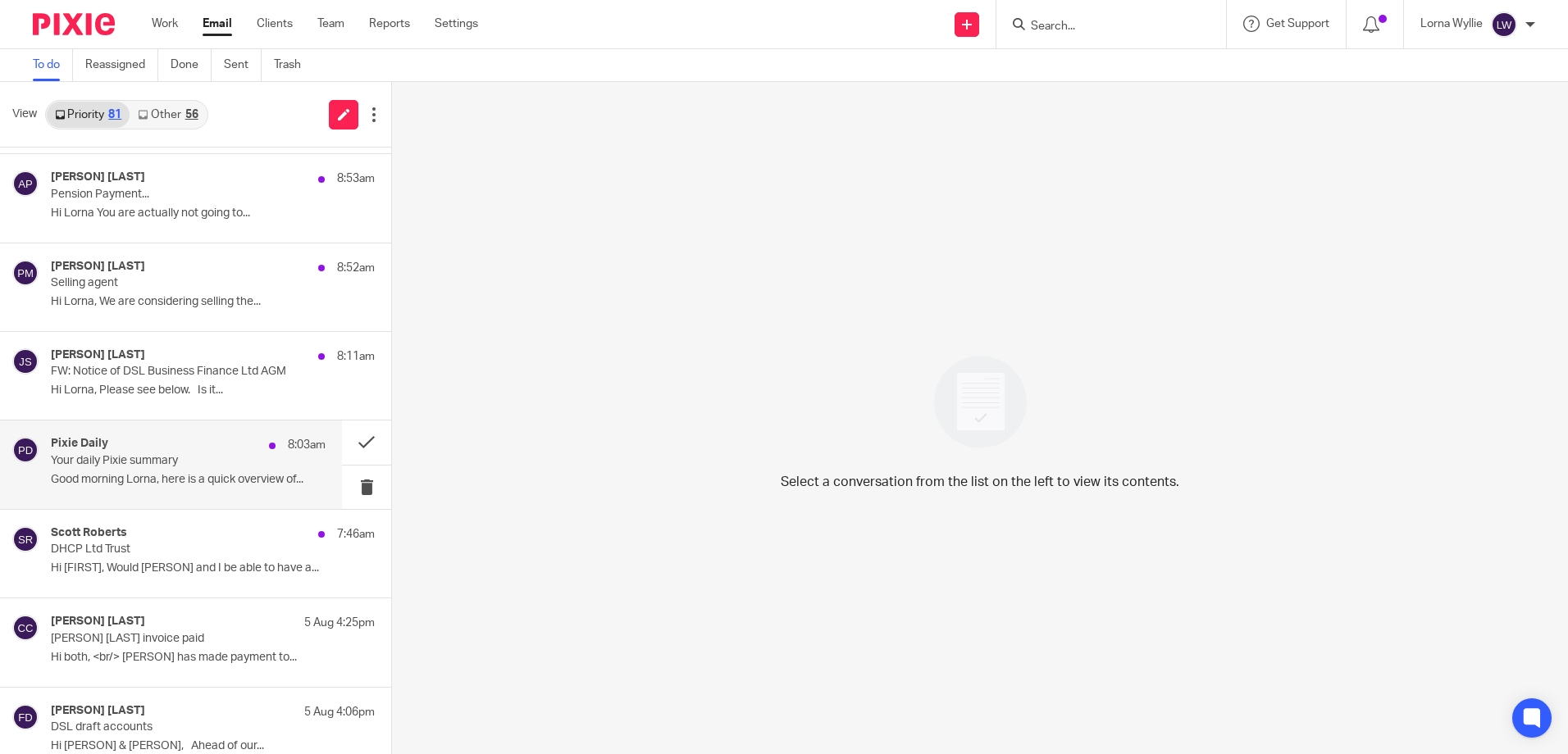 click on "Pixie Daily
[TIME]   Your daily Pixie summary   Good morning [PERSON], here is a quick overview of..." at bounding box center [188, 464] 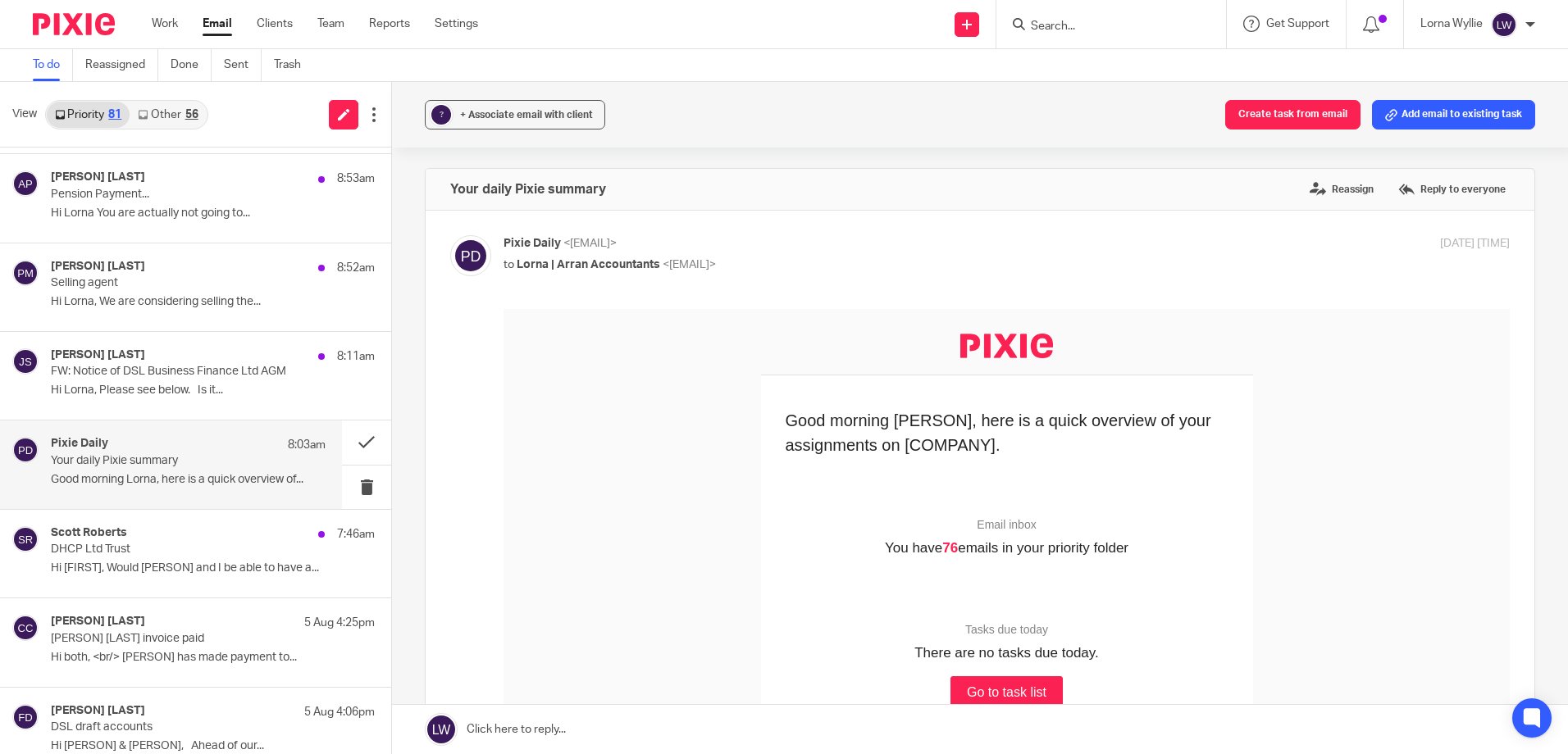 scroll, scrollTop: 0, scrollLeft: 0, axis: both 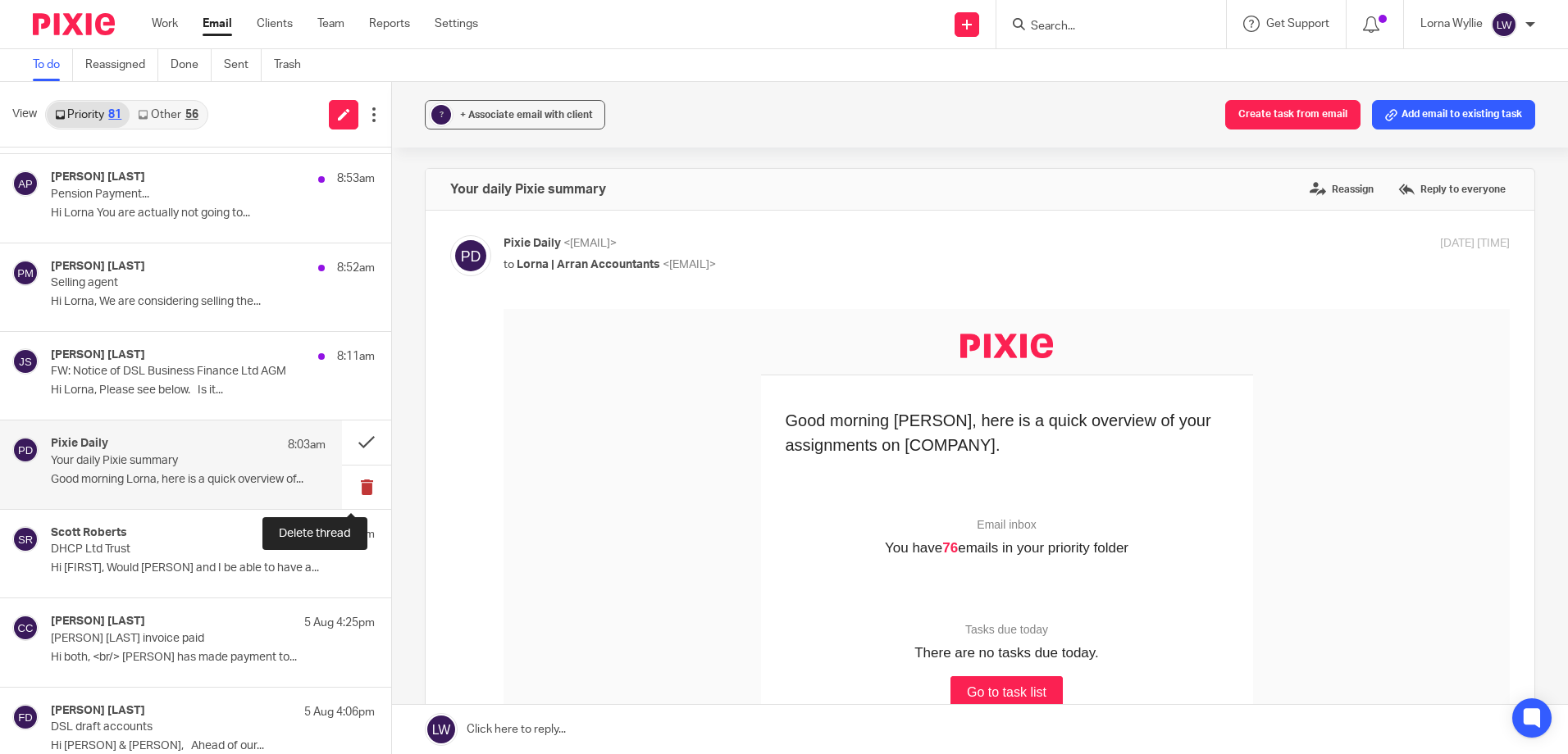 click at bounding box center (367, 487) 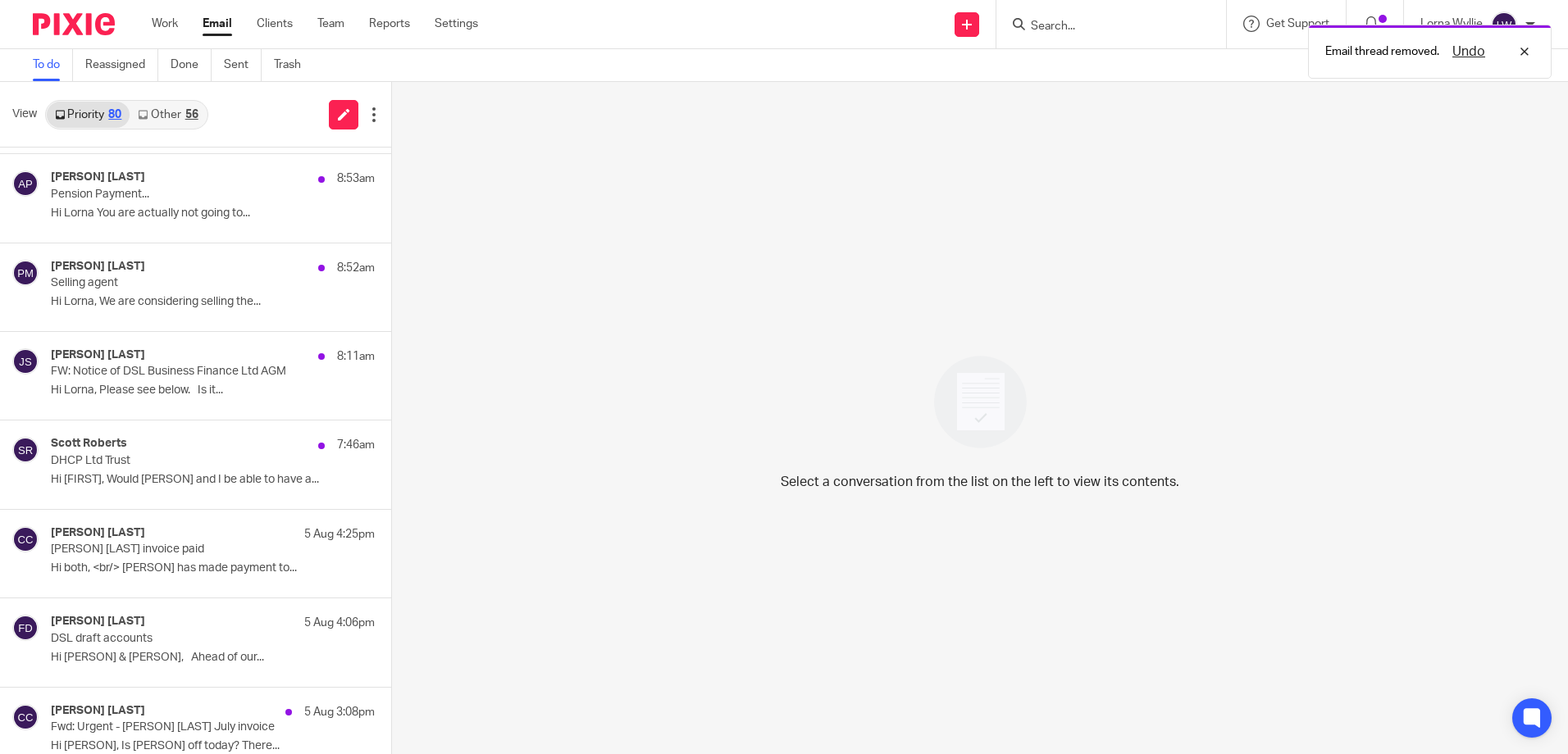 click on "Other
56" at bounding box center [167, 115] 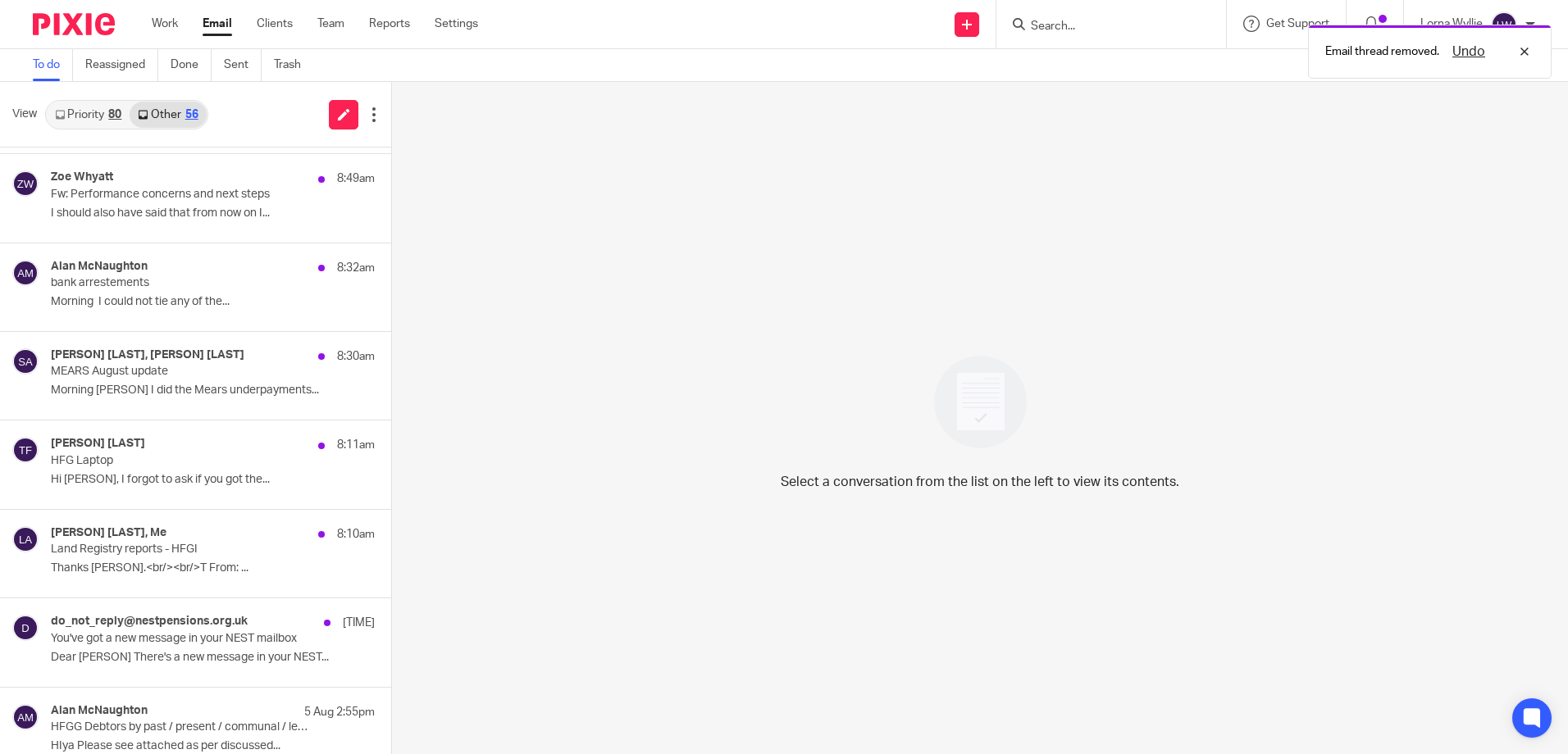 scroll, scrollTop: 0, scrollLeft: 0, axis: both 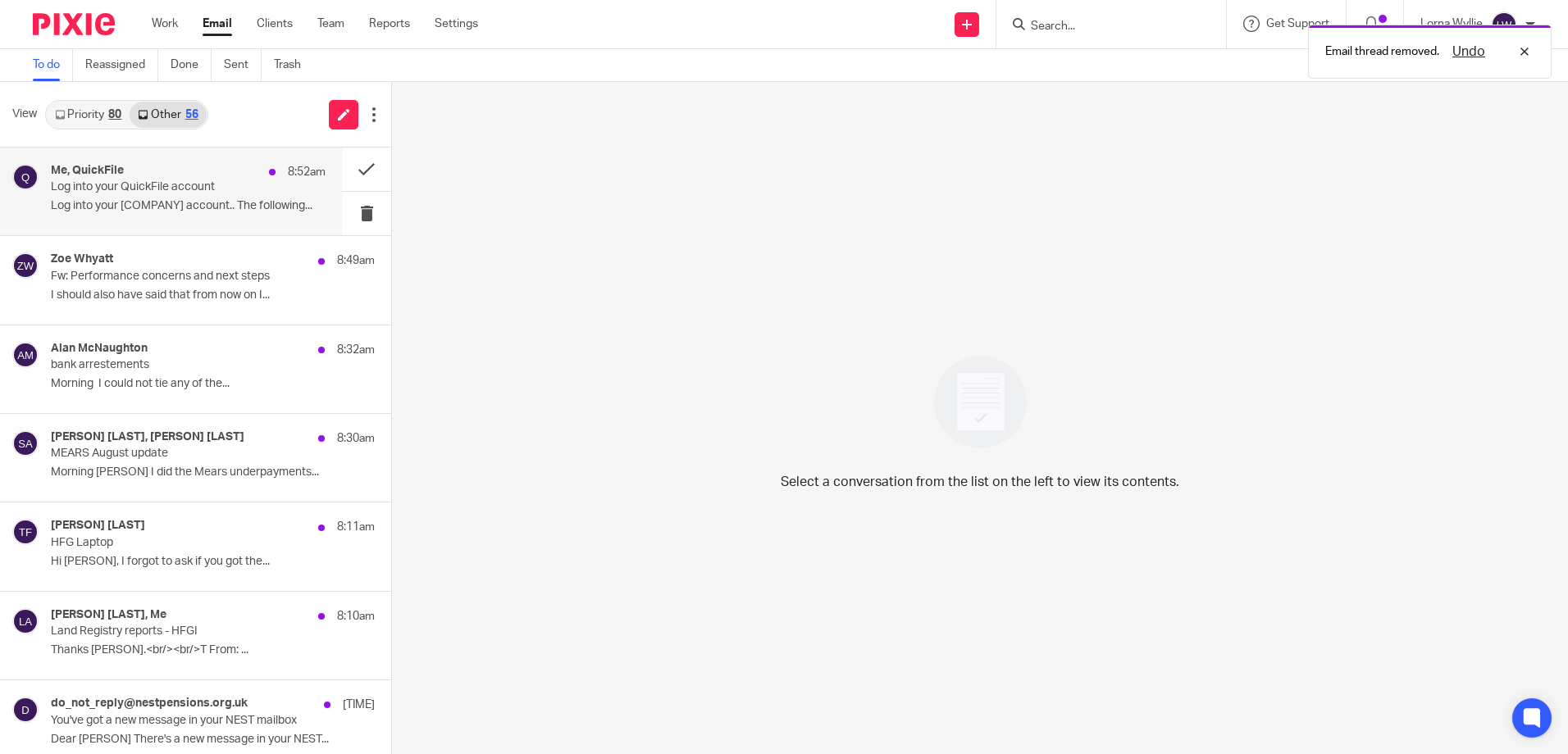 click on "Log into your QuickFile account" at bounding box center (161, 187) 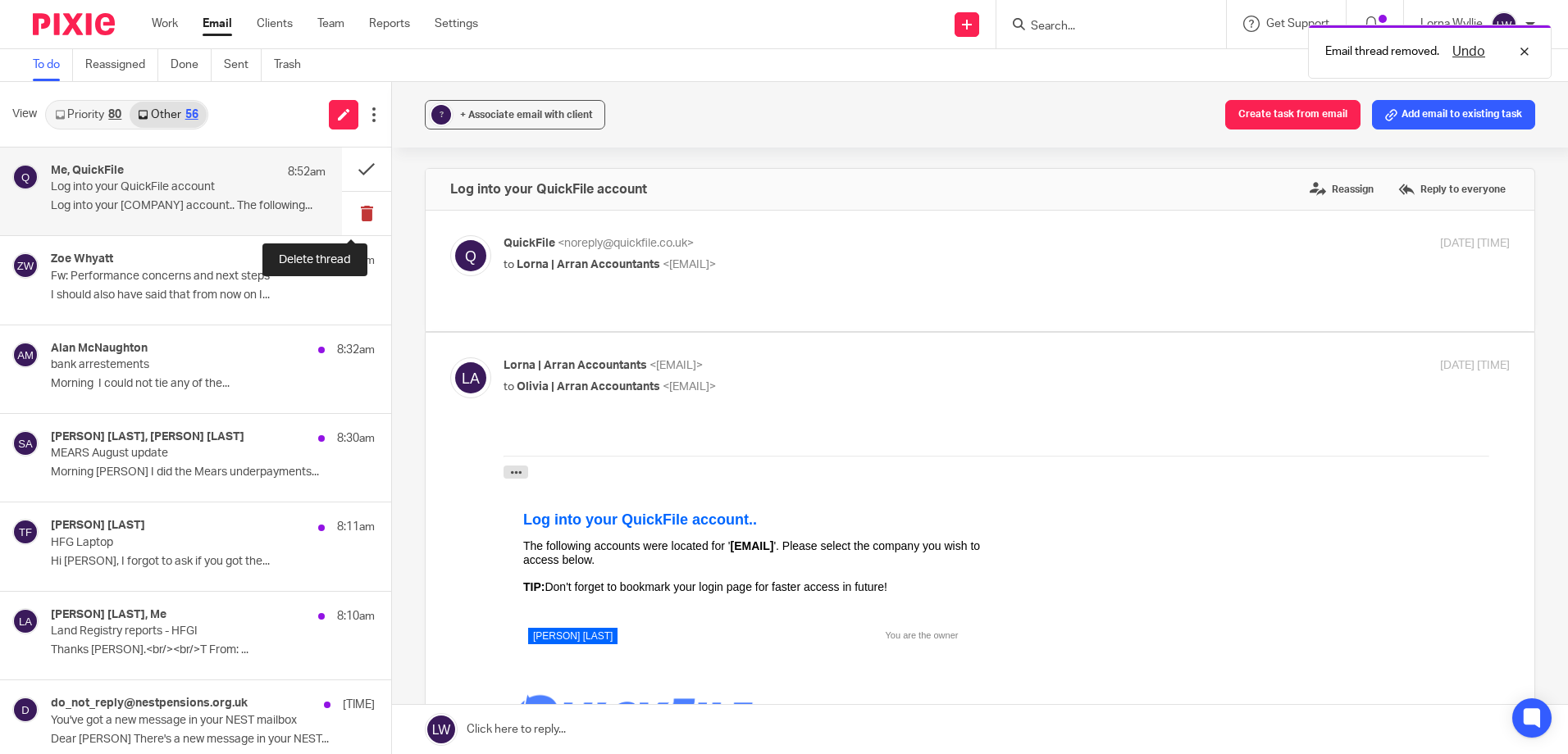 scroll, scrollTop: 0, scrollLeft: 0, axis: both 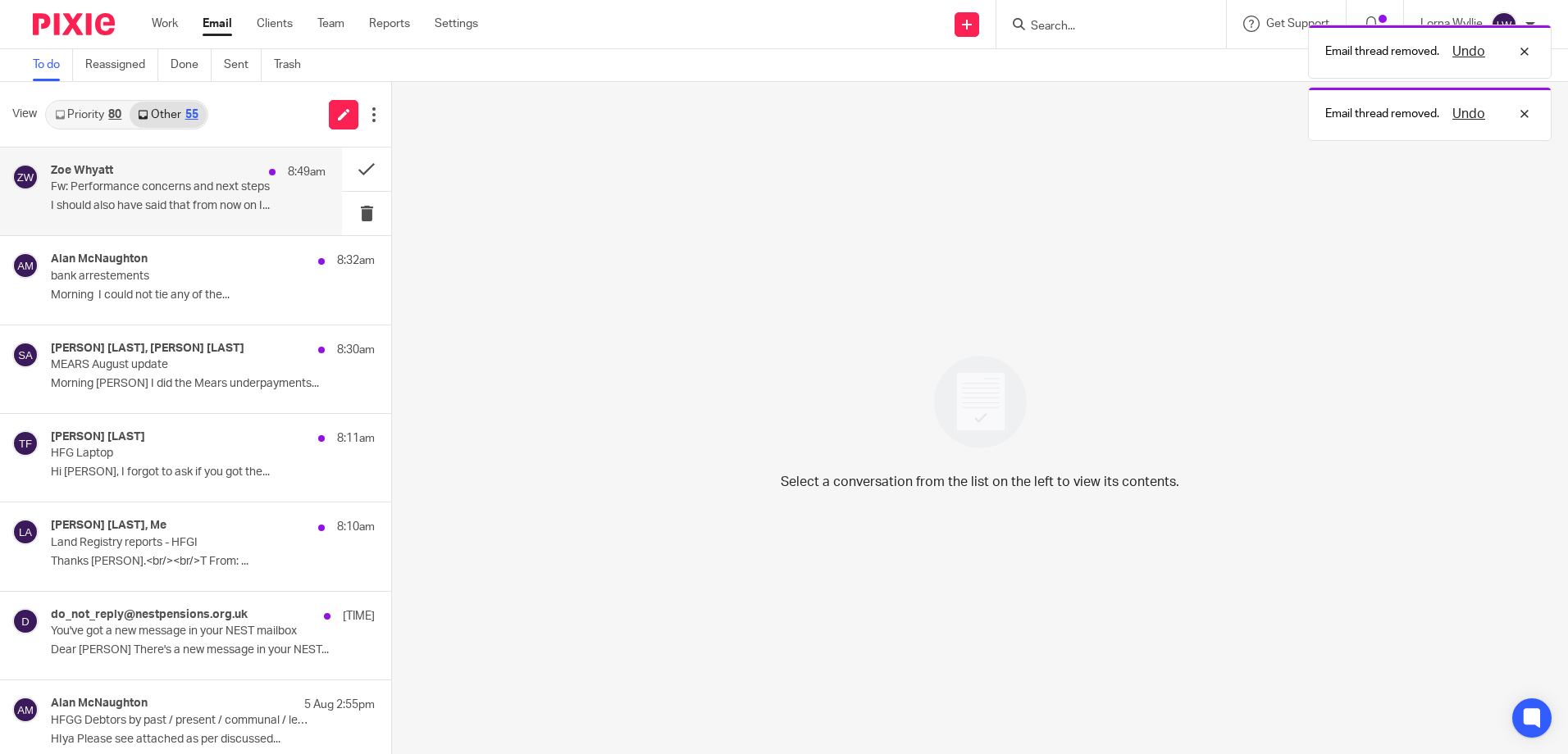 click on "I should also have said that from now on I..." at bounding box center [188, 206] 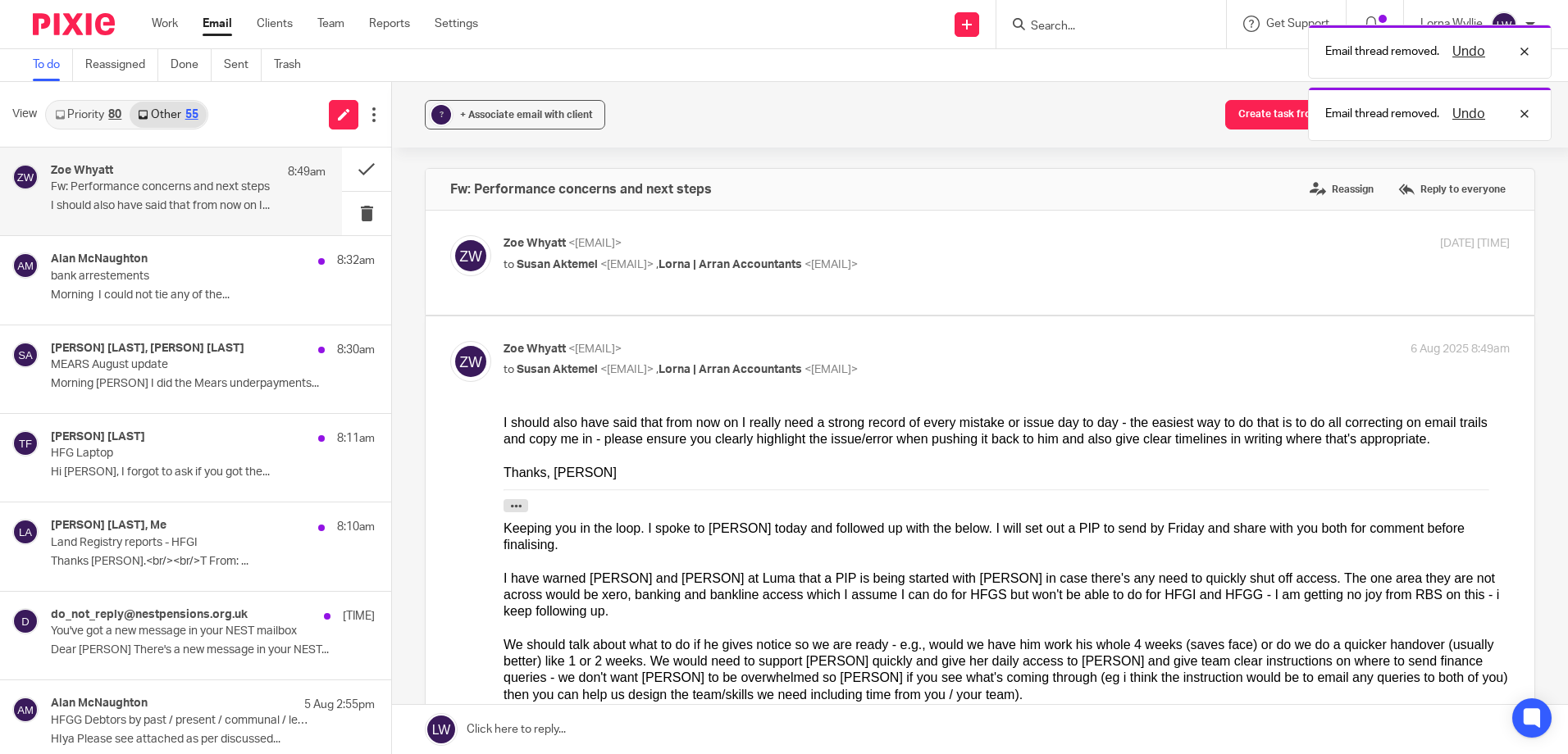 scroll, scrollTop: 0, scrollLeft: 0, axis: both 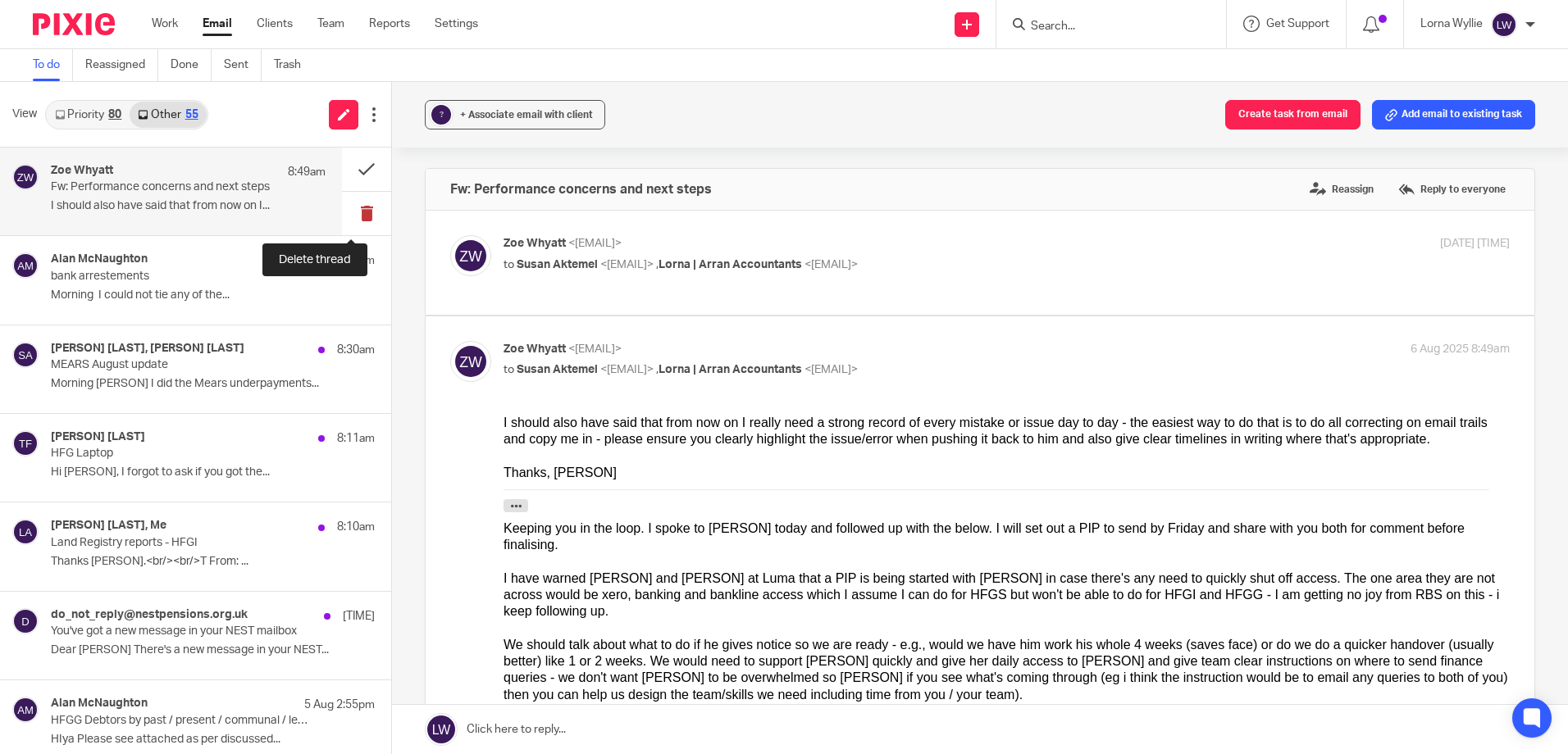 click at bounding box center [367, 213] 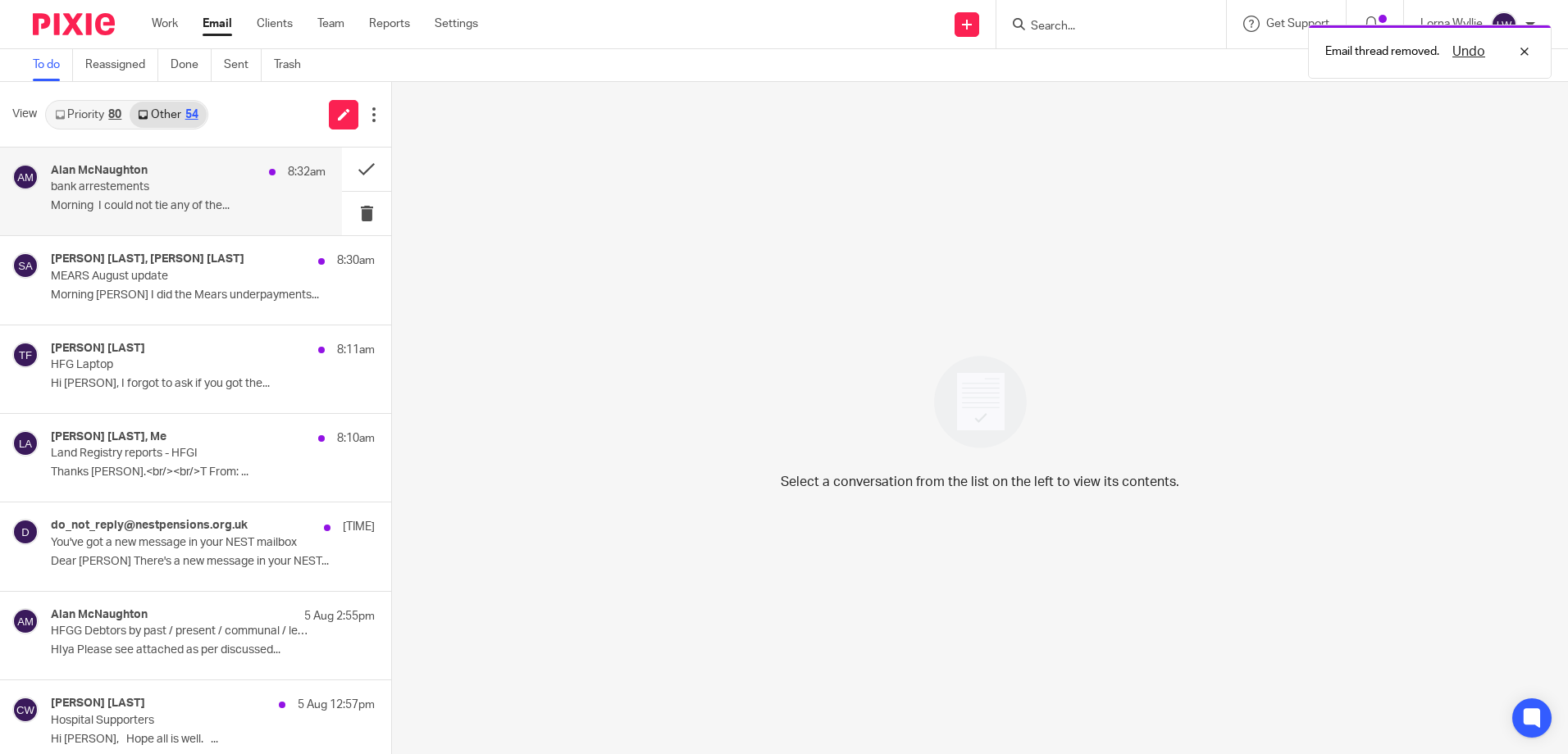 click on "Morning      I could not tie any of the..." at bounding box center (188, 206) 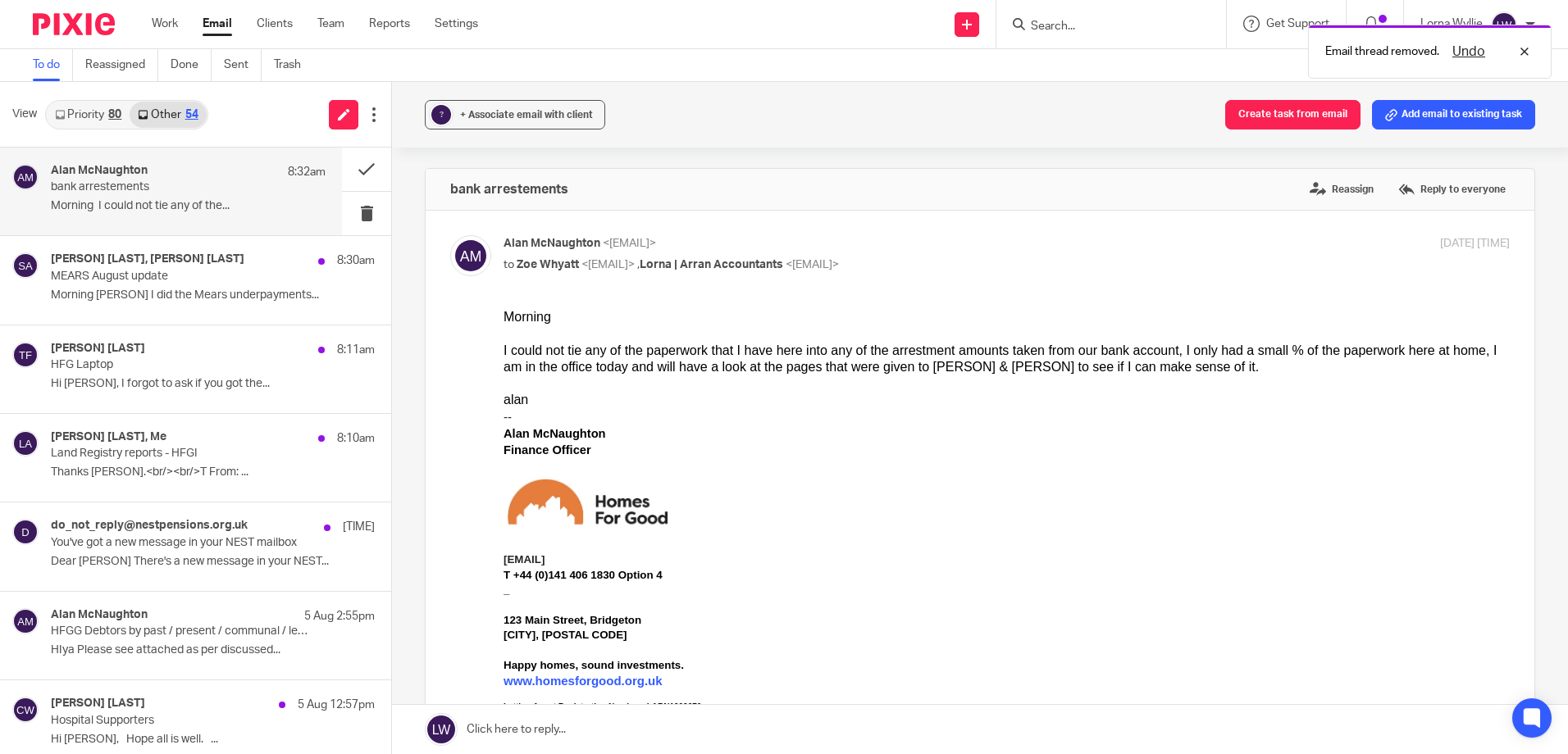 scroll, scrollTop: 0, scrollLeft: 0, axis: both 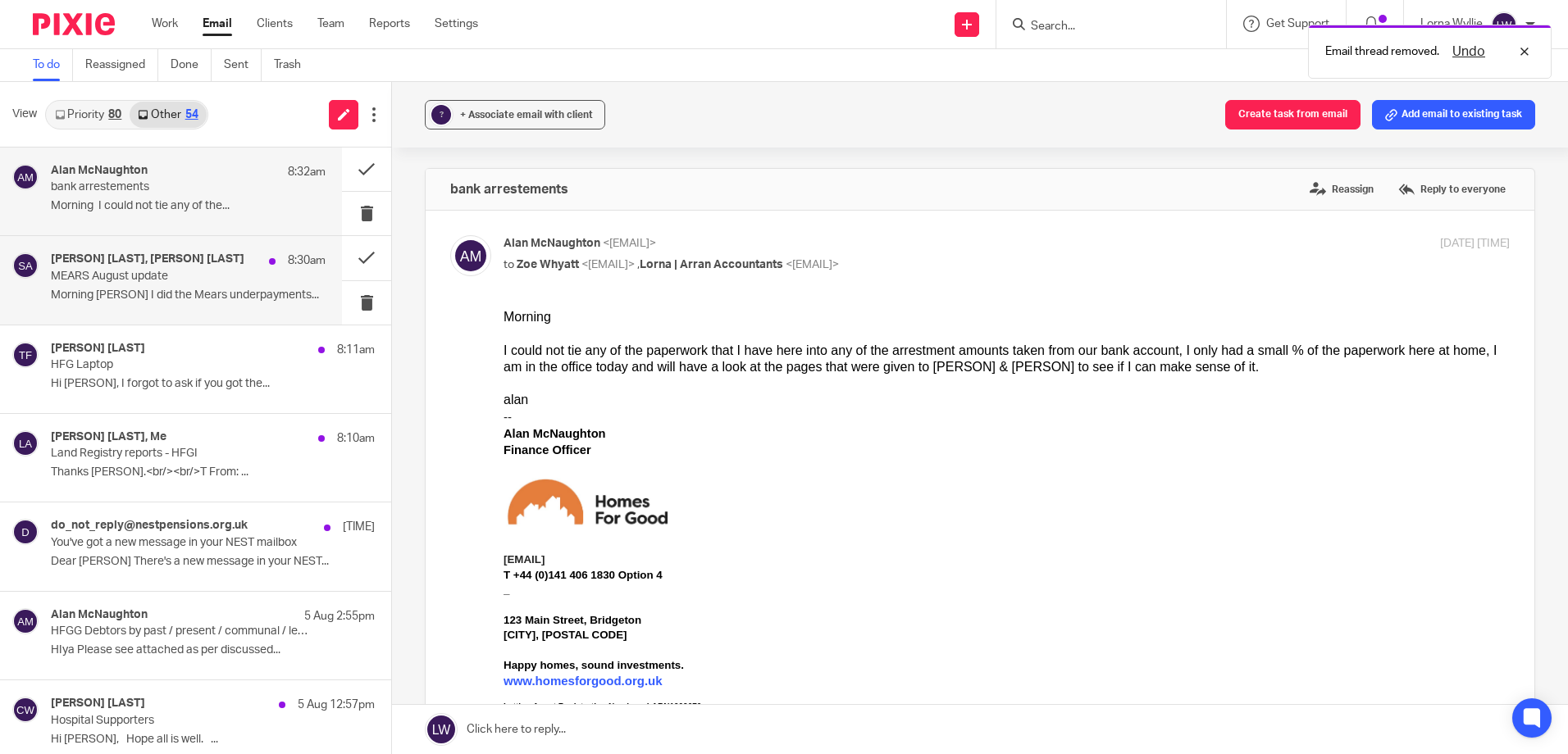 click on "Alan McNaughton, Susan Aktemel
8:30am   MEARS August update   Morning Susan     I did the Mears underpayments..." at bounding box center [188, 279] 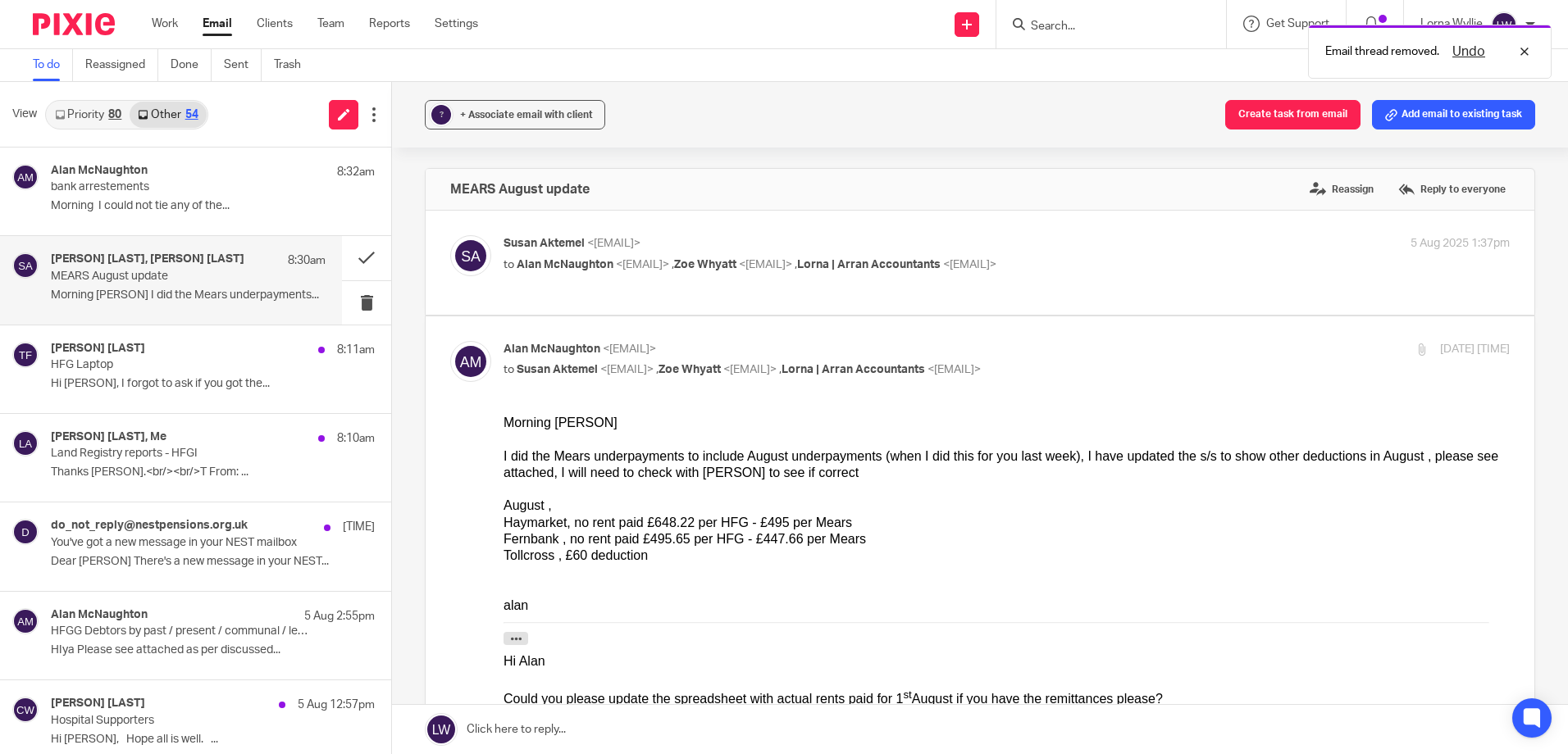 scroll, scrollTop: 0, scrollLeft: 0, axis: both 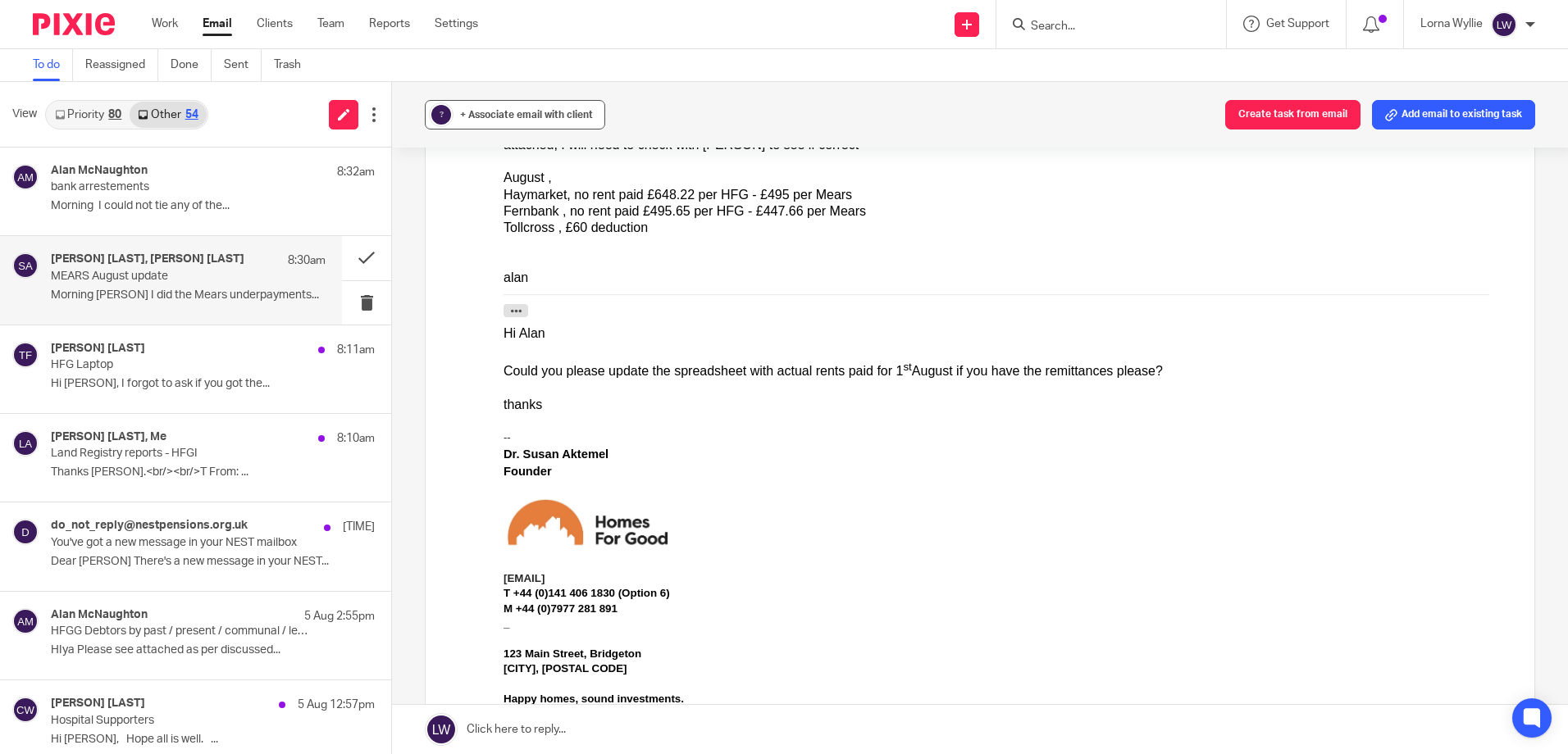 click on "+ Associate email with client" at bounding box center (526, 115) 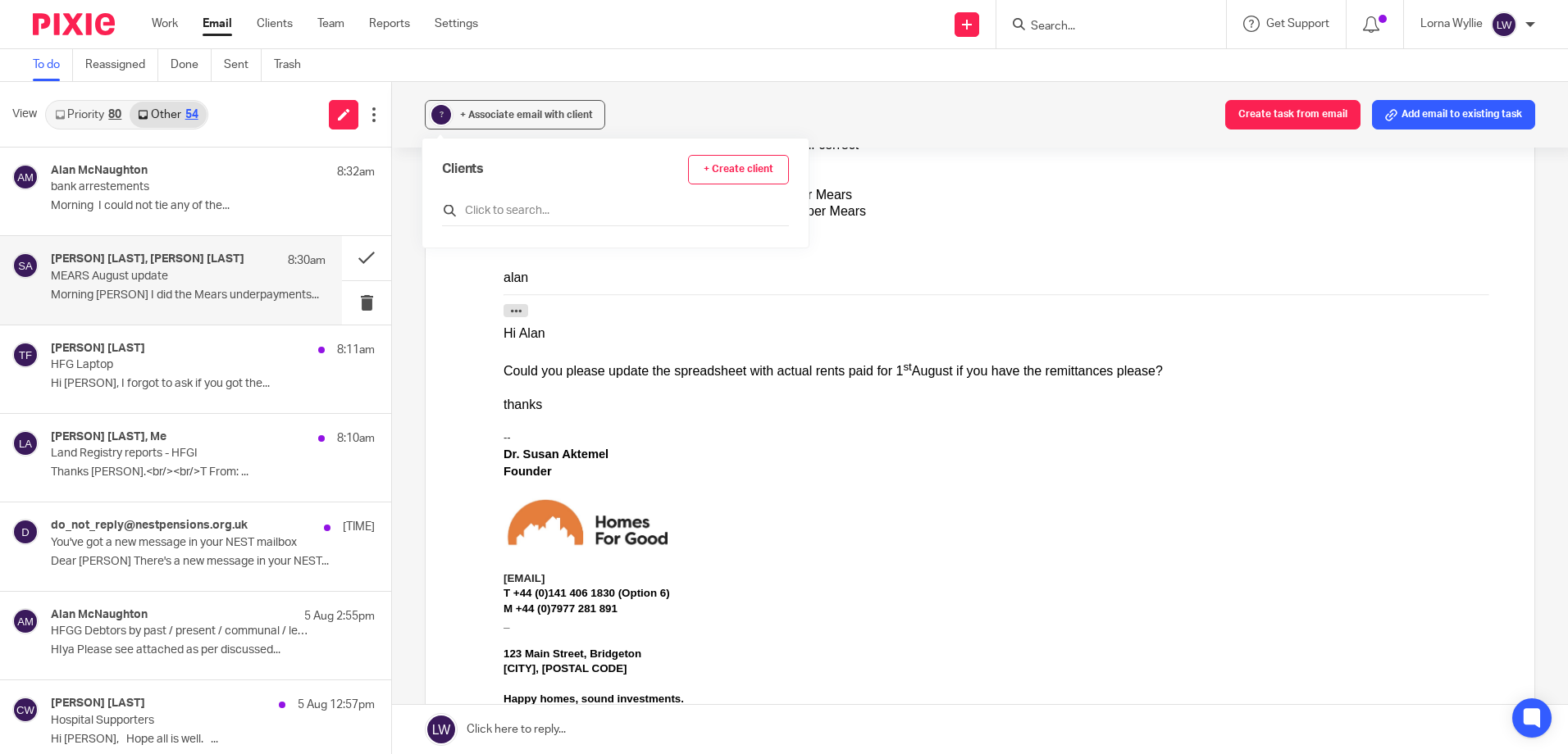 click at bounding box center [615, 211] 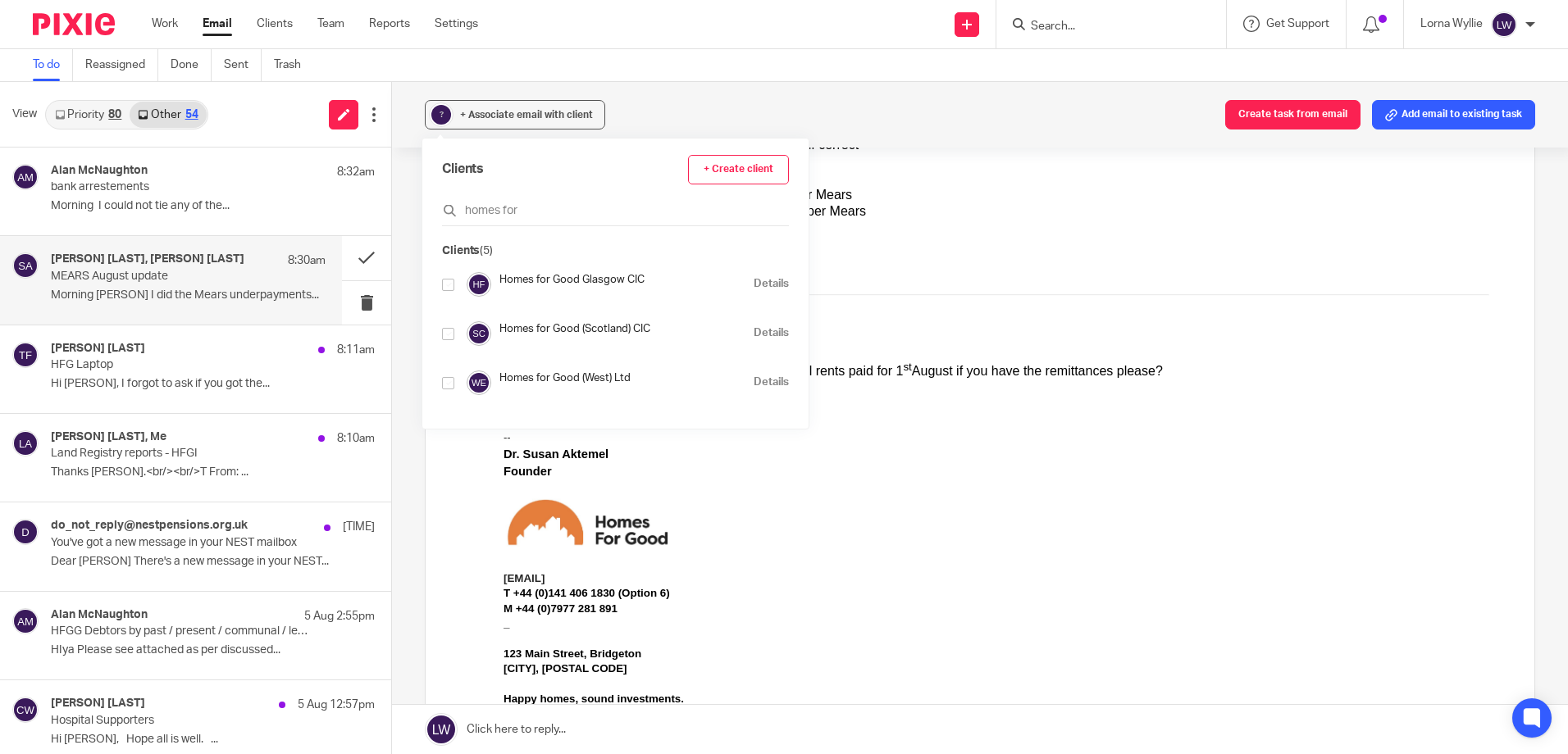 scroll, scrollTop: 98, scrollLeft: 0, axis: vertical 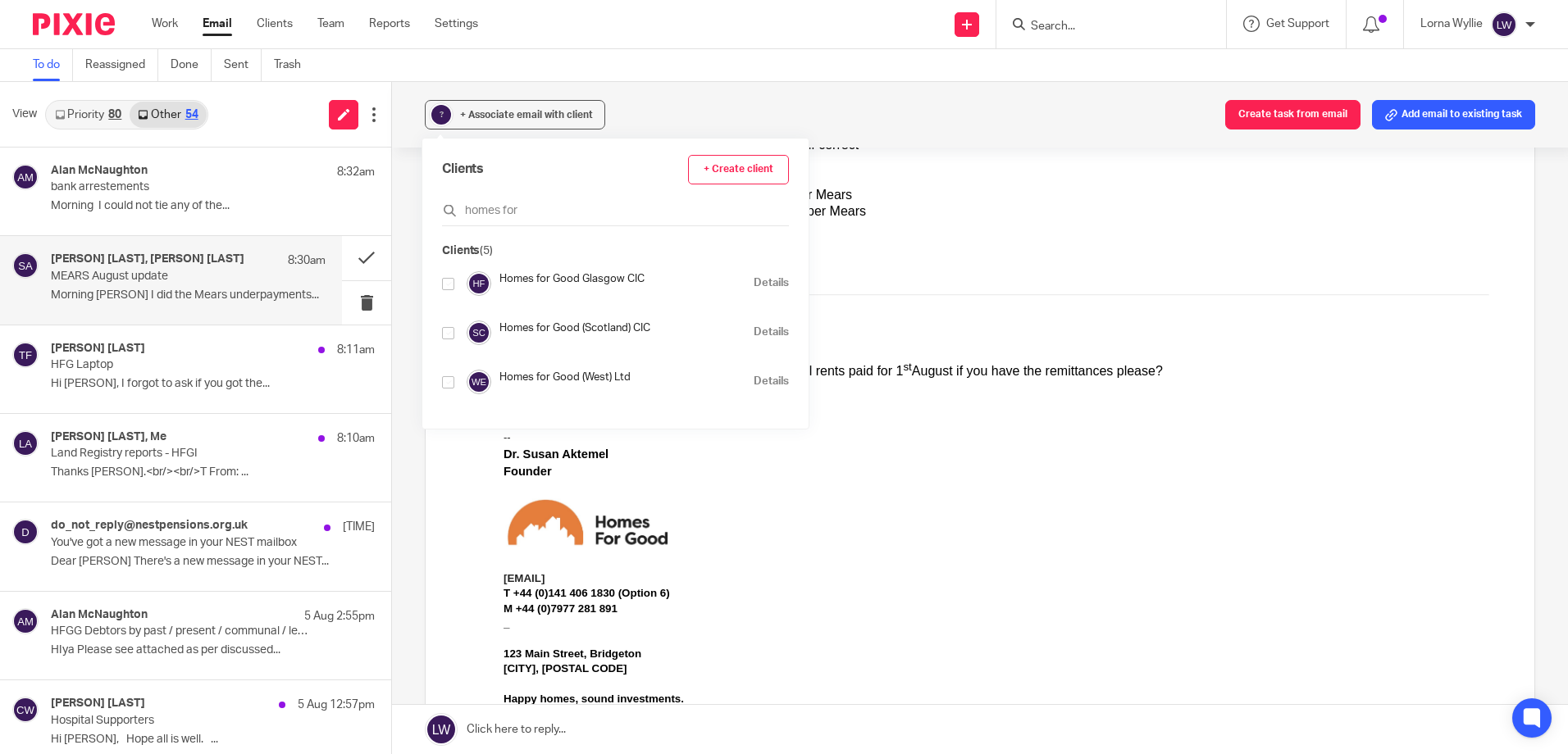 type on "homes for" 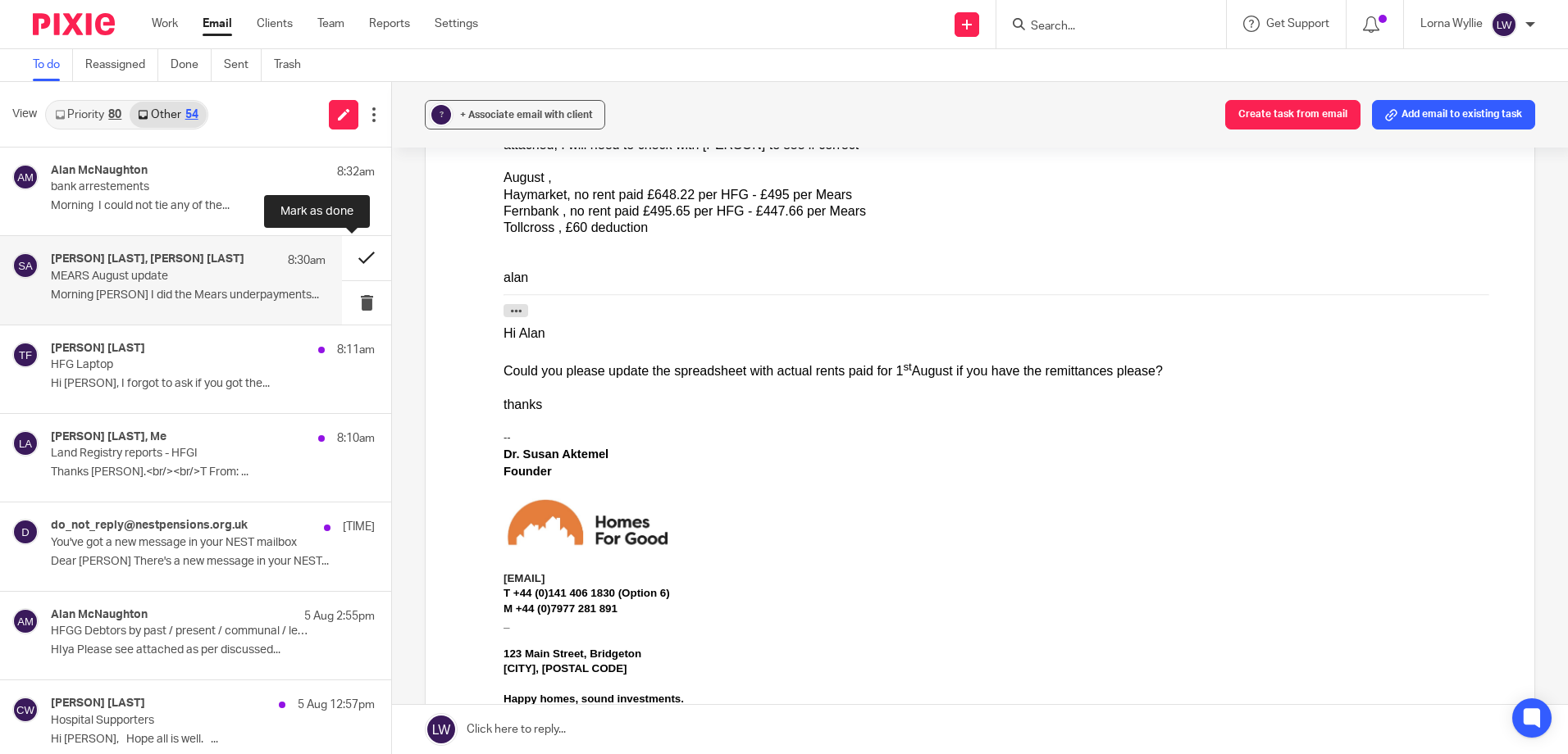 click at bounding box center [367, 257] 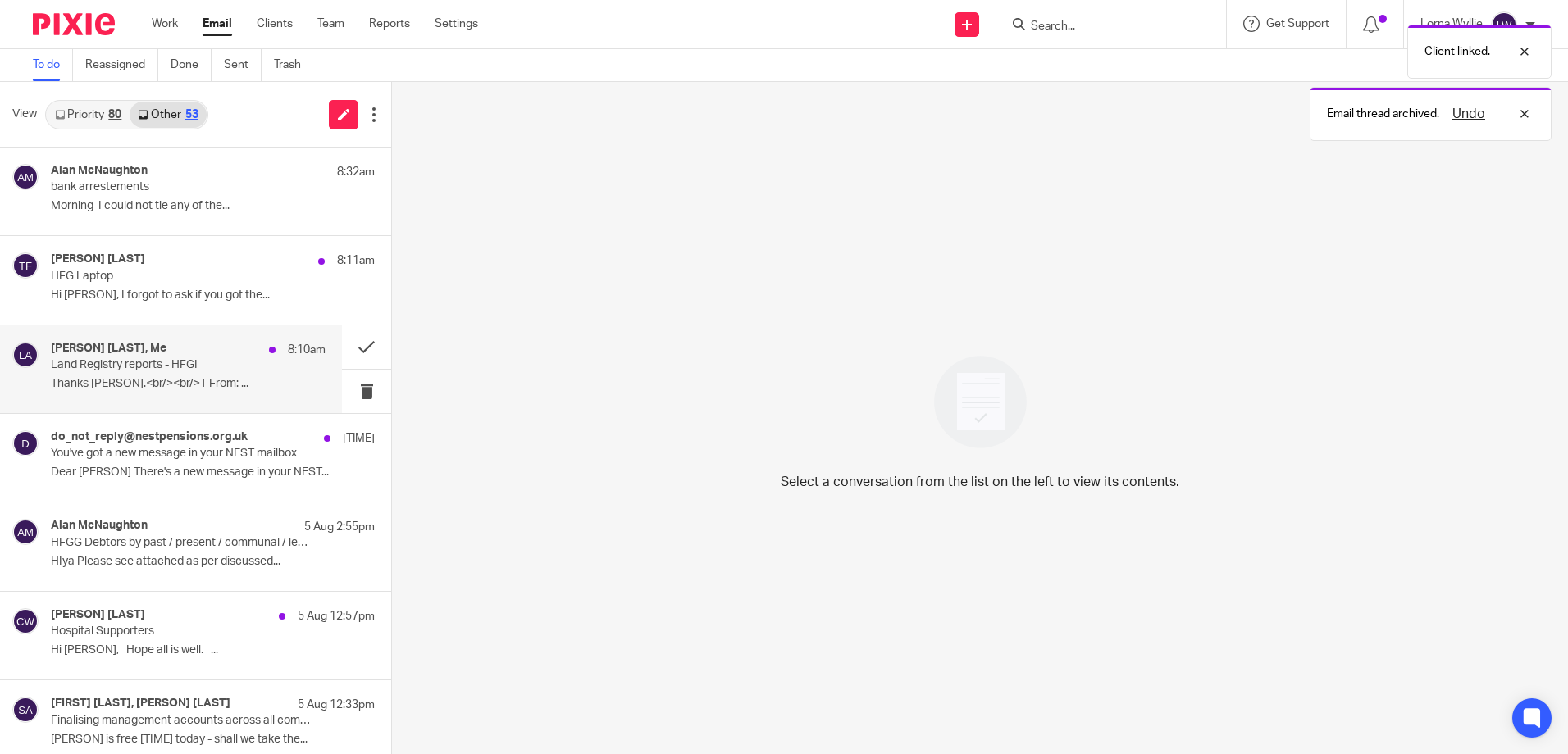 click on "Terri Ferris, Me
8:10am   Land Registry reports - HFGI   Thanks Lorna.       T       From:..." at bounding box center [188, 369] 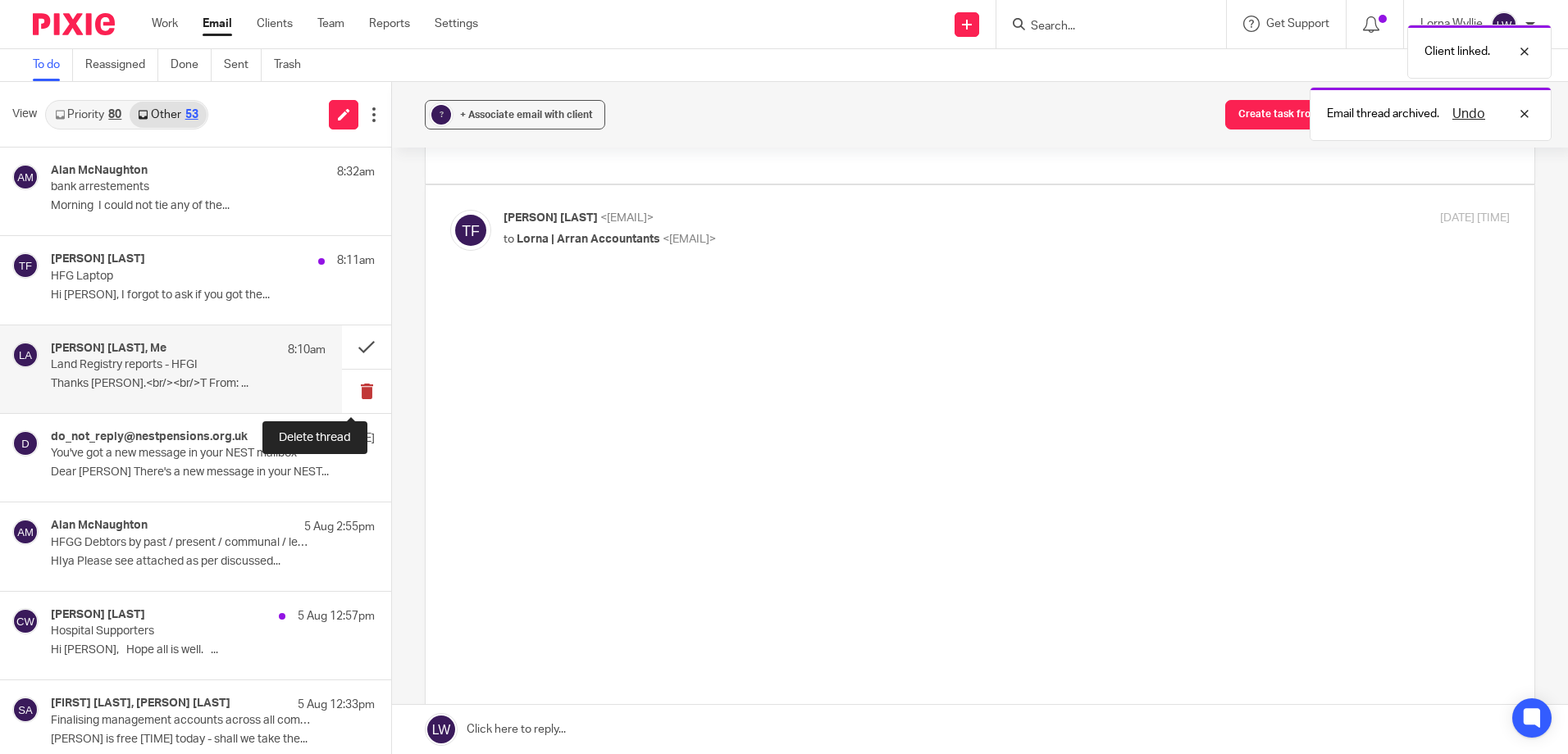 scroll, scrollTop: 0, scrollLeft: 0, axis: both 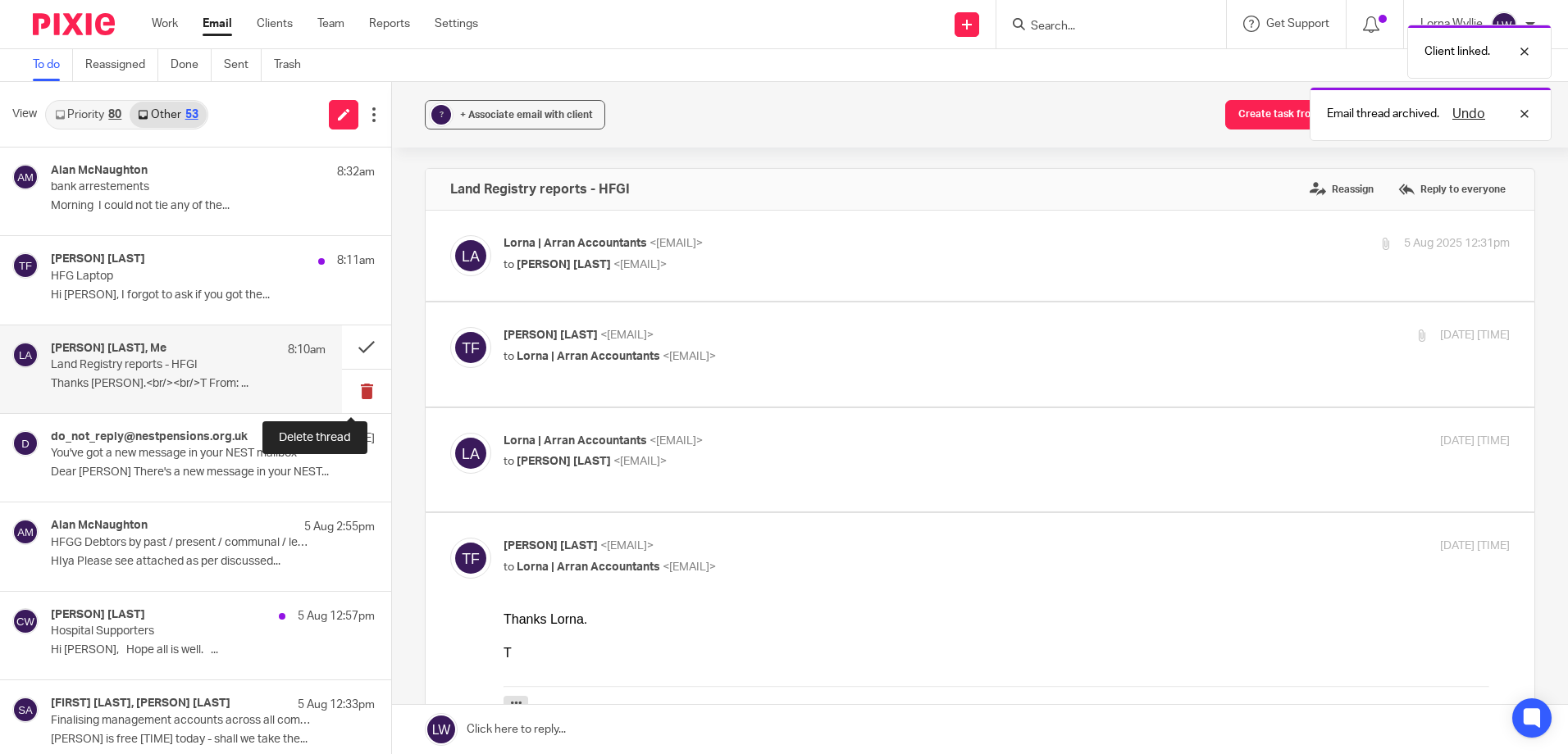 click at bounding box center (367, 391) 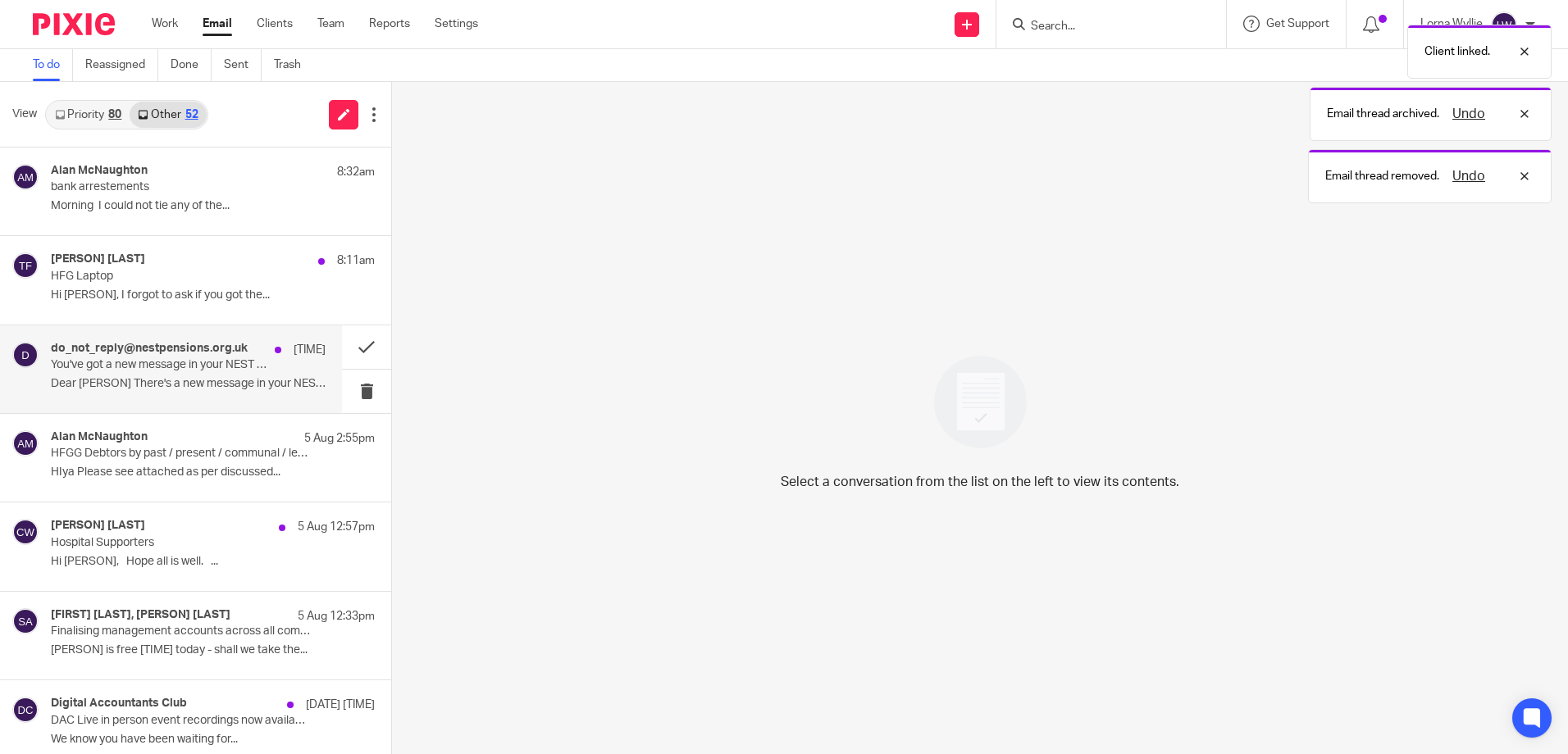 click on "do_not_reply@nestpensions.org.uk
7:13am   You've got a new message in your NEST mailbox   Dear Lorna  There's a new message in your NEST..." at bounding box center (188, 369) 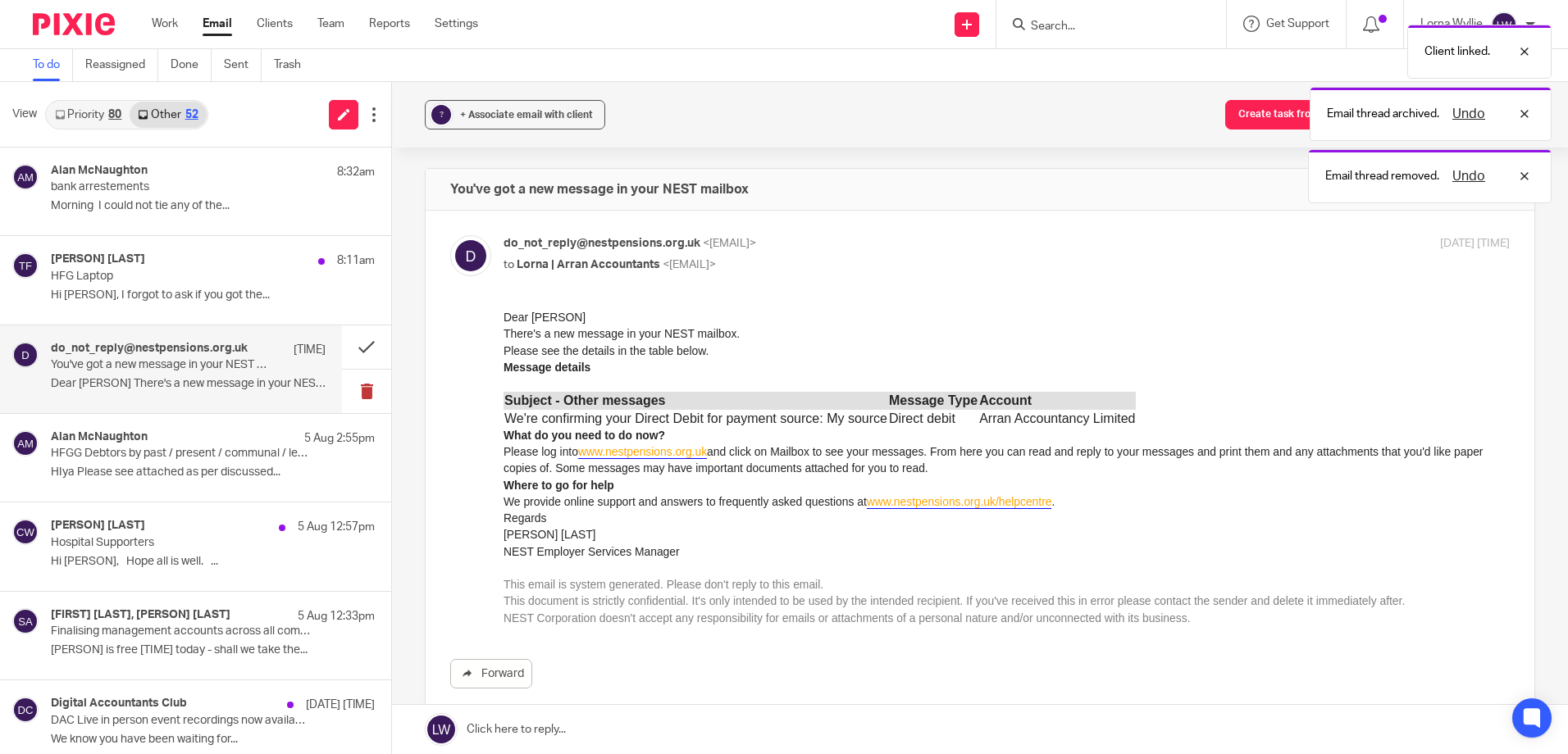 scroll, scrollTop: 0, scrollLeft: 0, axis: both 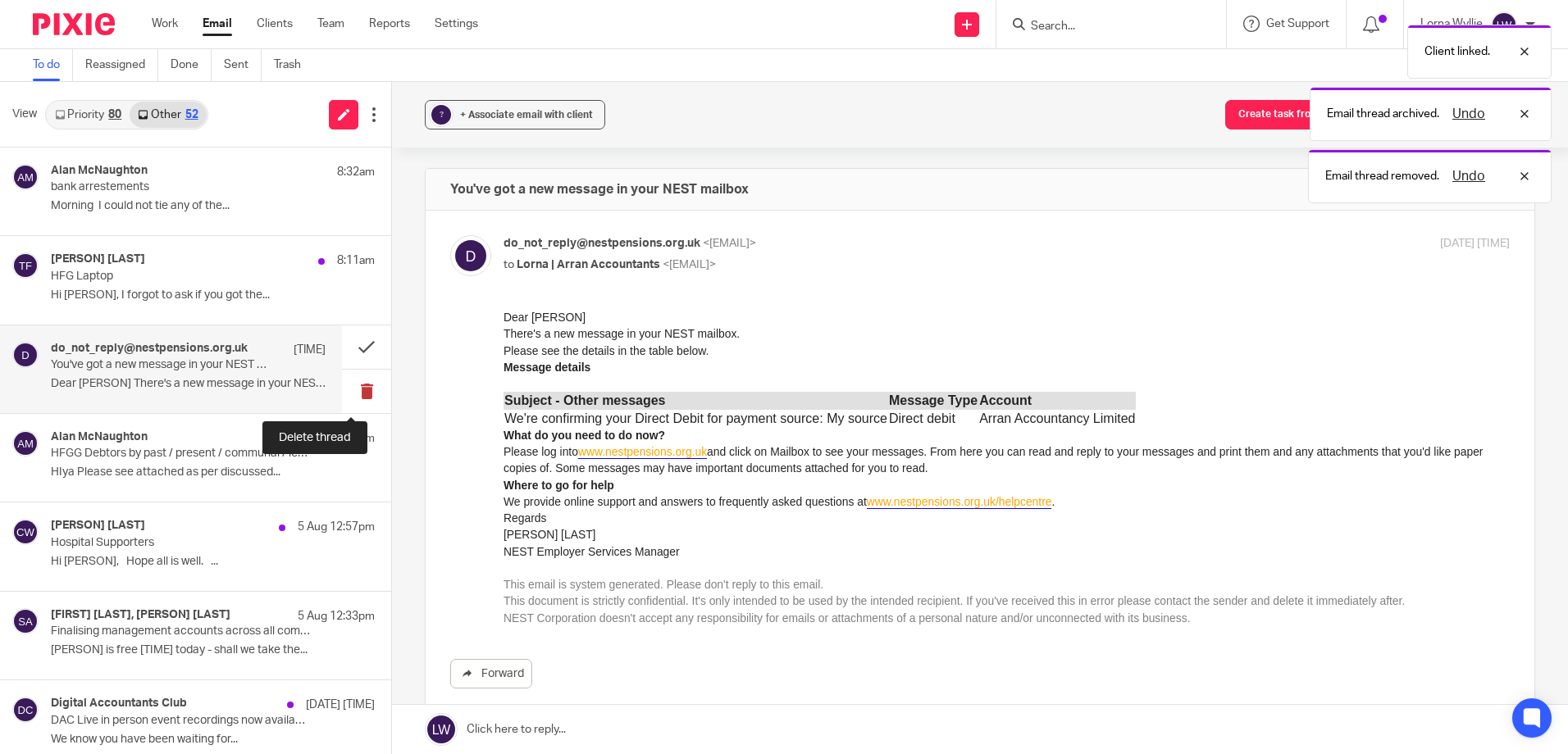 click at bounding box center [367, 391] 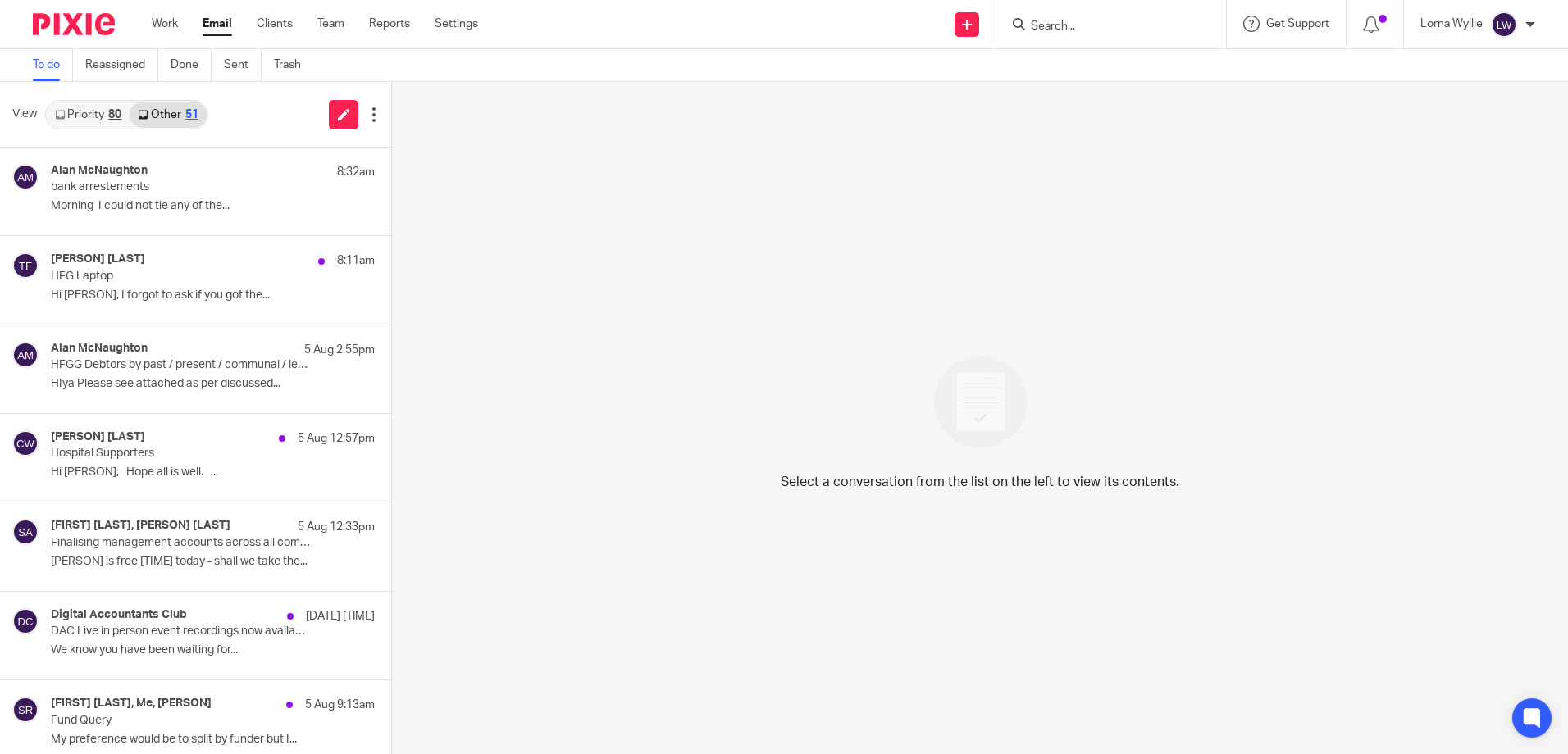 click on "Priority
80
Other
51" at bounding box center (126, 115) 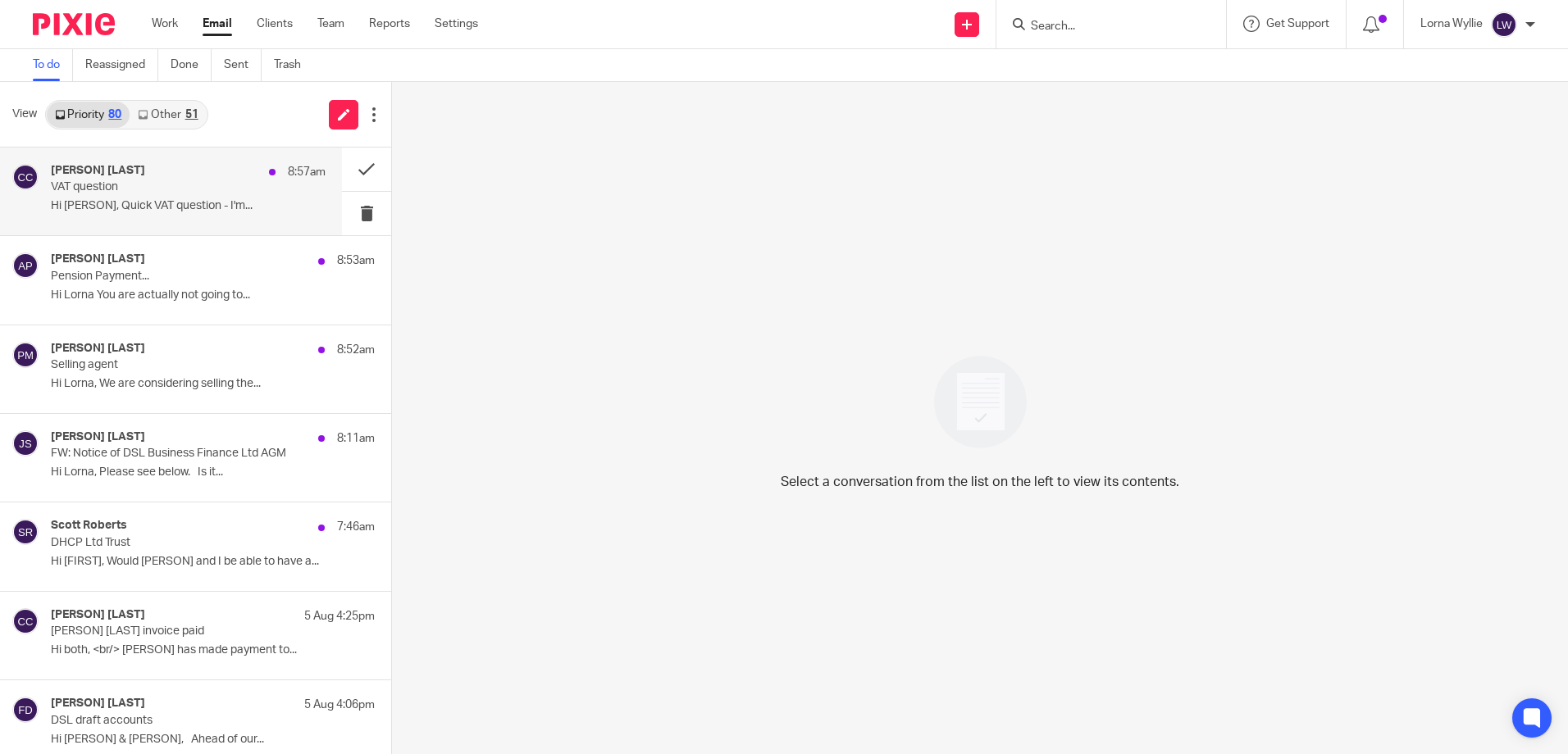 click on "Hi Lorna,      Quick VAT question - I'm..." at bounding box center (188, 206) 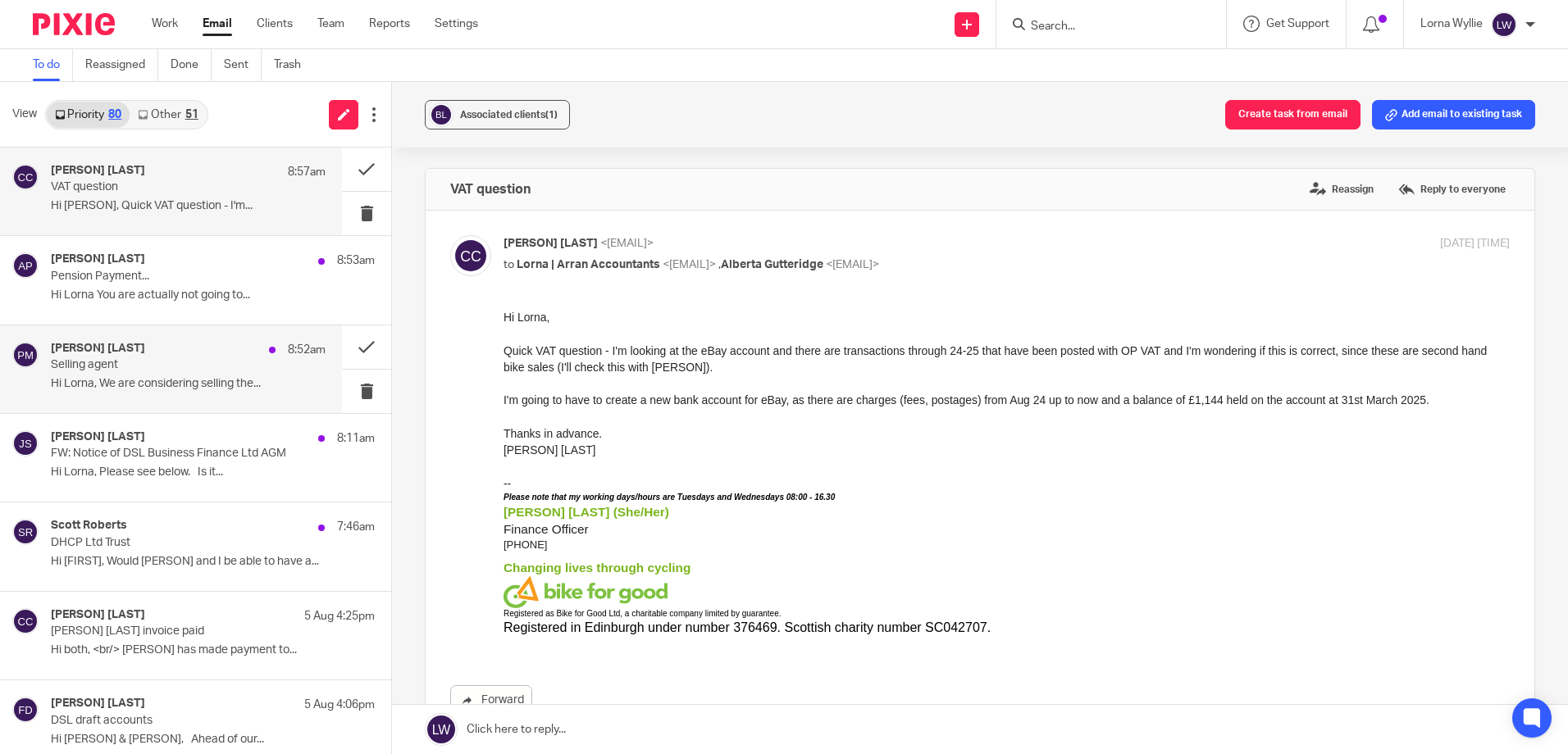 scroll, scrollTop: 0, scrollLeft: 0, axis: both 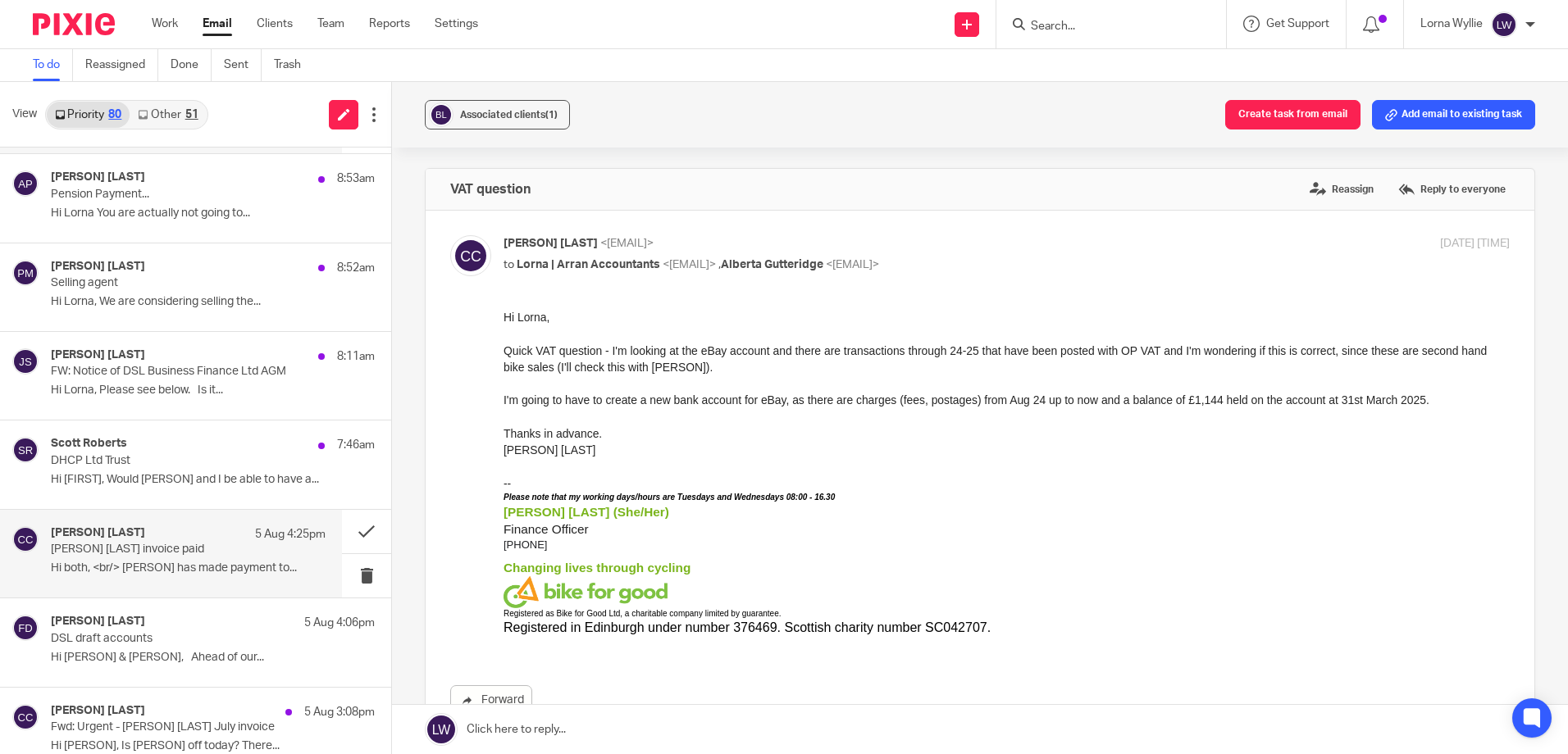 click on "Gabriella Sloss invoice paid" at bounding box center (161, 549) 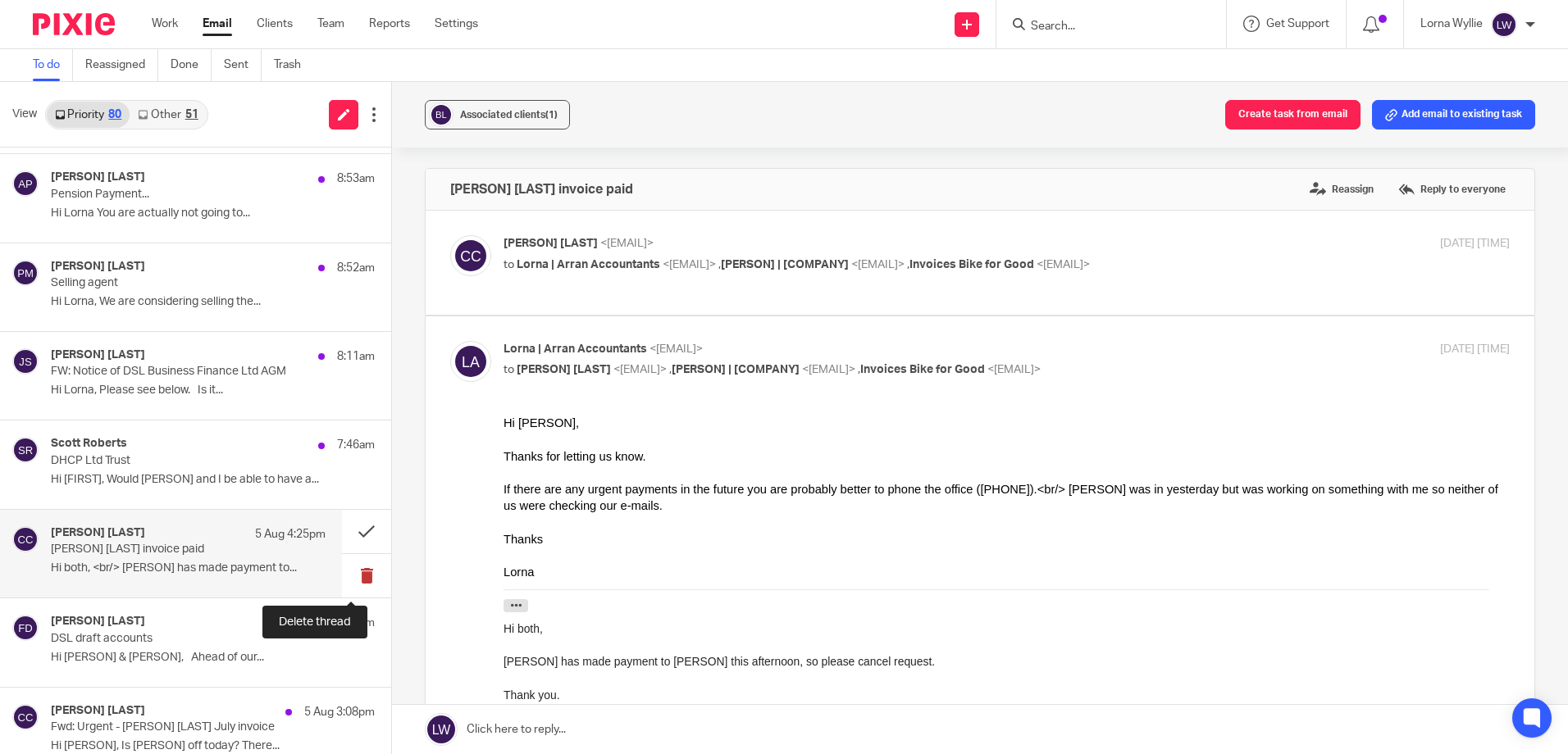 scroll, scrollTop: 0, scrollLeft: 0, axis: both 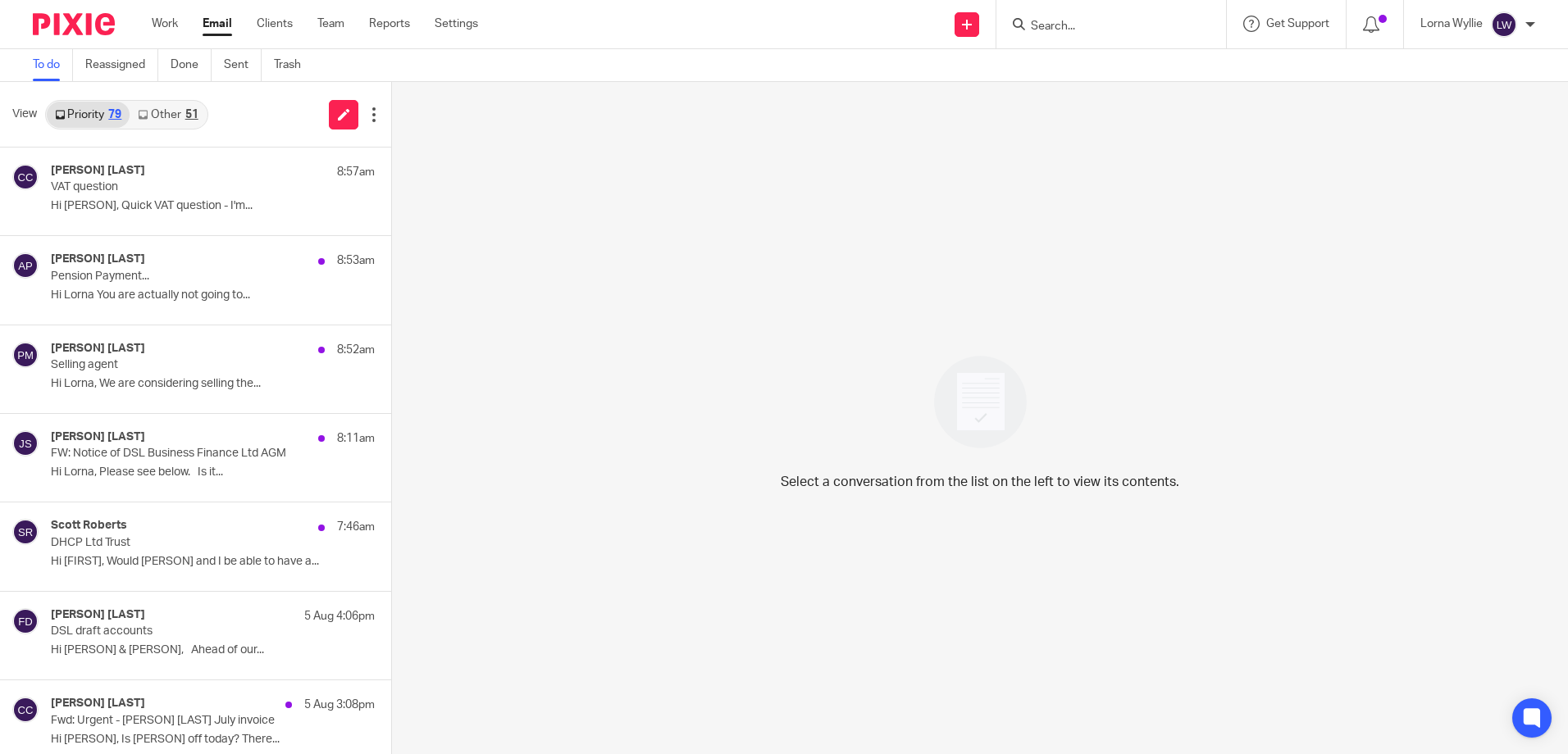 click on "Email" at bounding box center (217, 24) 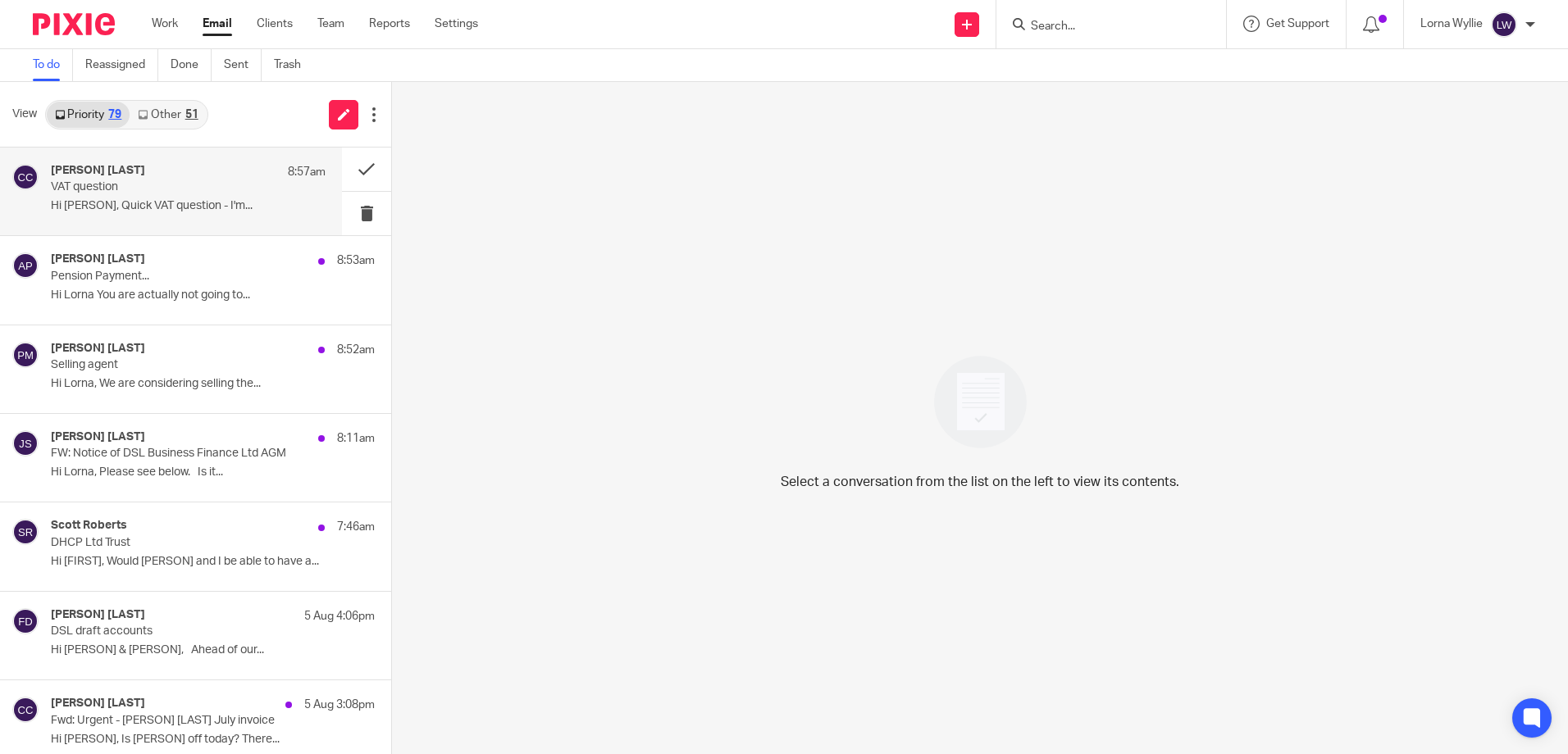 click on "Hi Lorna,      Quick VAT question - I'm..." at bounding box center [188, 206] 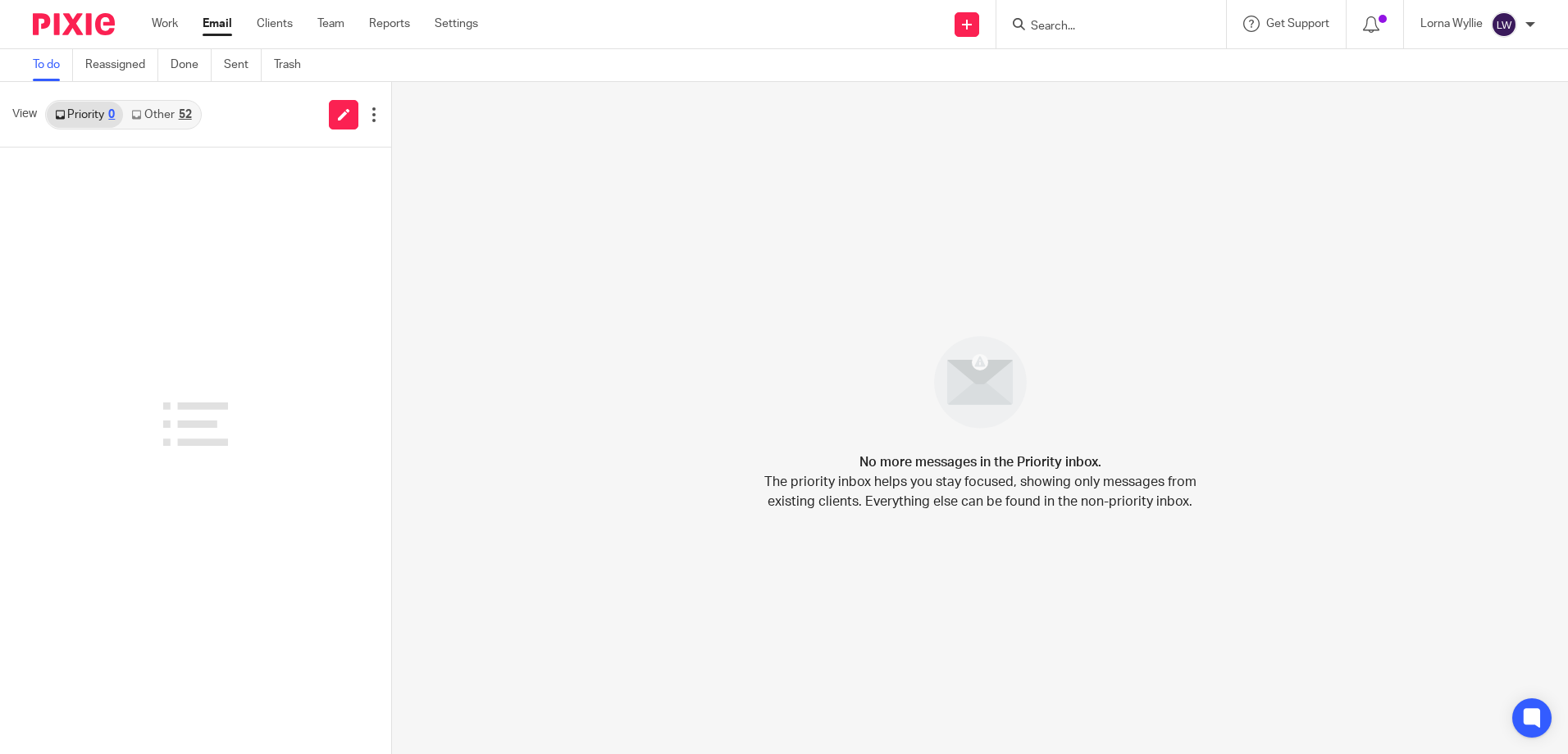 scroll, scrollTop: 0, scrollLeft: 0, axis: both 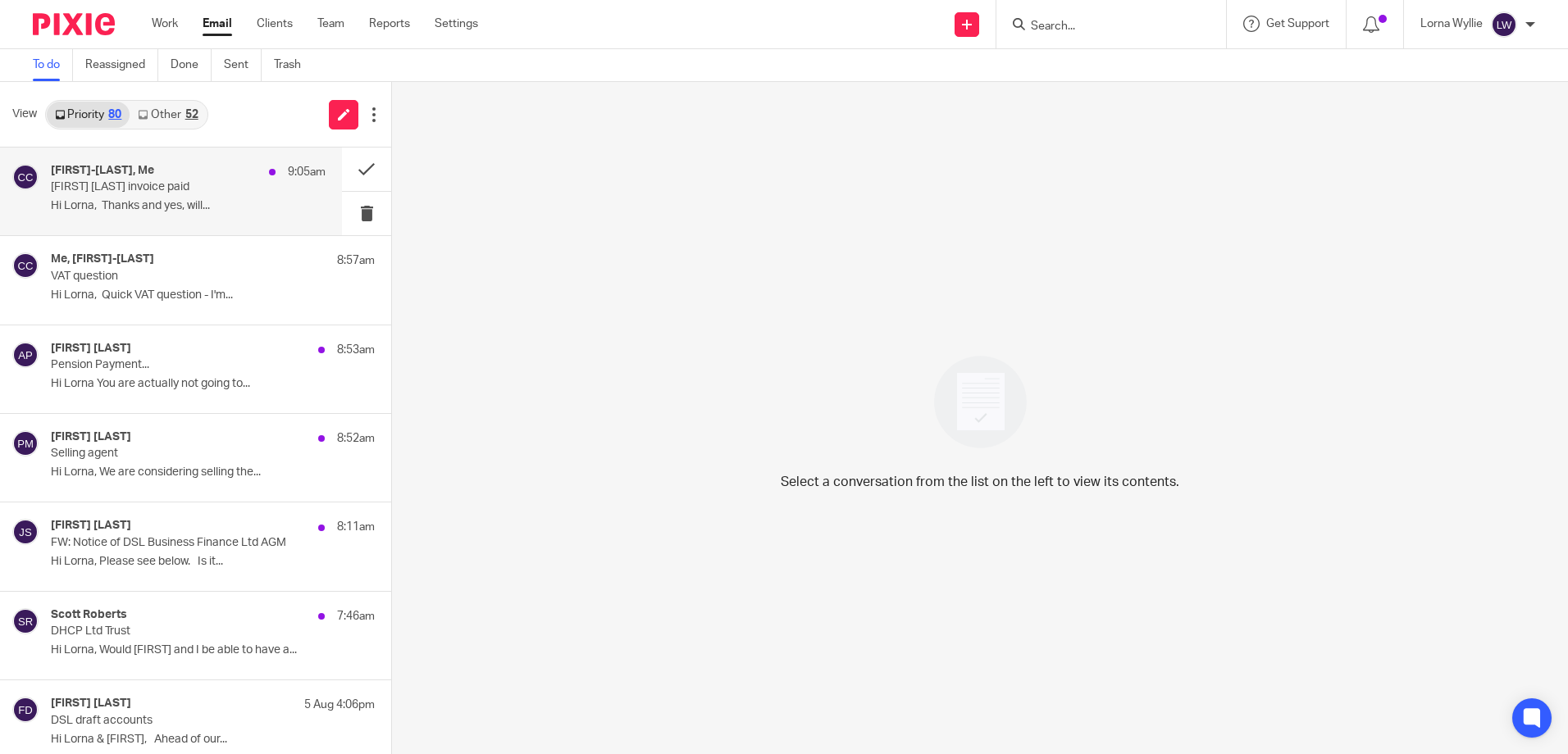 click on "Hi Lorna,     Thanks and yes, will..." at bounding box center [188, 206] 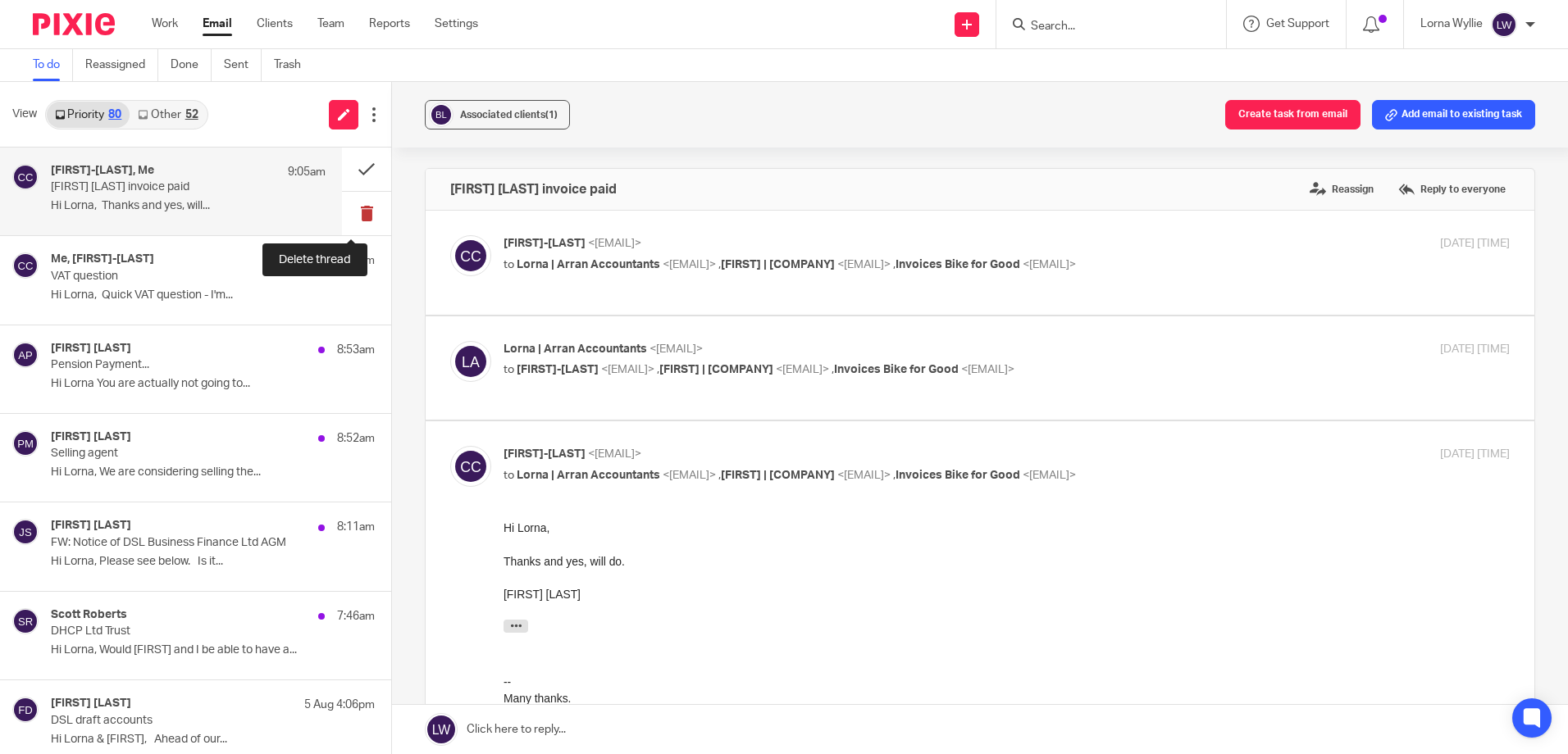 scroll, scrollTop: 0, scrollLeft: 0, axis: both 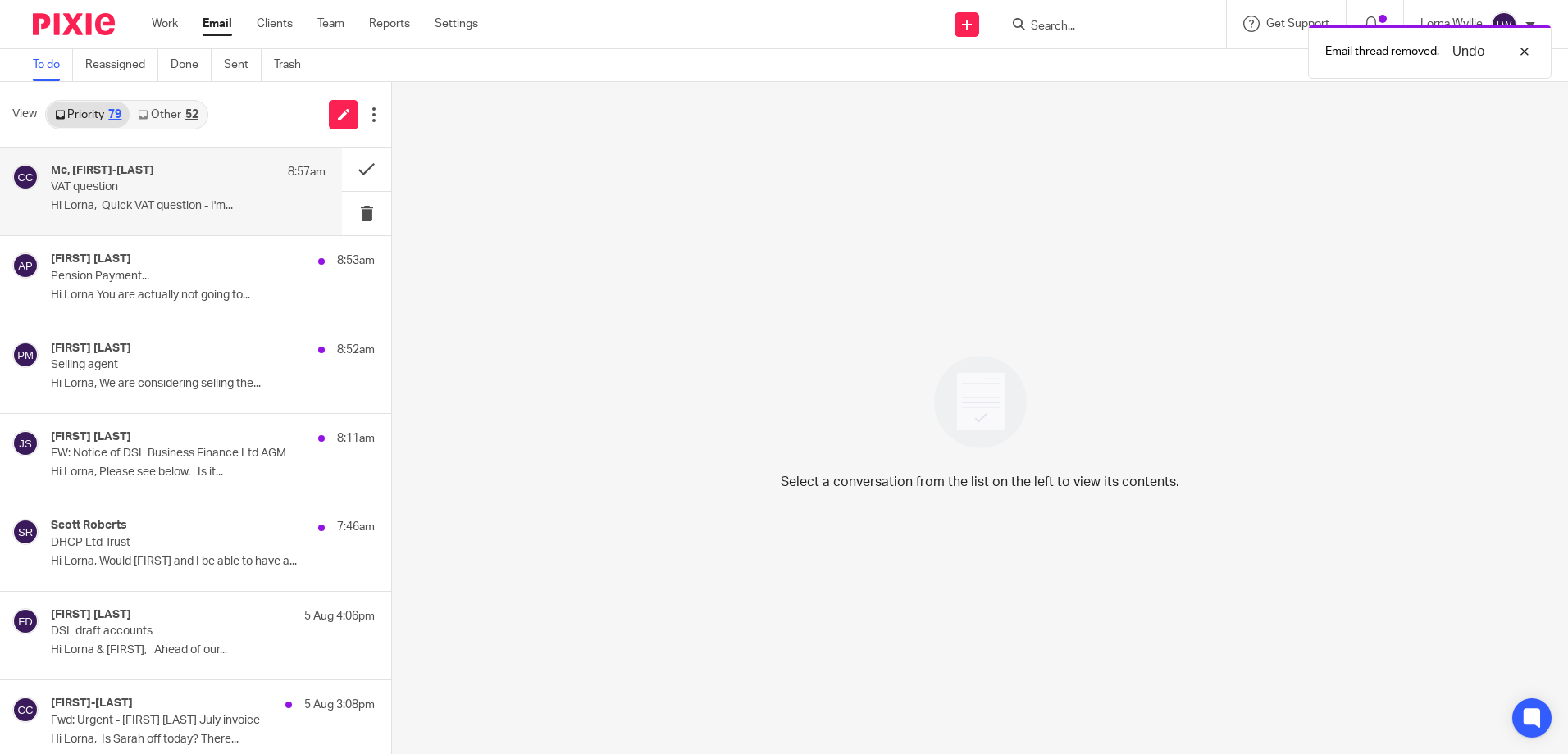 click on "Hi Lorna,      Quick VAT question - I'm..." at bounding box center [188, 206] 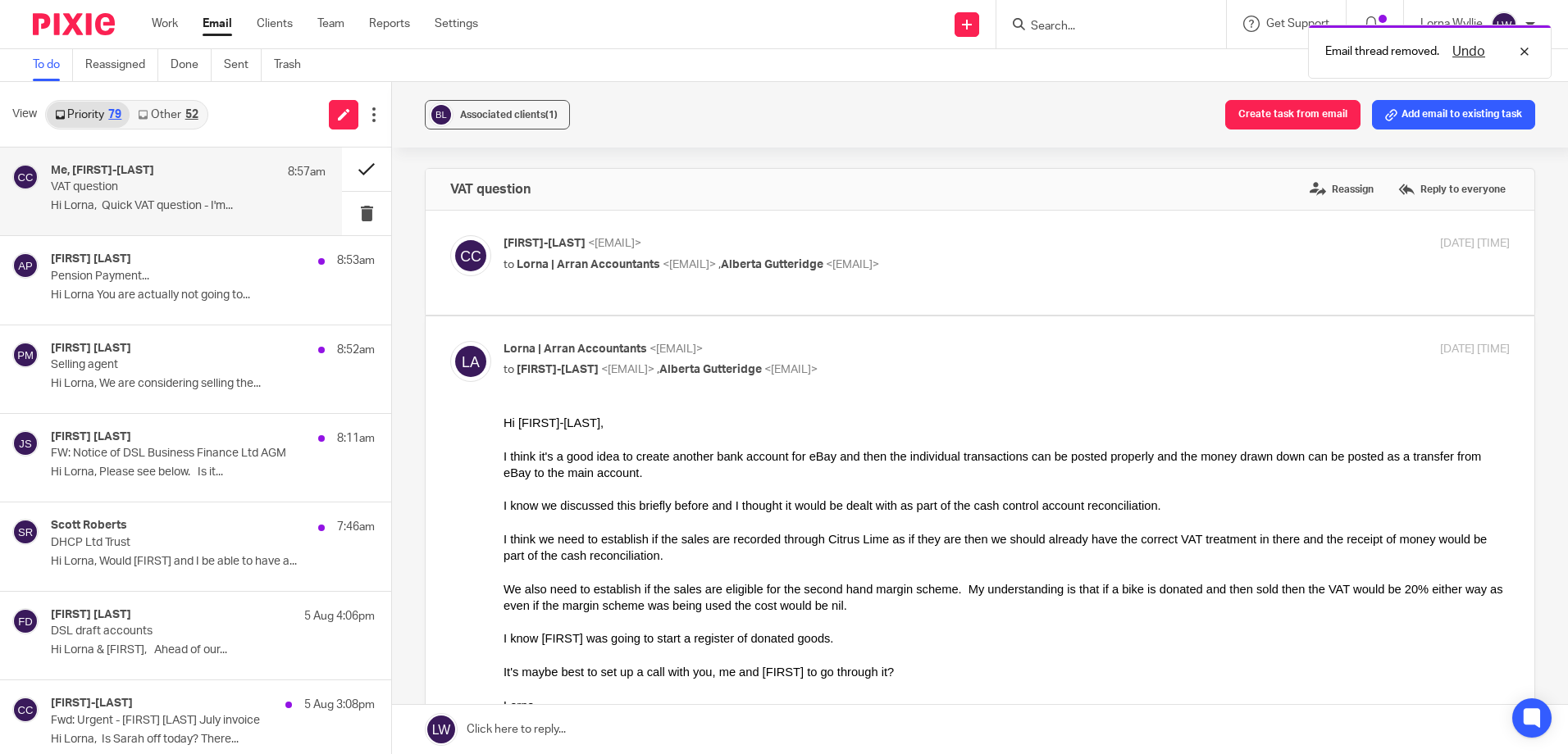 scroll, scrollTop: 0, scrollLeft: 0, axis: both 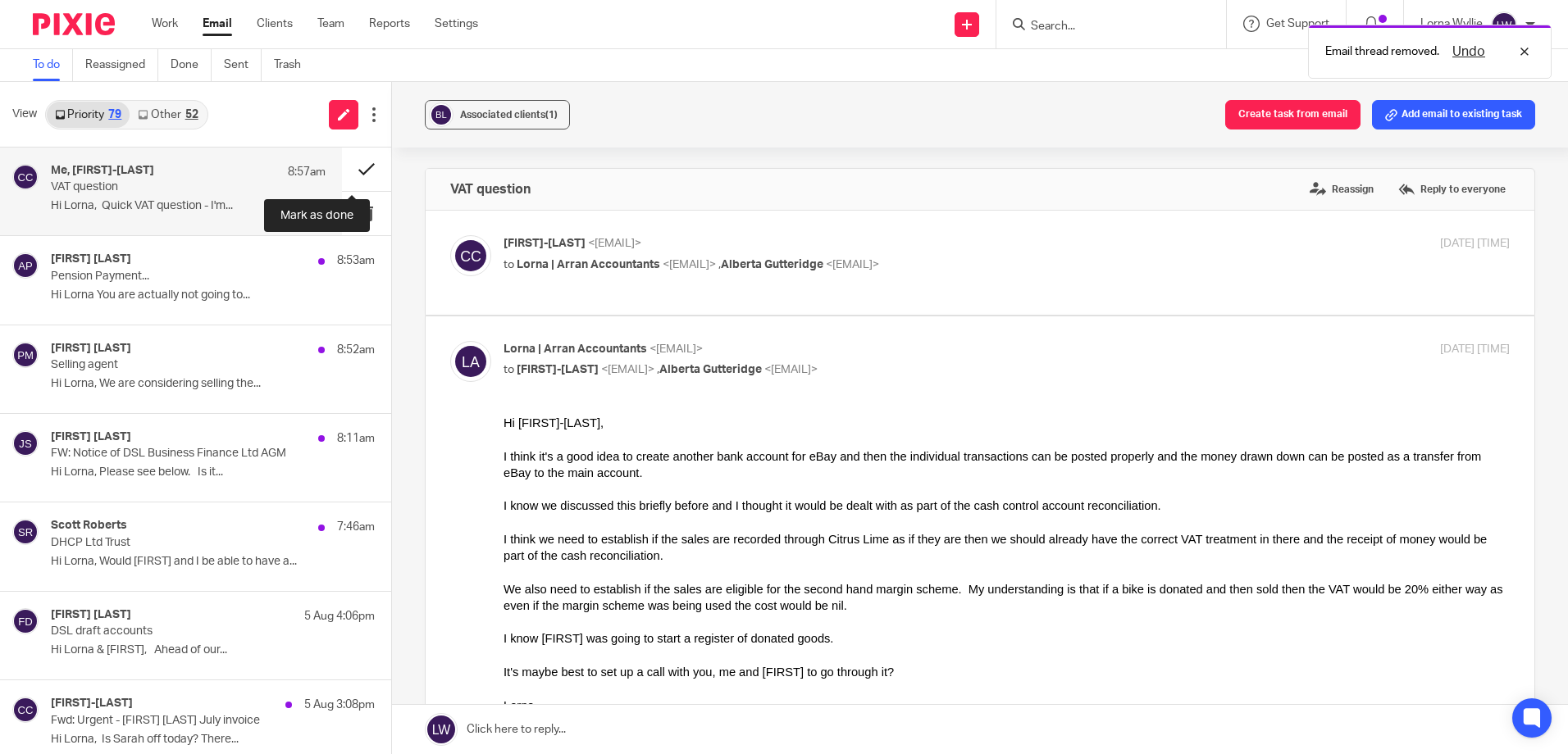click at bounding box center (367, 169) 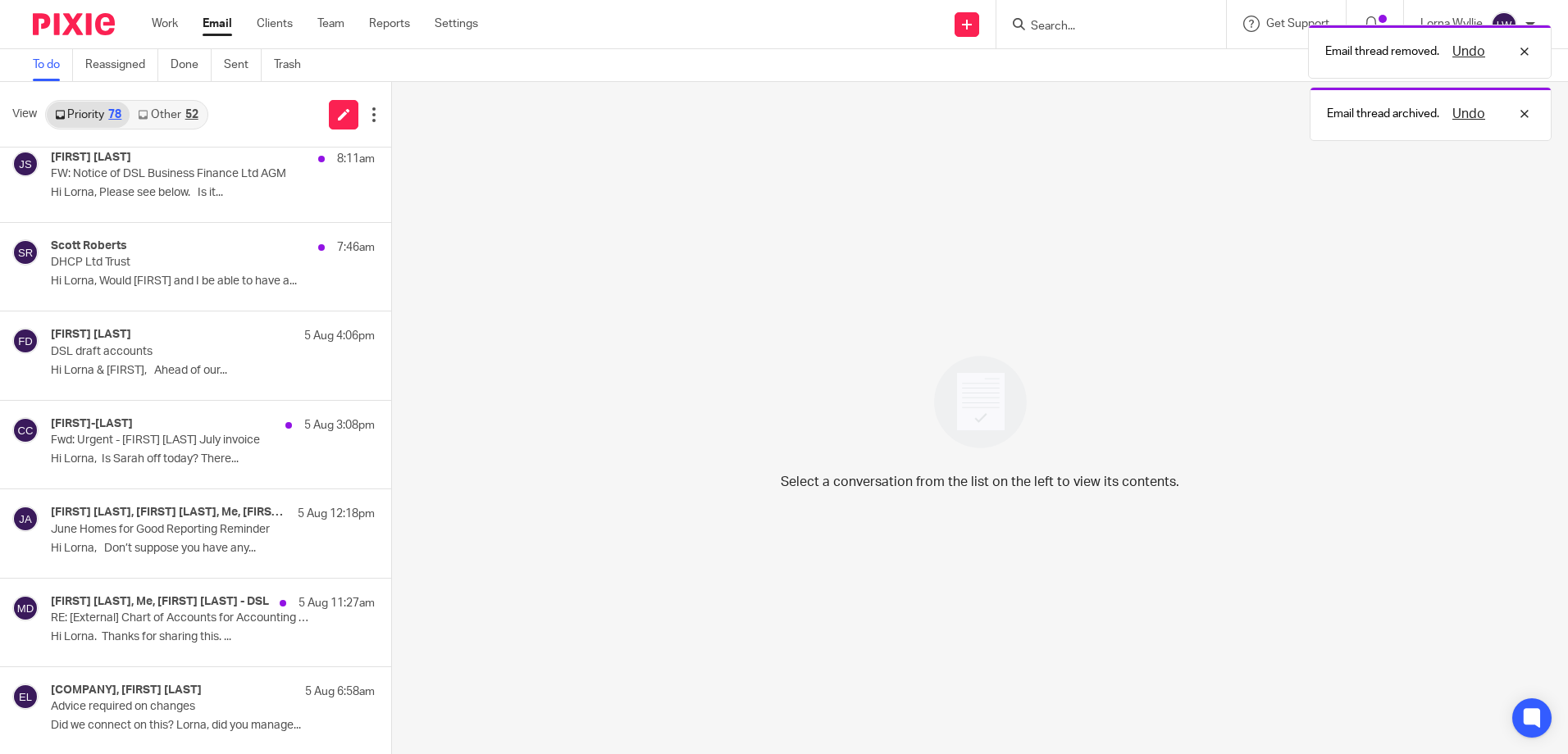scroll, scrollTop: 246, scrollLeft: 0, axis: vertical 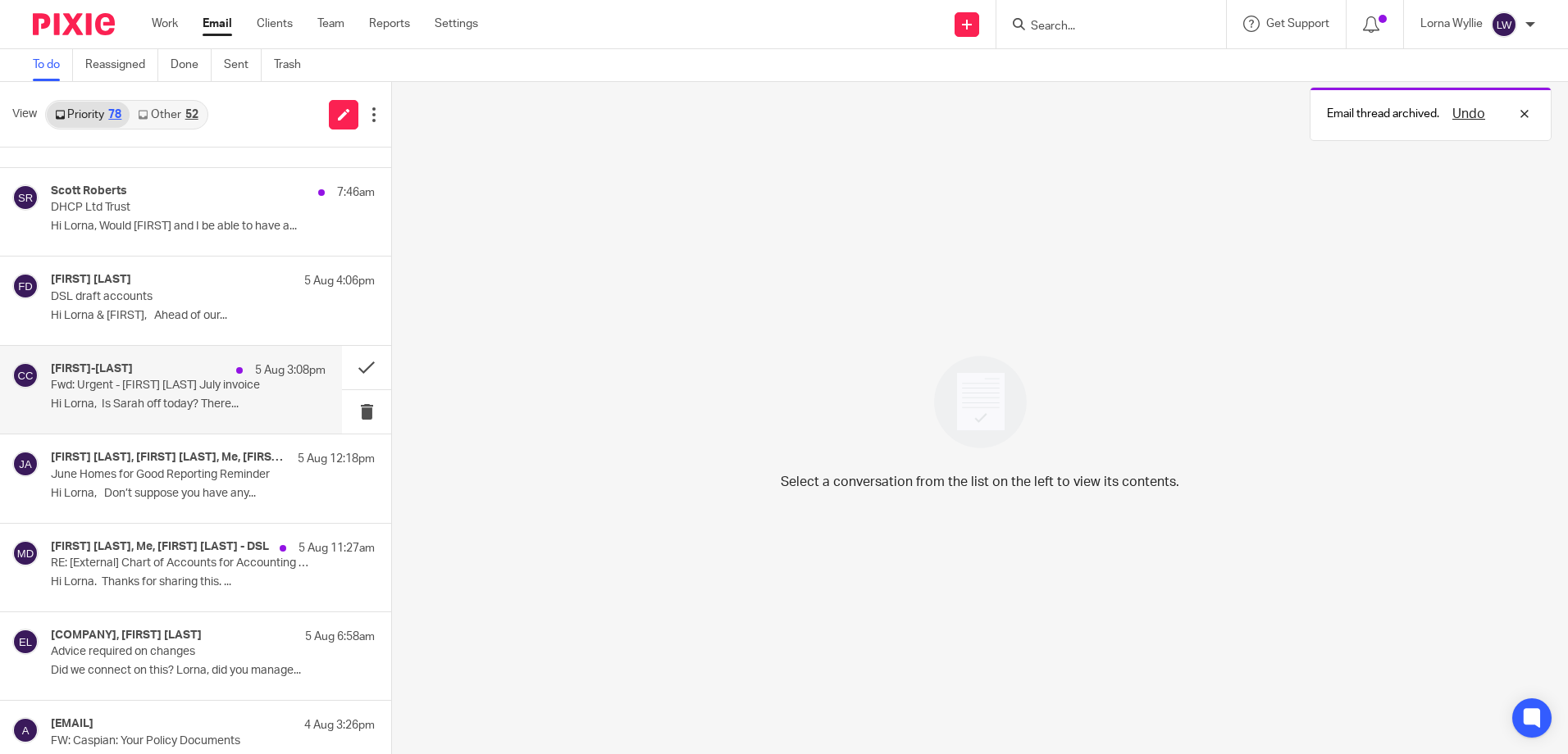 click on "Hi Lorna,     Is Sarah off today? There..." at bounding box center (188, 404) 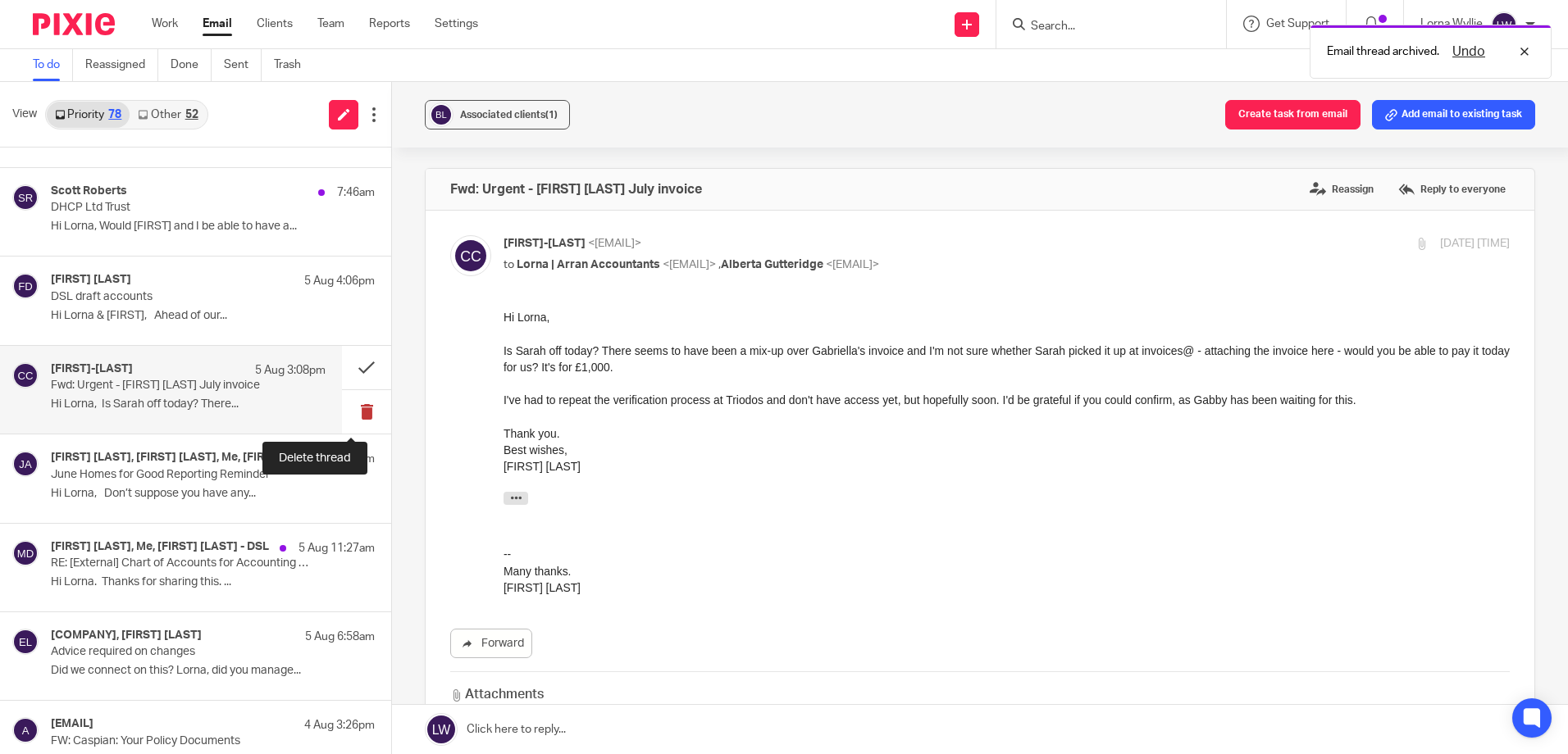 scroll, scrollTop: 0, scrollLeft: 0, axis: both 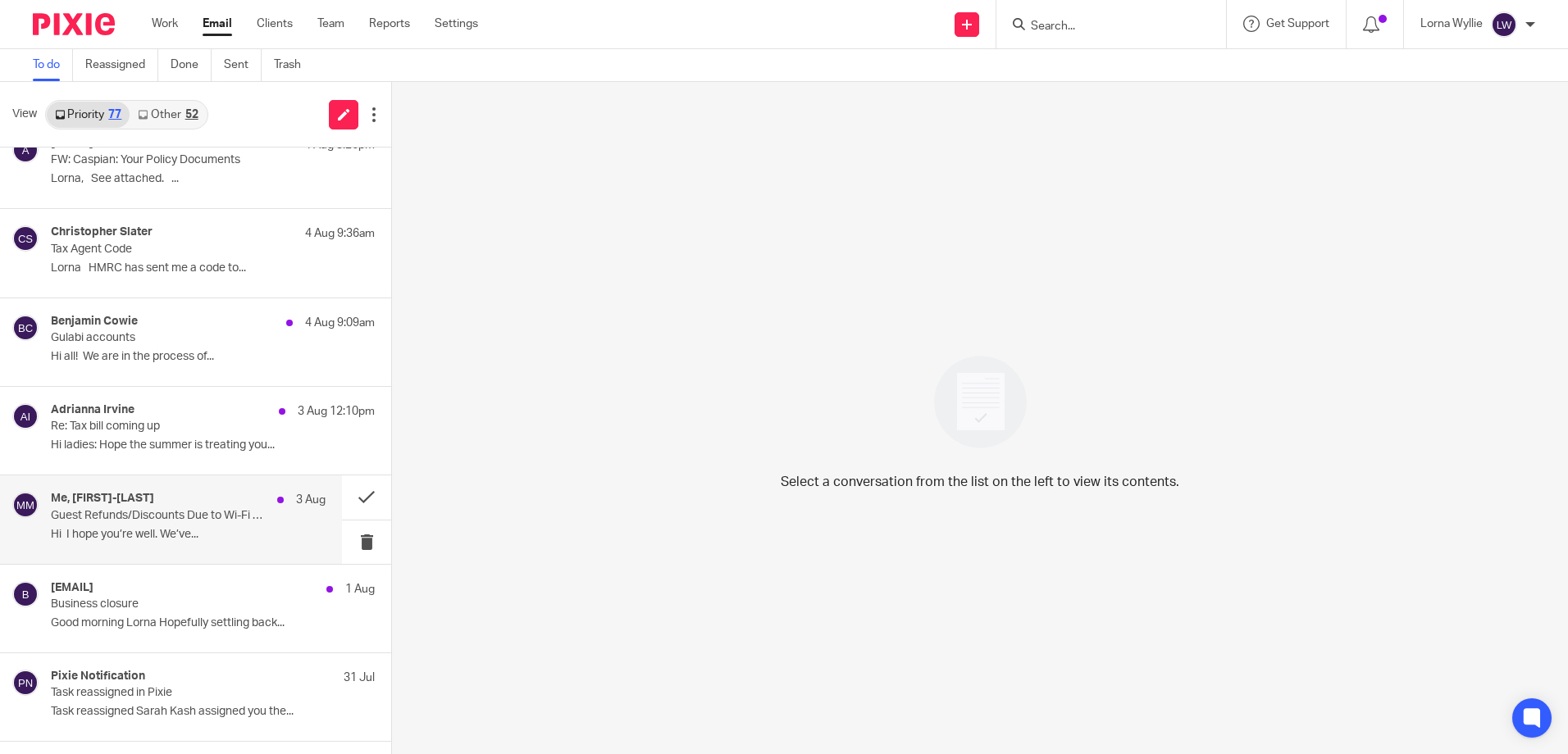 click on "Guest Refunds/Discounts Due to Wi-Fi Outage" at bounding box center [161, 516] 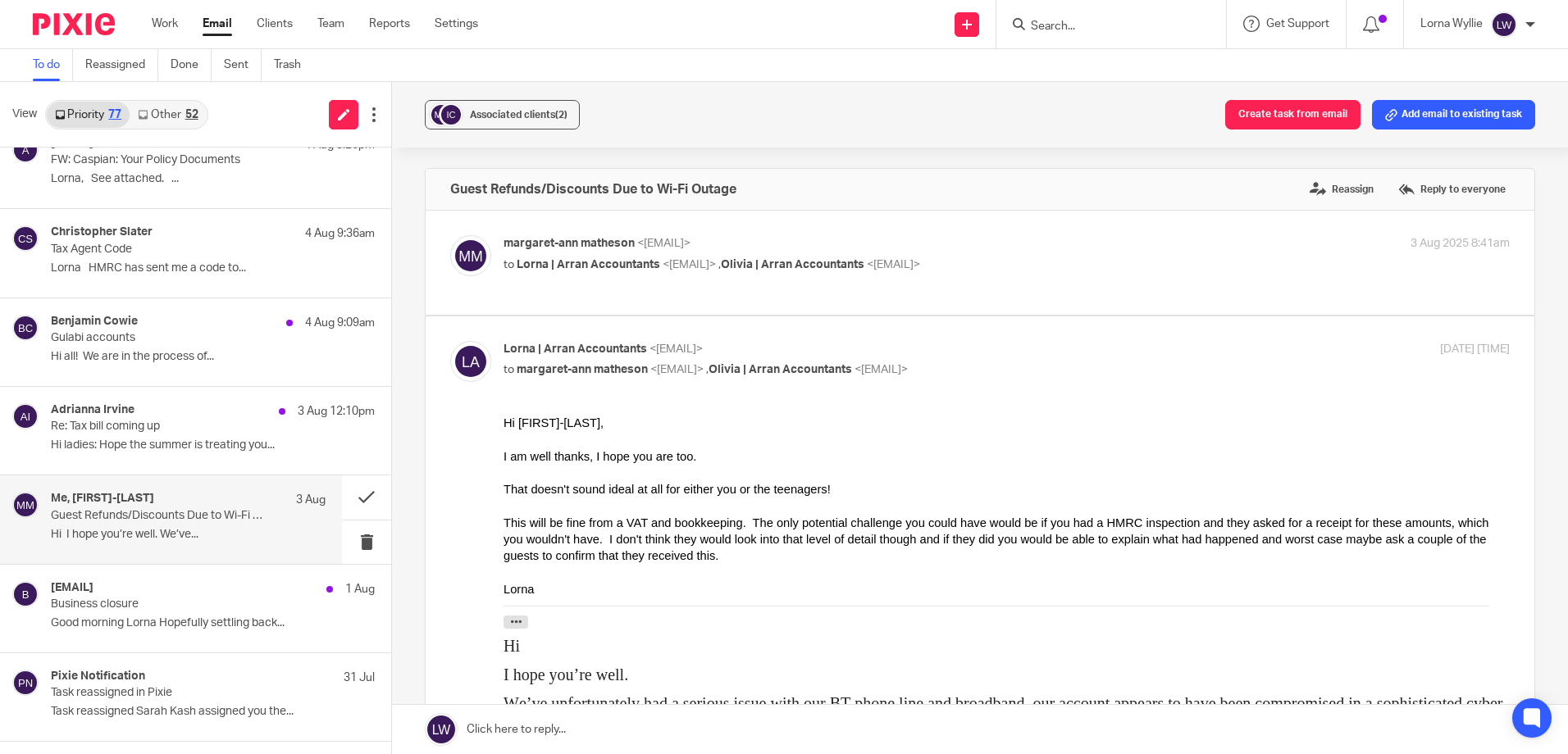 scroll, scrollTop: 0, scrollLeft: 0, axis: both 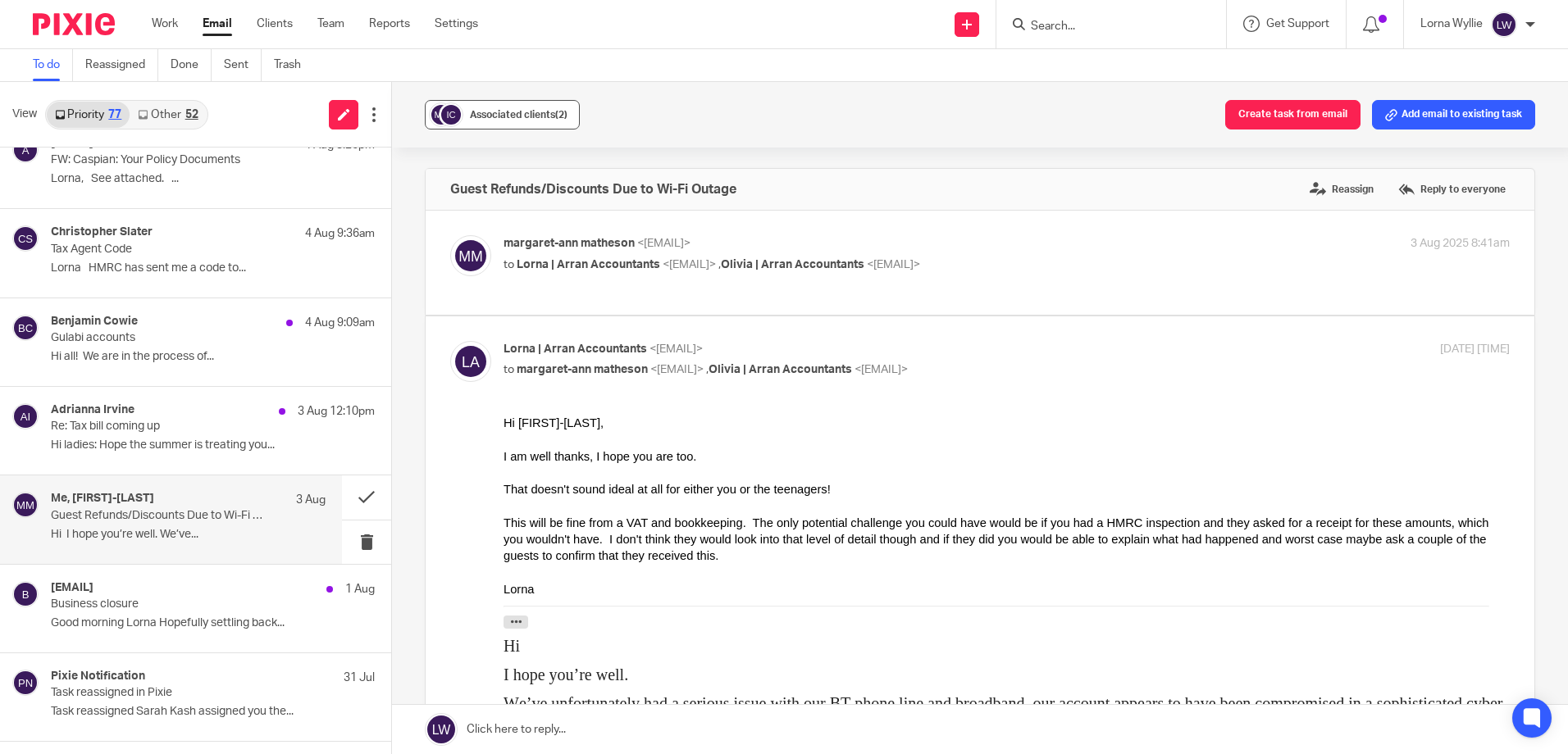 click on "Associated clients  (2)" at bounding box center [518, 115] 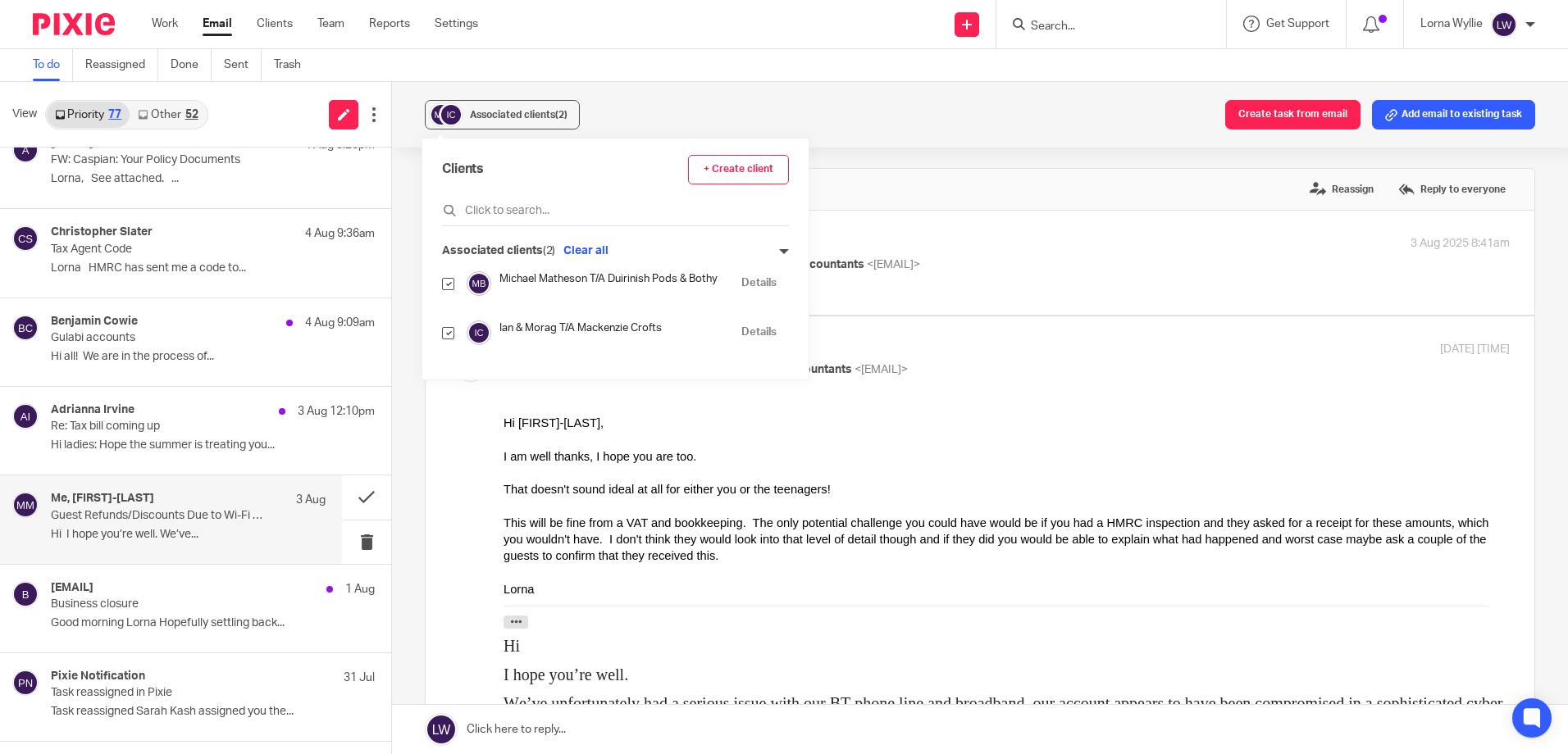 click on "Clients
+ Create client
Associated clients  (2)   Clear all
Michael Matheson T/A Duirinish Pods & Bothy
Details
Ian & Morag T/A Mackenzie Crofts
Details" at bounding box center (615, 259) 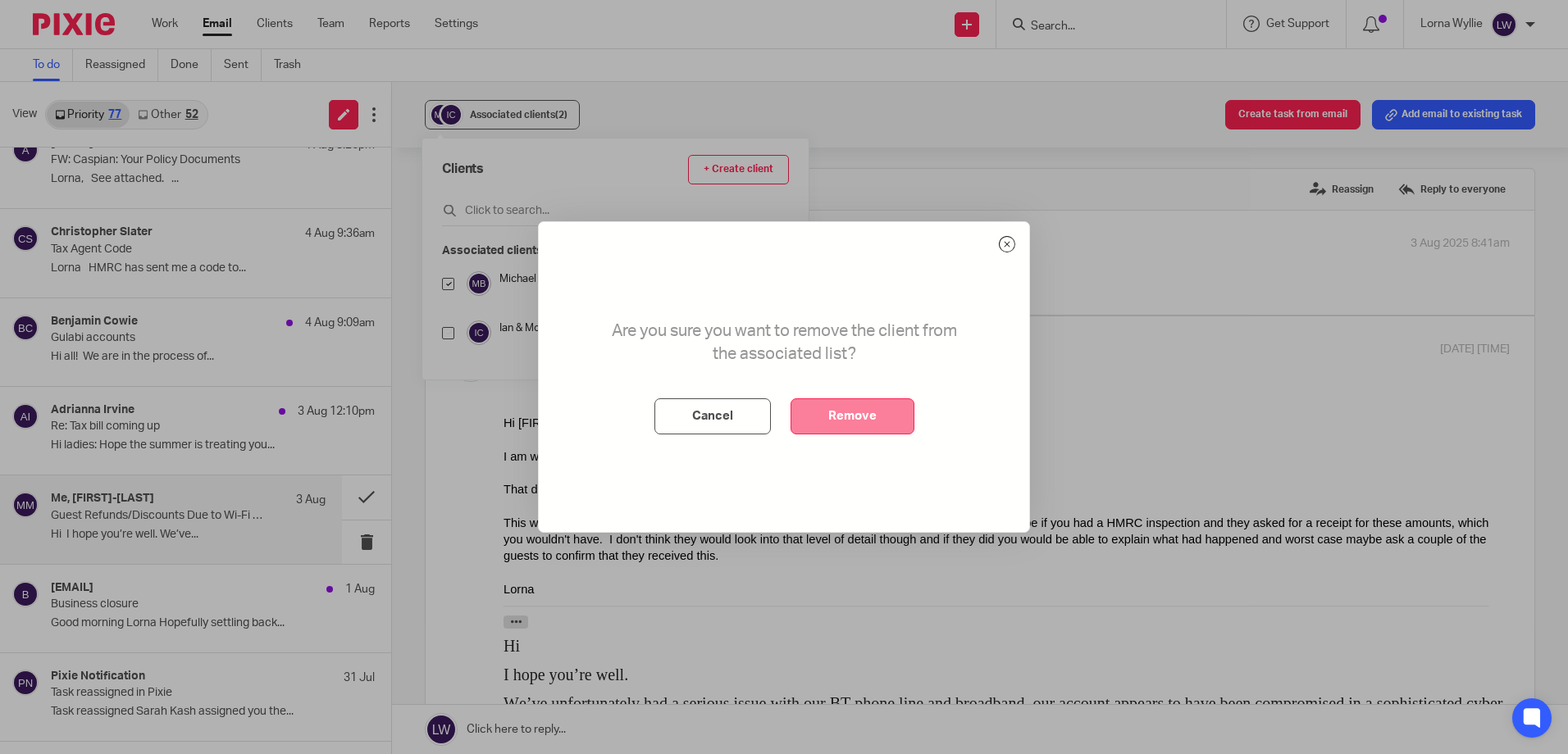 click on "Remove" at bounding box center (852, 416) 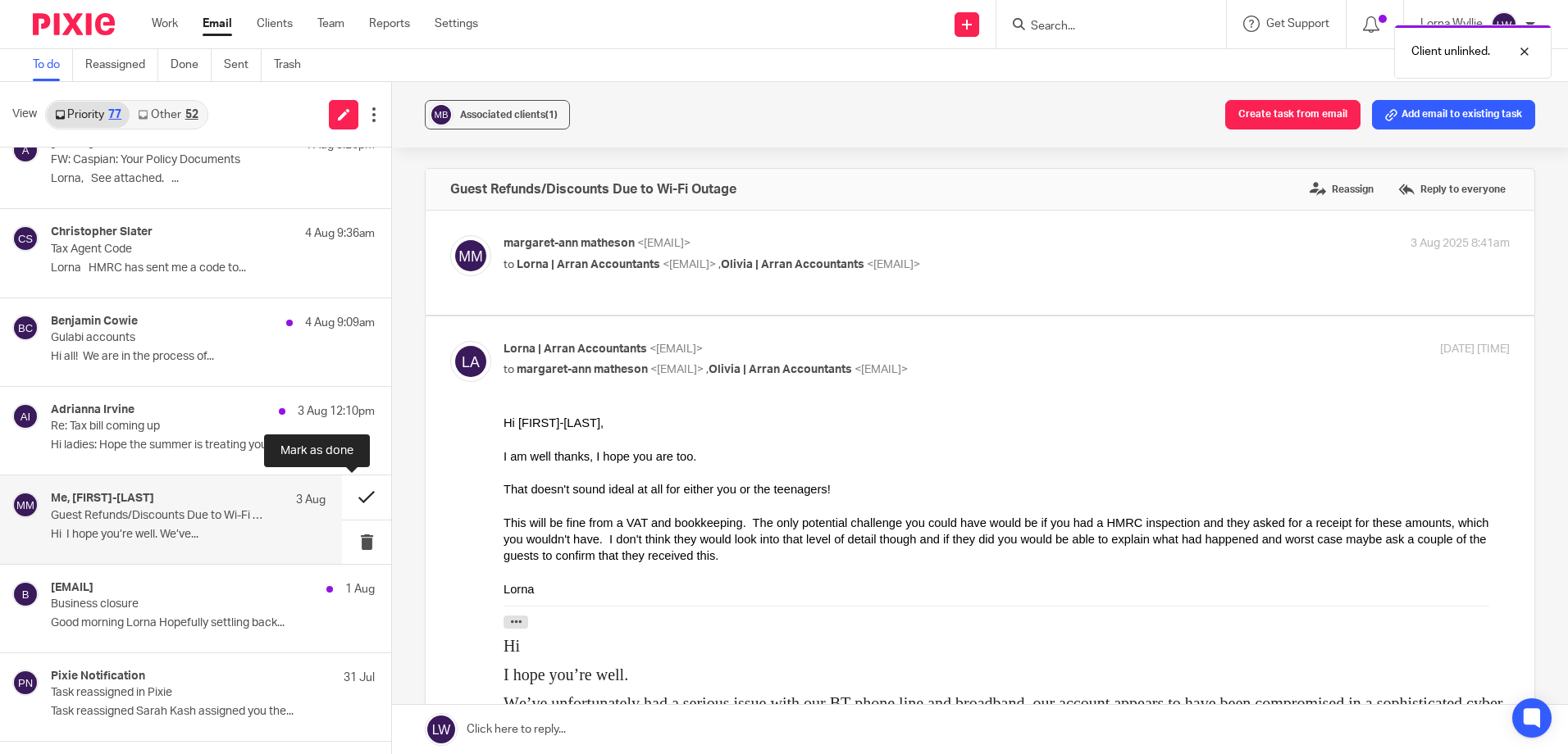 click at bounding box center (367, 497) 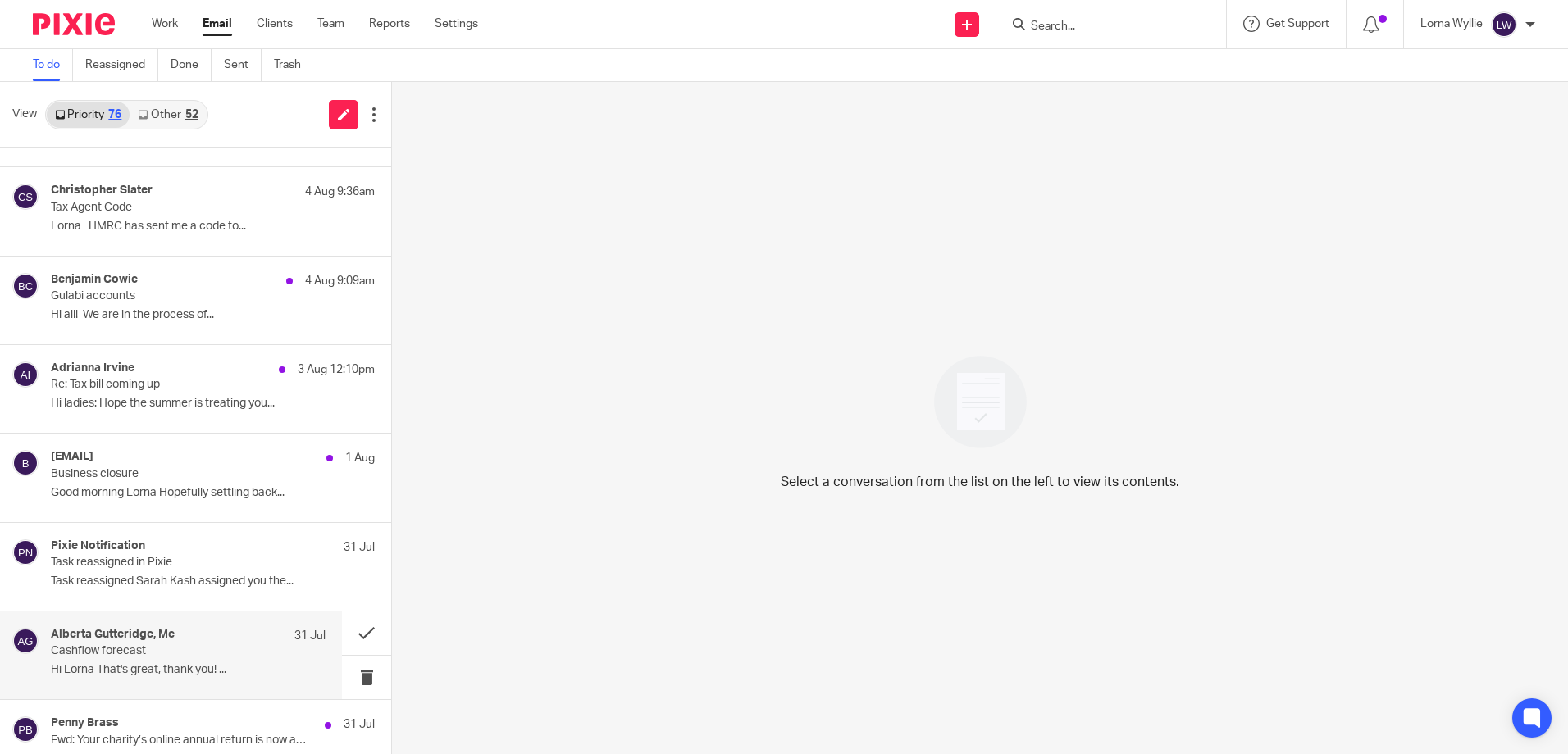 scroll, scrollTop: 738, scrollLeft: 0, axis: vertical 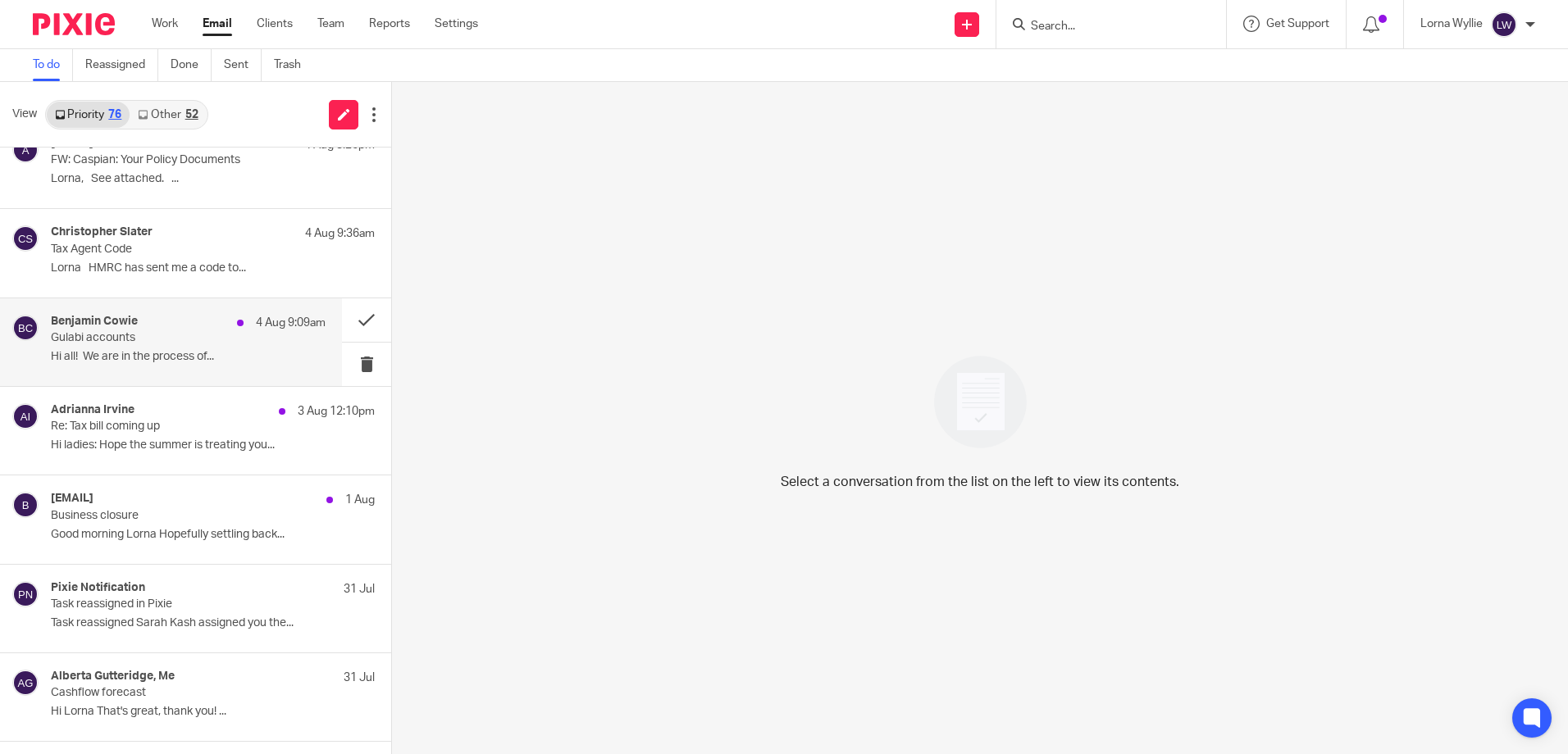 click on "Benjamin Cowie
4 Aug 9:09am   Gulabi accounts   Hi all!   We are in the process of..." at bounding box center (188, 342) 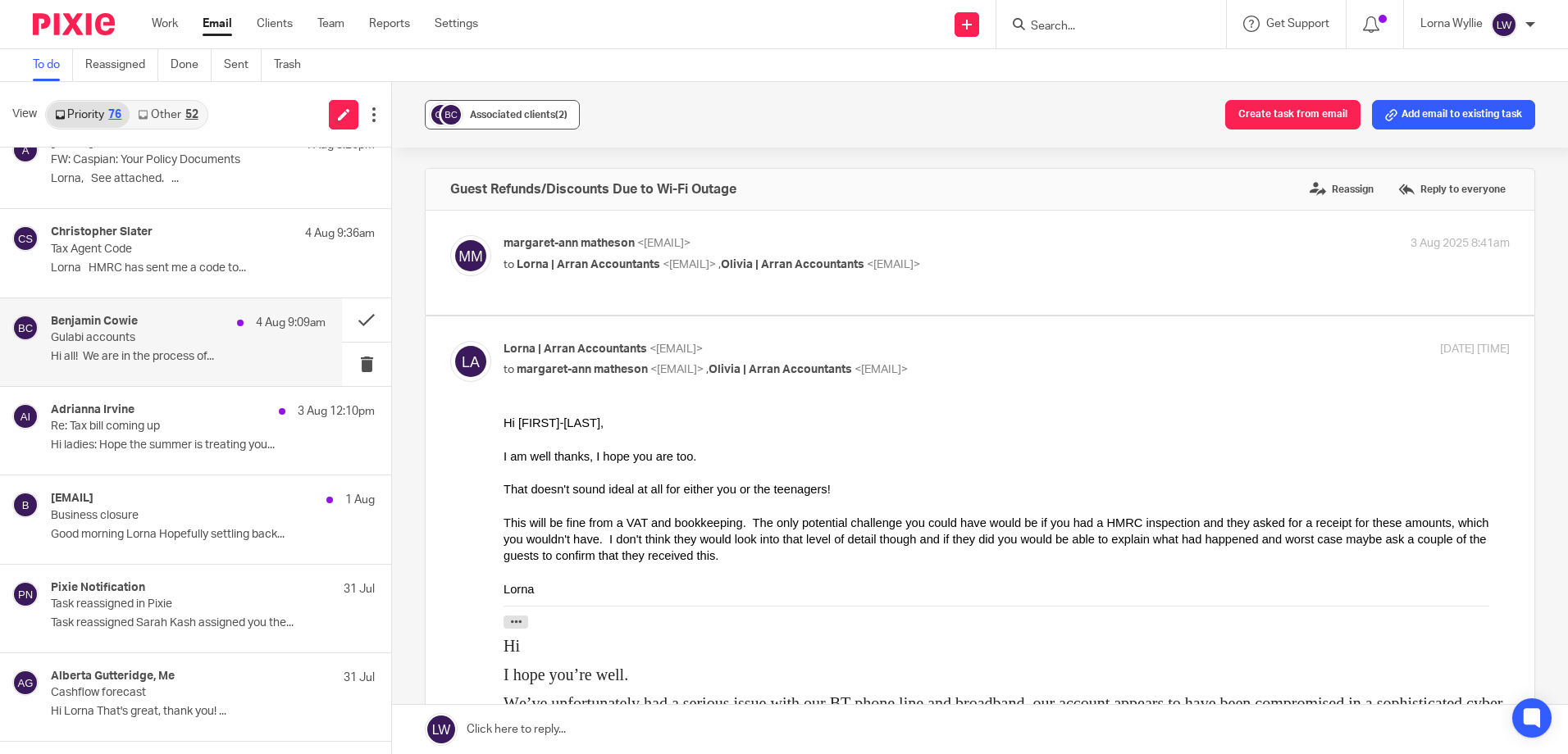 click on "Associated clients  (2)" at bounding box center (518, 115) 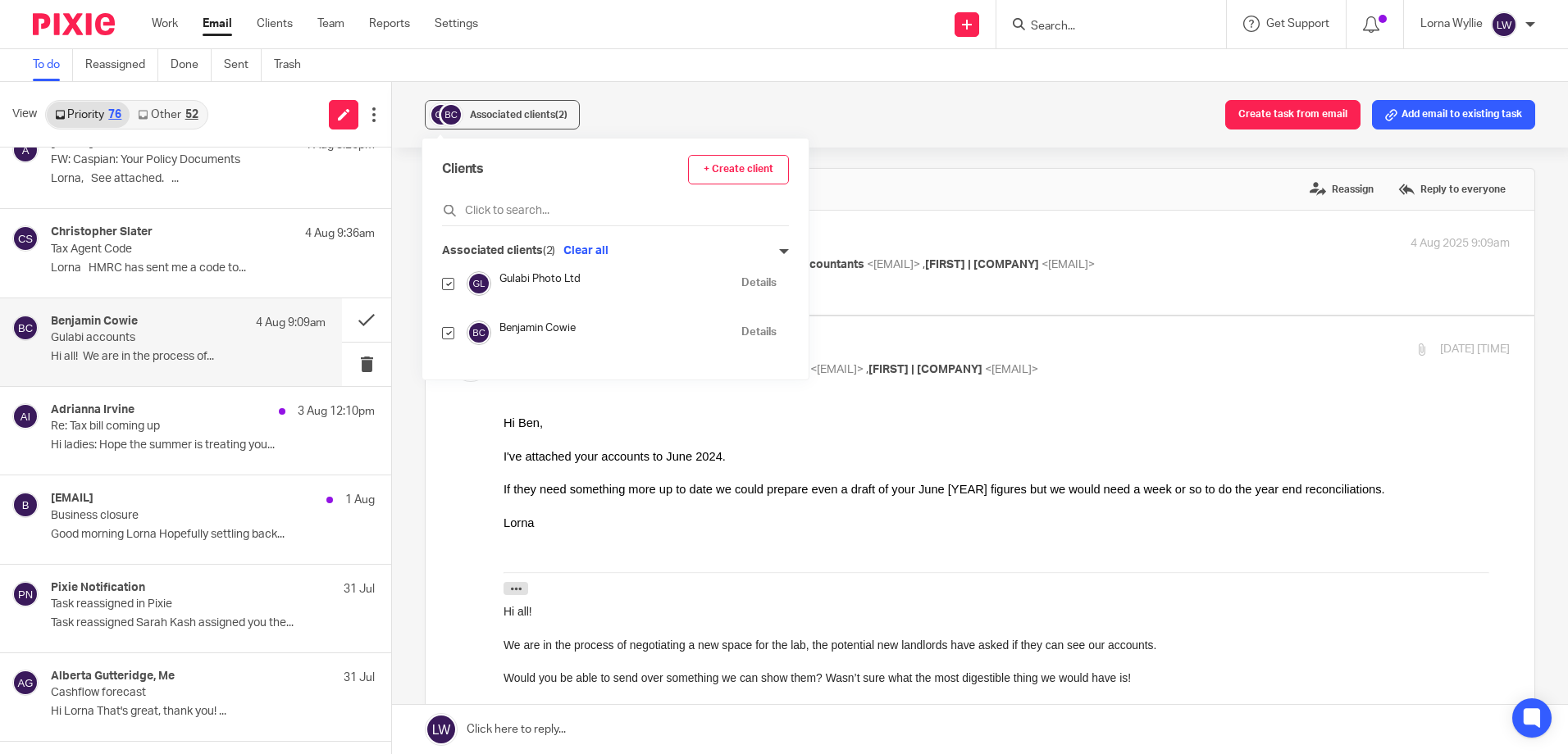 scroll, scrollTop: 0, scrollLeft: 0, axis: both 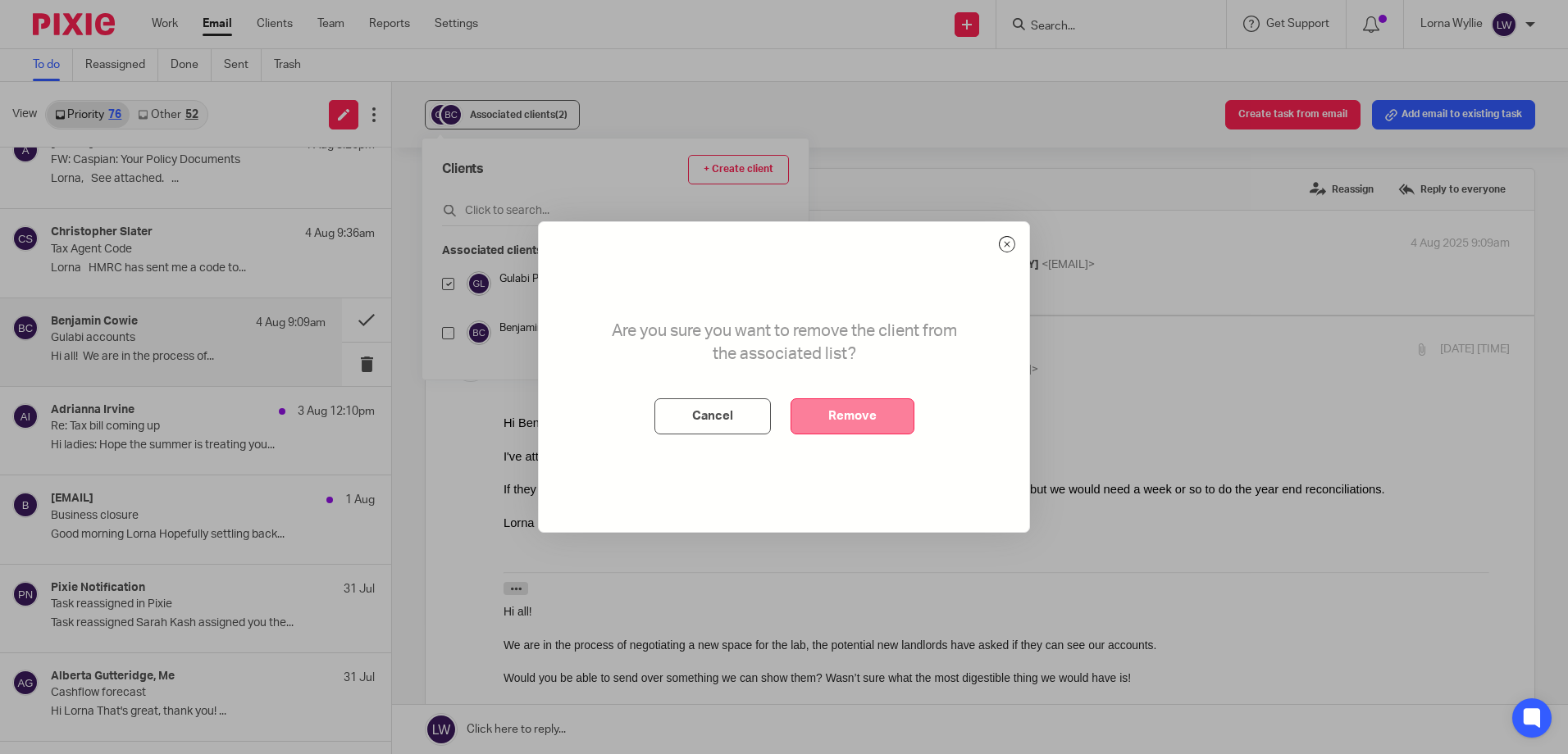 click on "Remove" at bounding box center [852, 416] 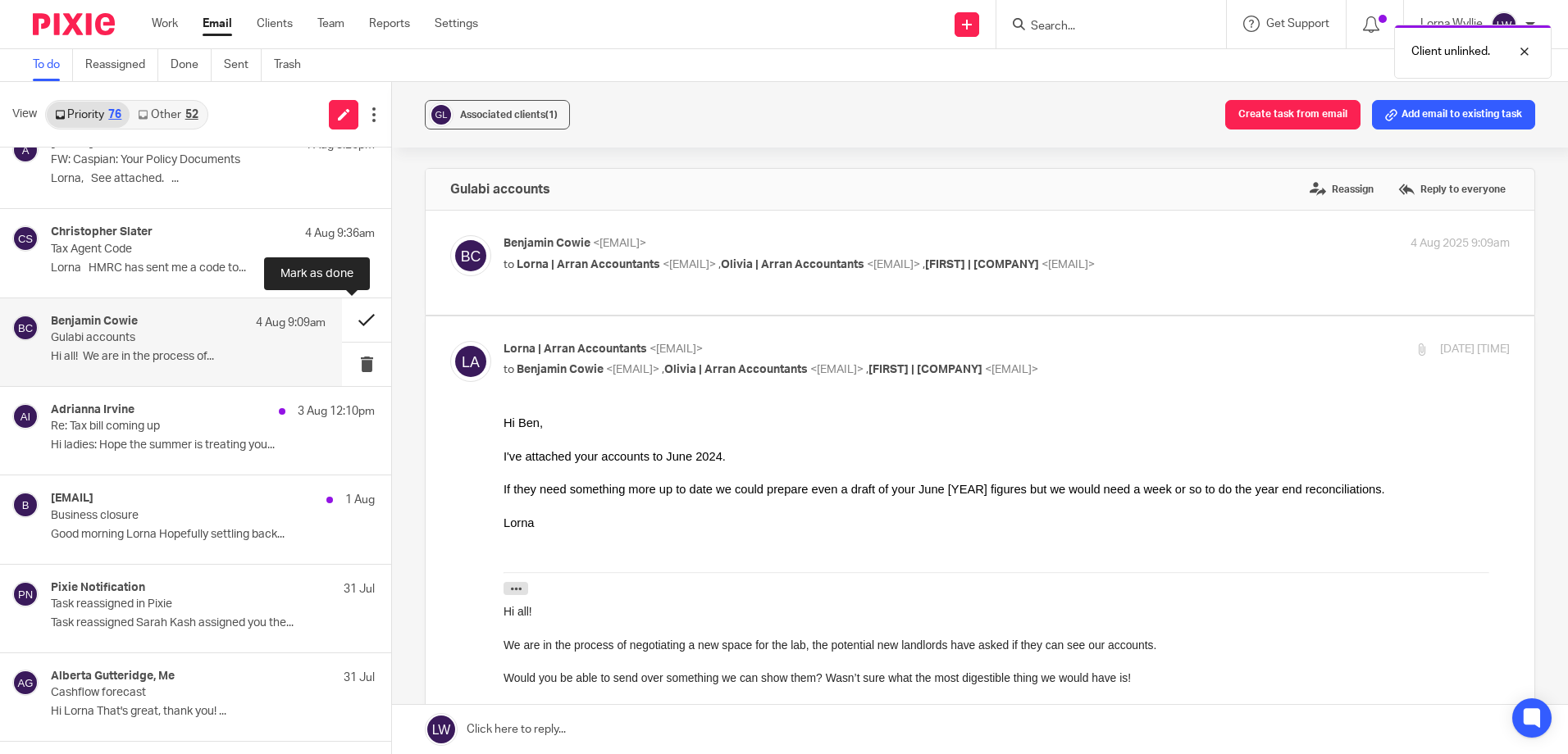 click at bounding box center (367, 320) 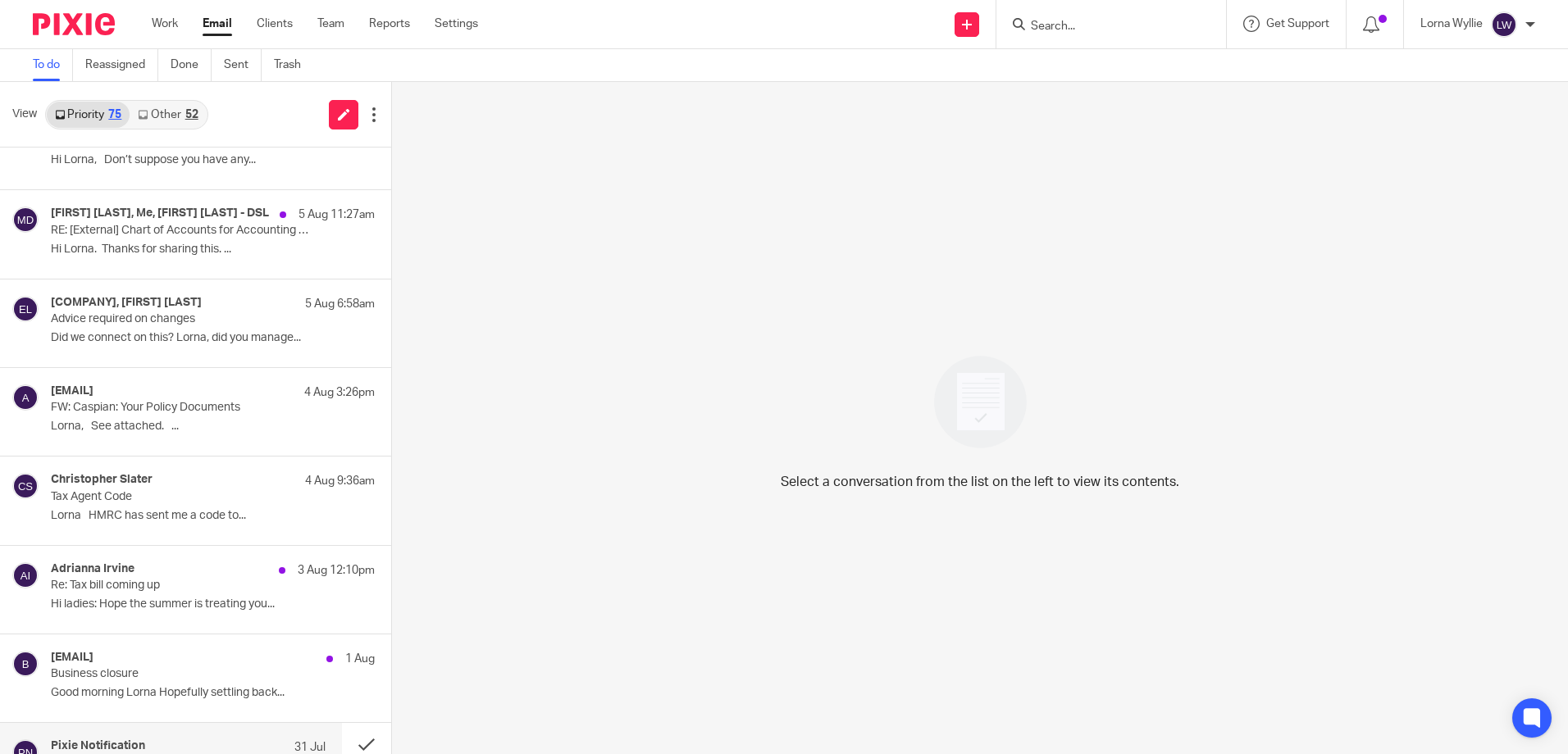 scroll, scrollTop: 492, scrollLeft: 0, axis: vertical 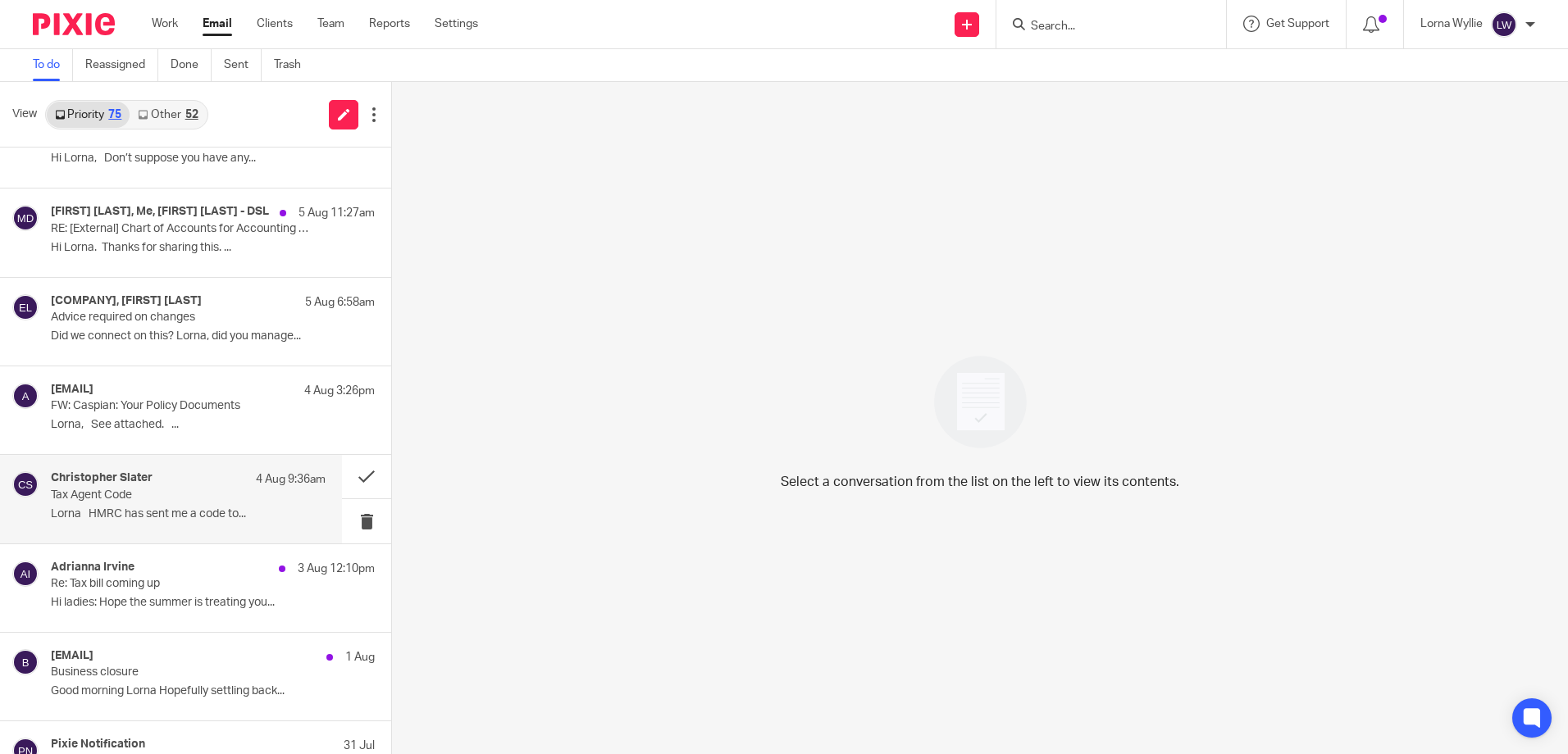 click on "Christopher Slater
4 Aug 9:36am   Tax Agent Code   Lorna     HMRC has sent me a code to..." at bounding box center [171, 498] 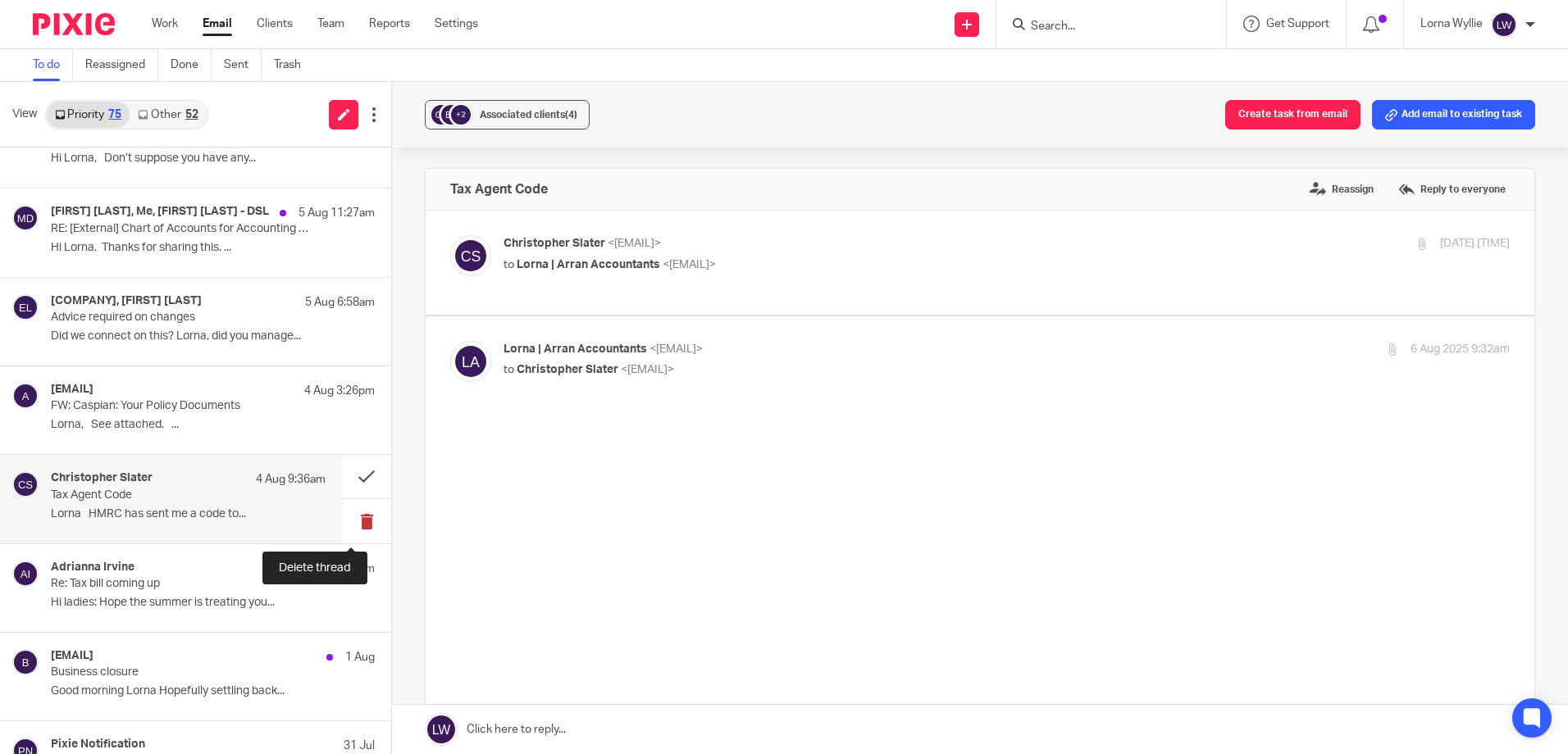 click at bounding box center (367, 520) 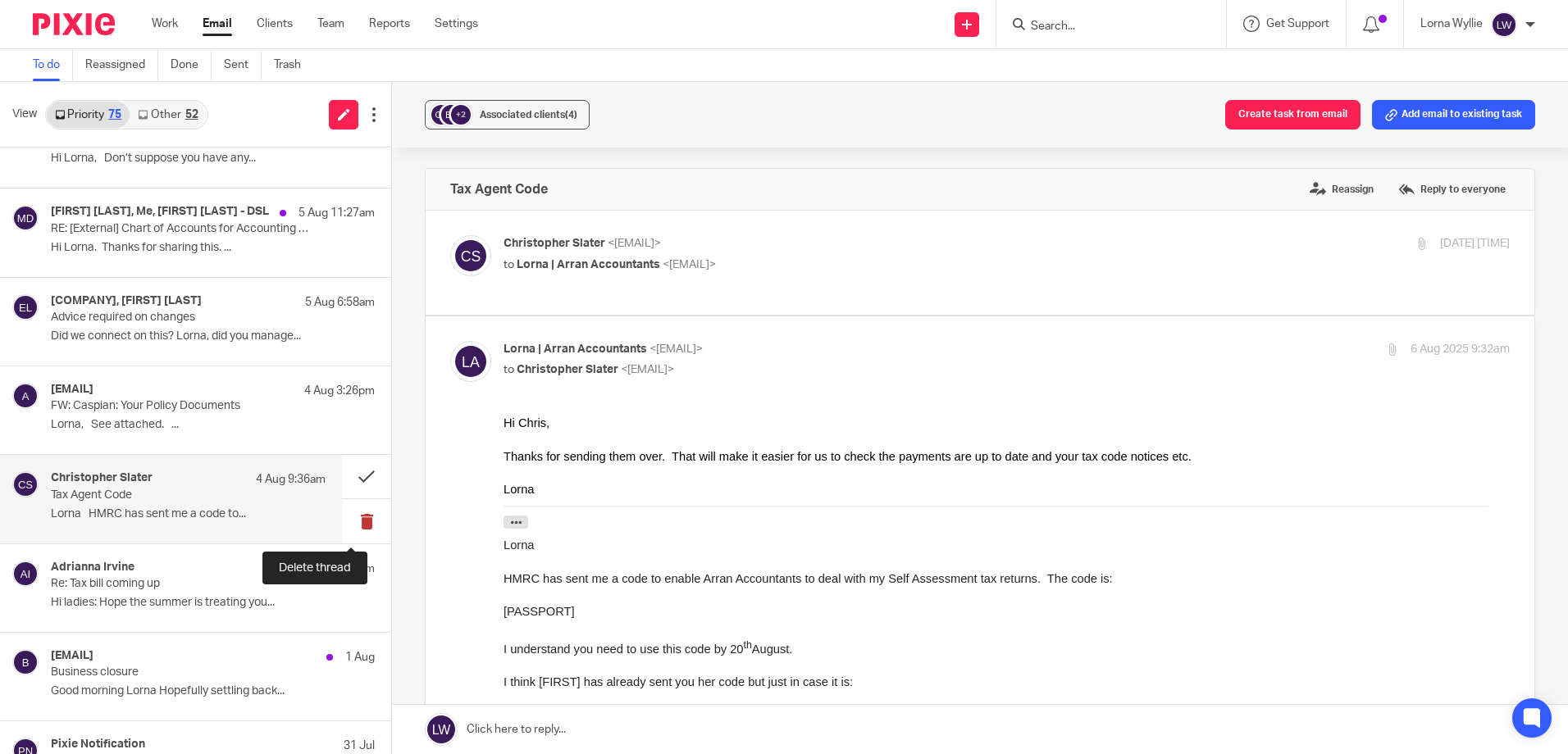scroll, scrollTop: 0, scrollLeft: 0, axis: both 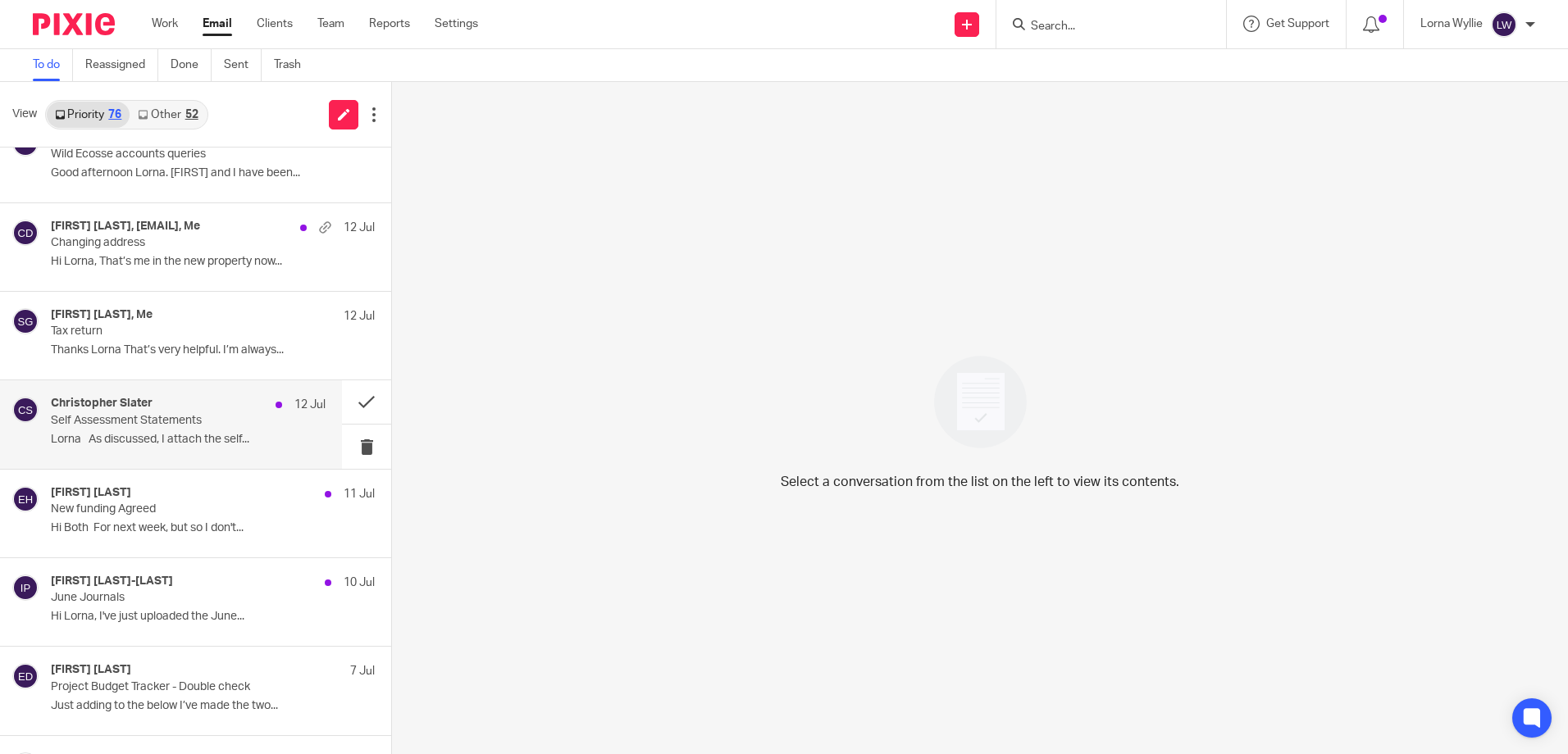 click on "Christopher Slater" at bounding box center [102, 403] 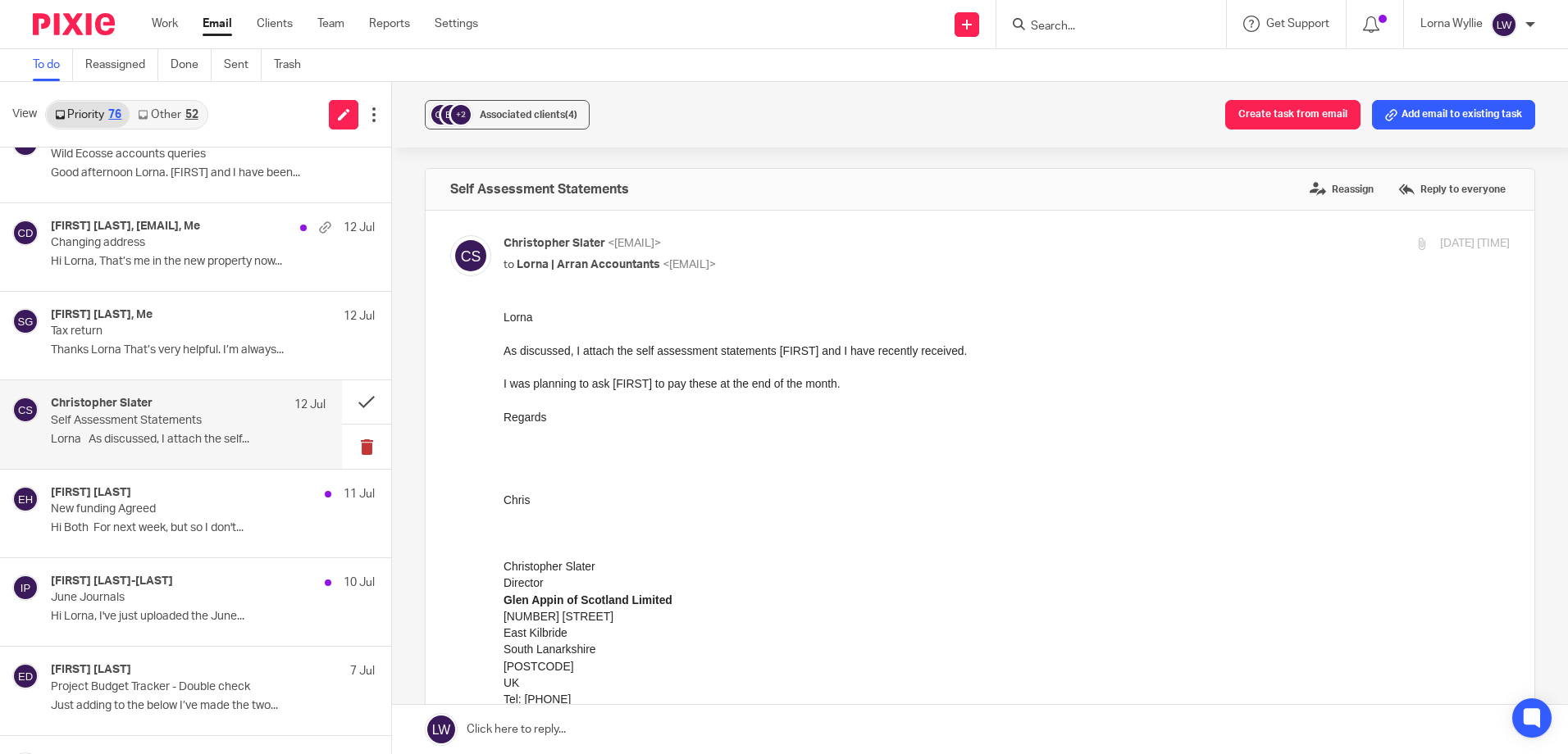 scroll, scrollTop: 0, scrollLeft: 0, axis: both 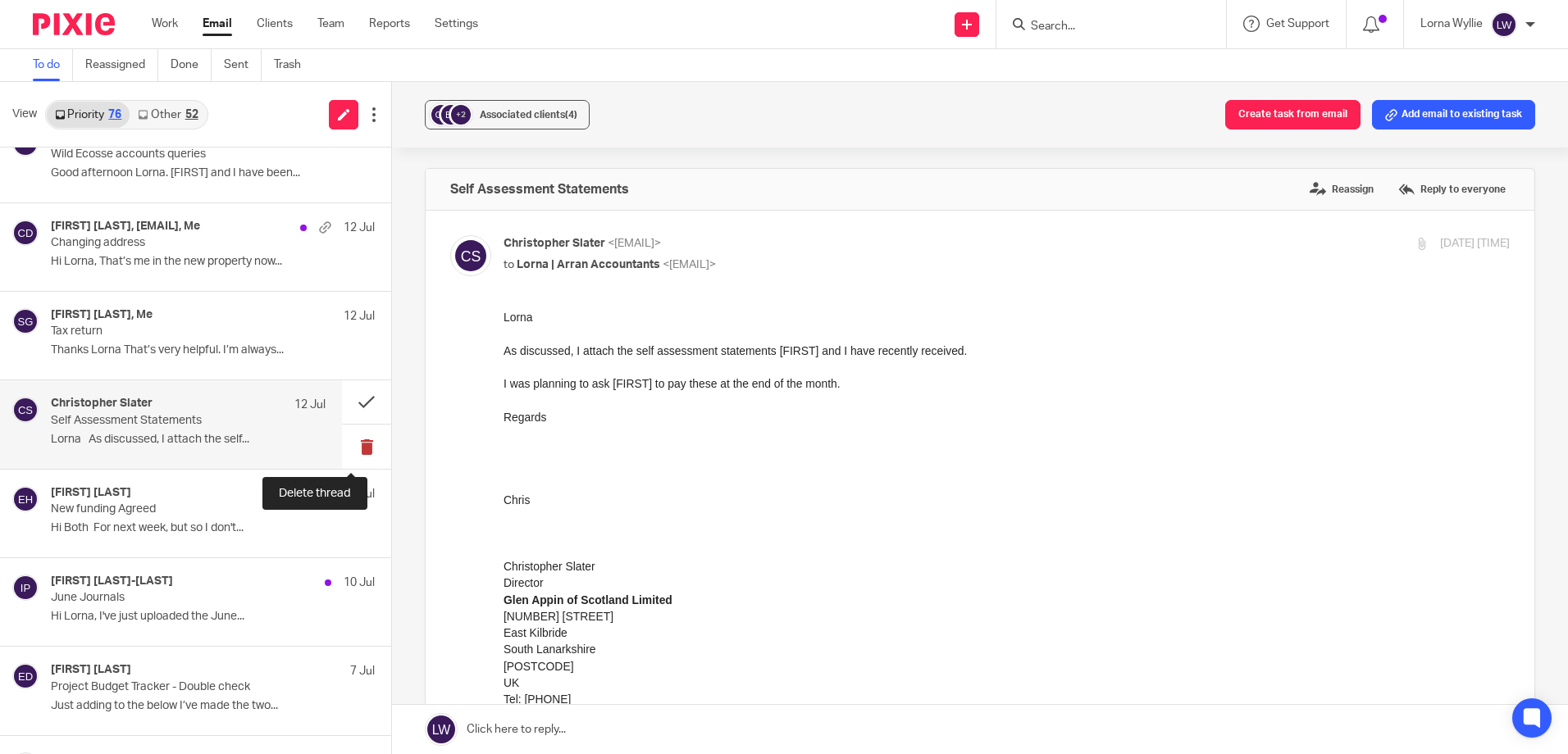 click at bounding box center (367, 446) 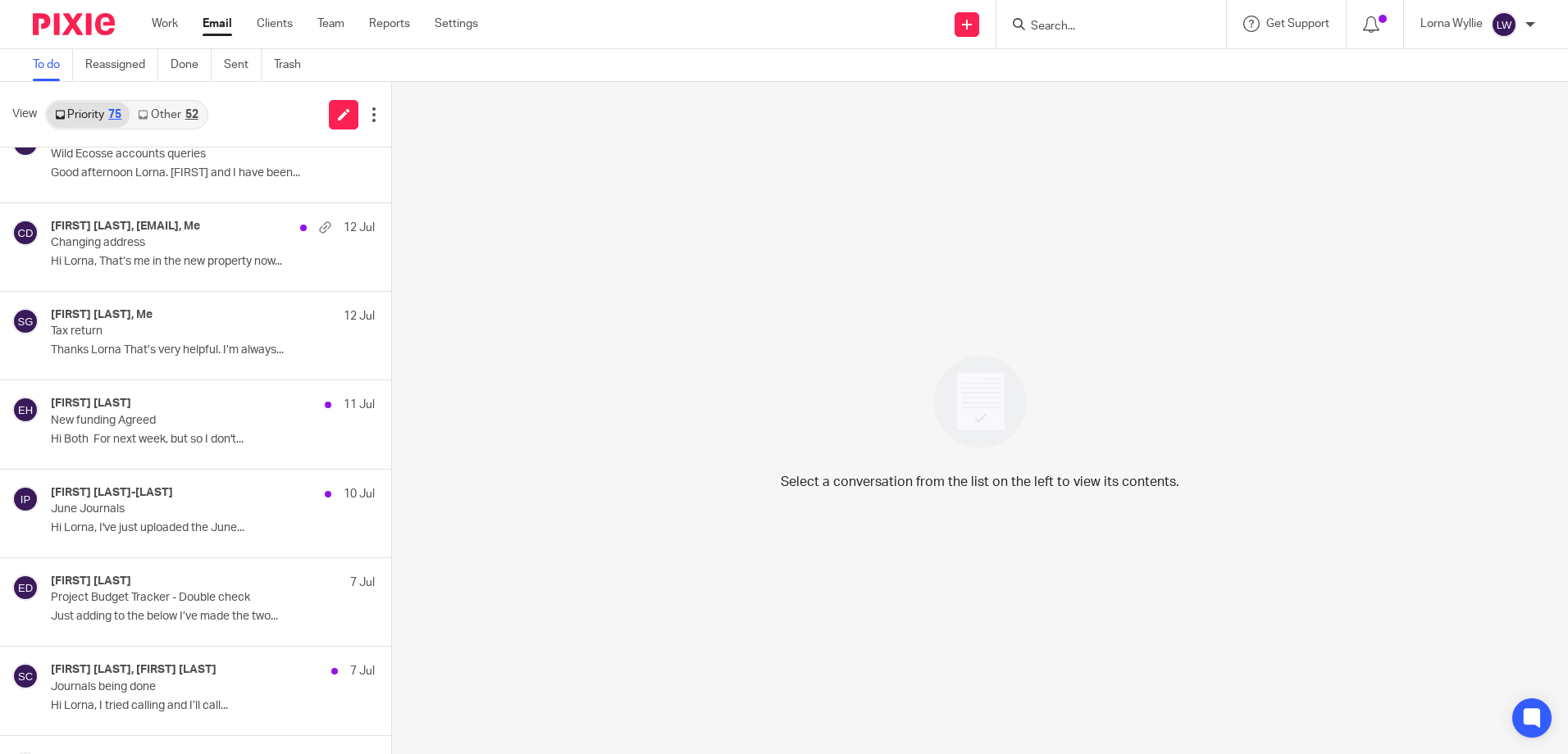 click at bounding box center (1103, 27) 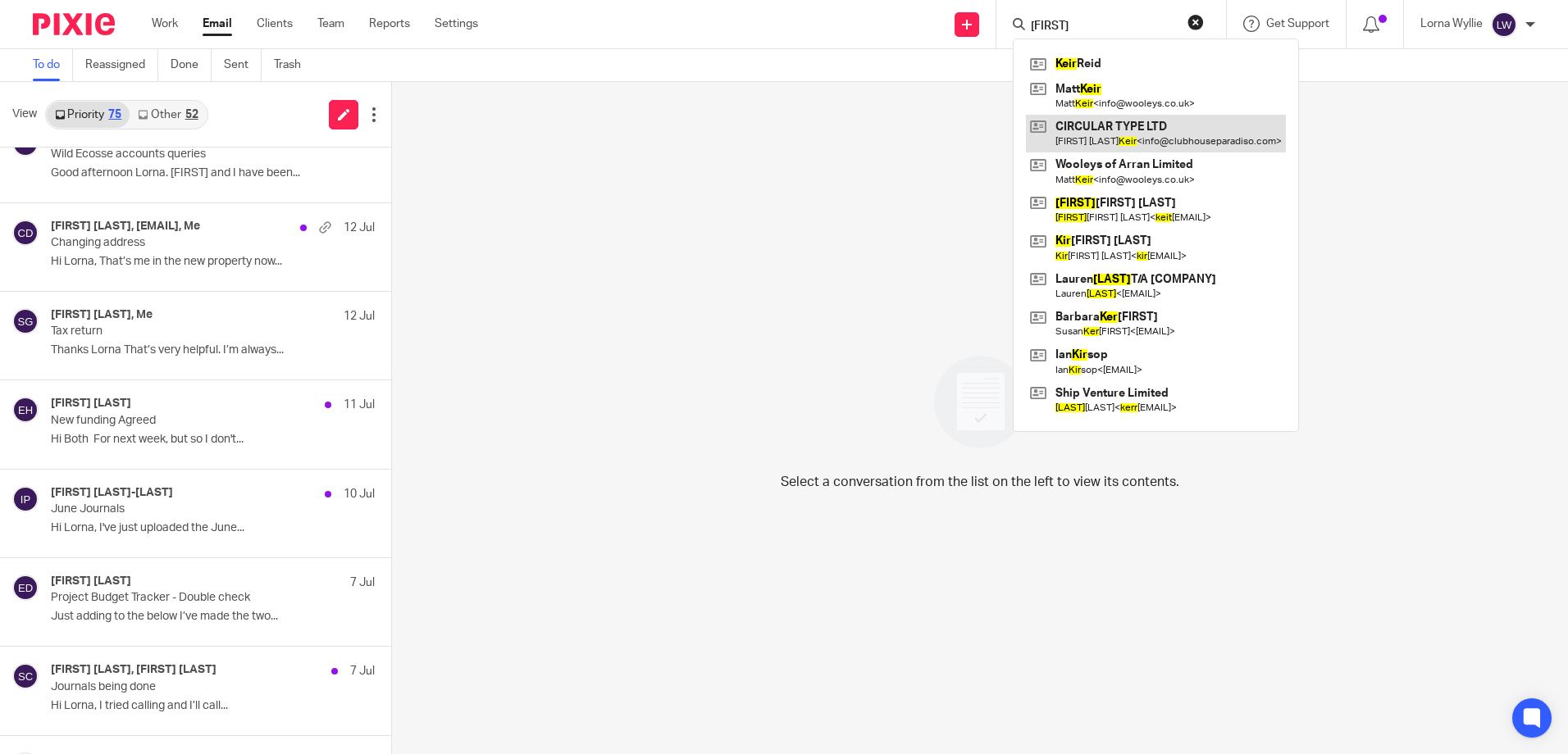 type on "keir" 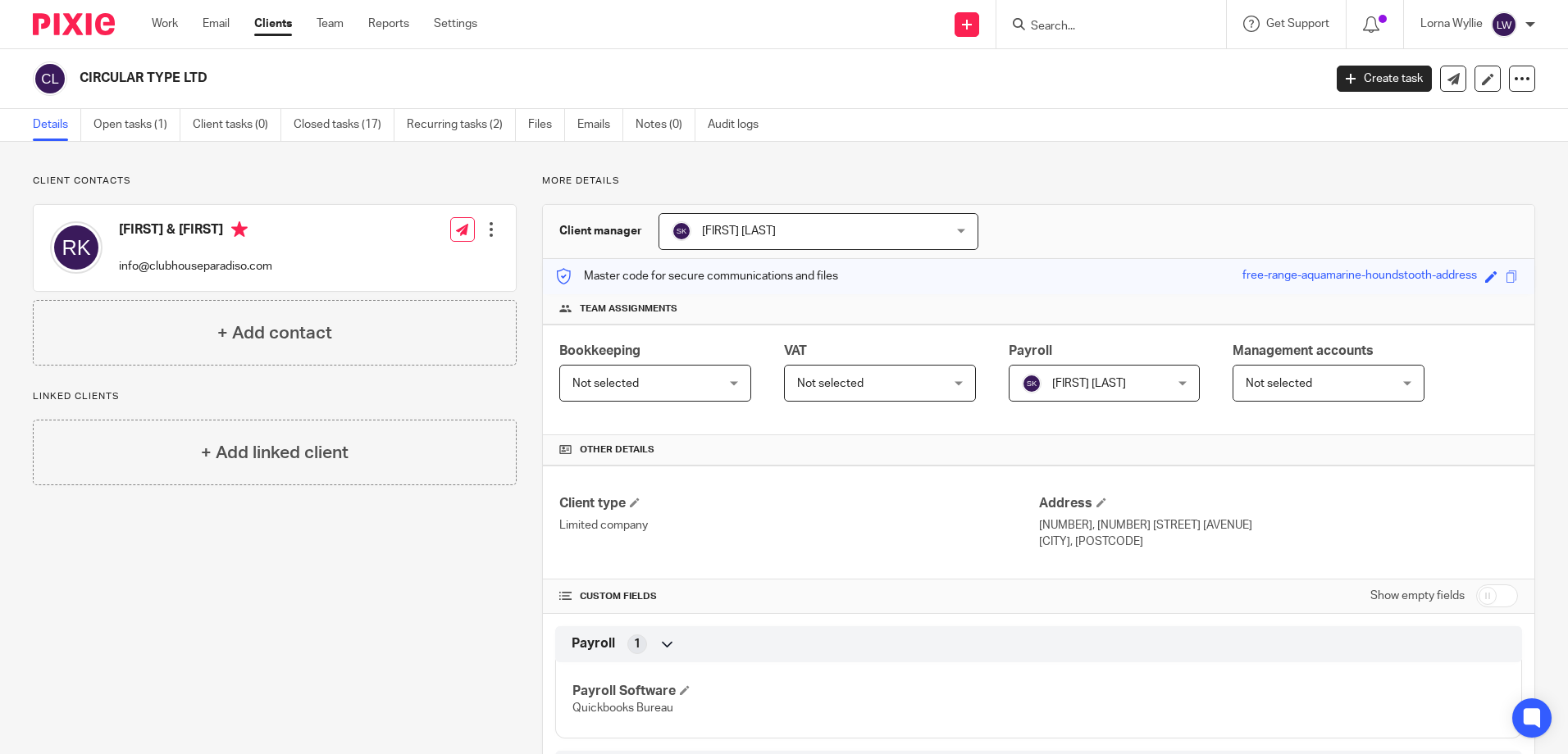 scroll, scrollTop: 0, scrollLeft: 0, axis: both 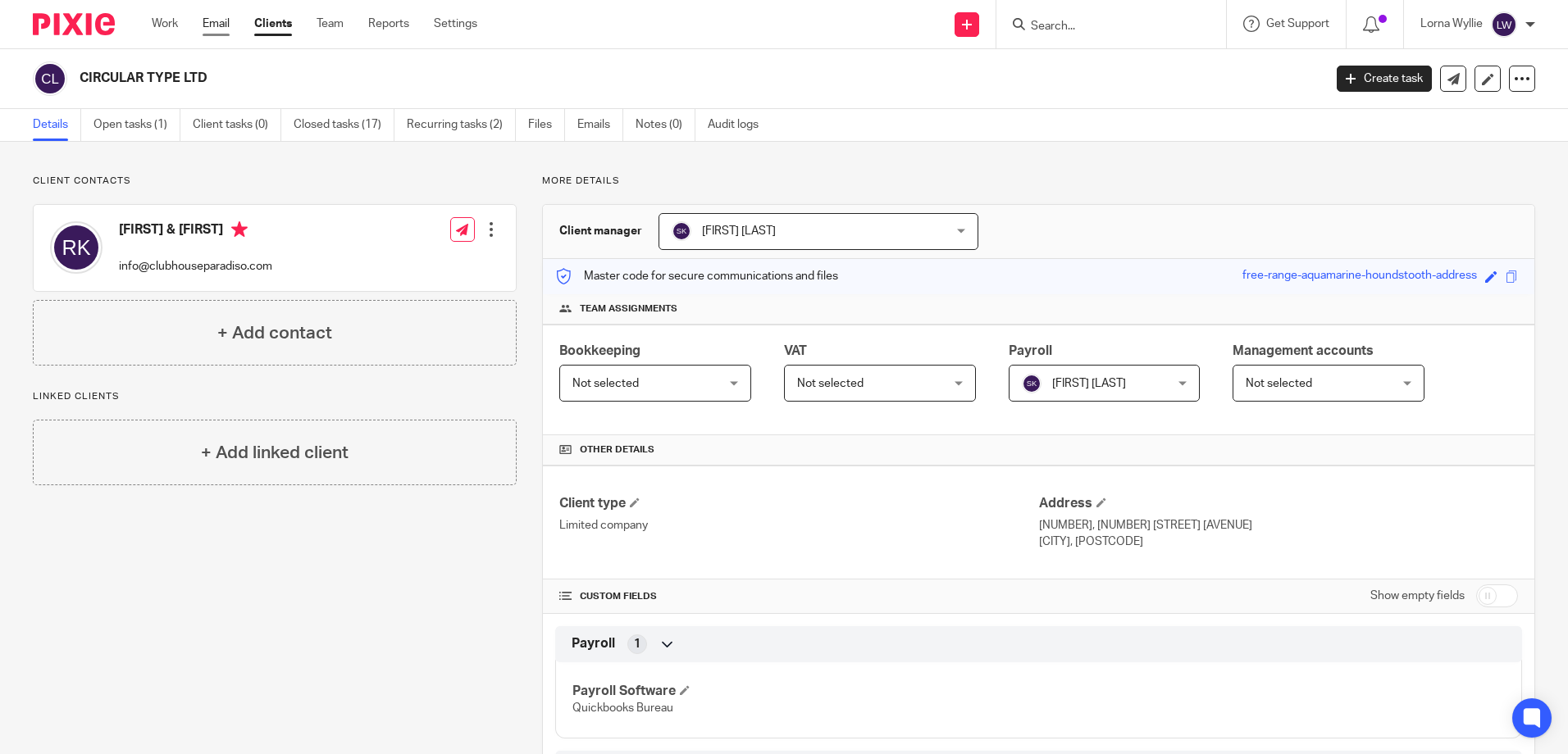 click on "Email" at bounding box center [216, 24] 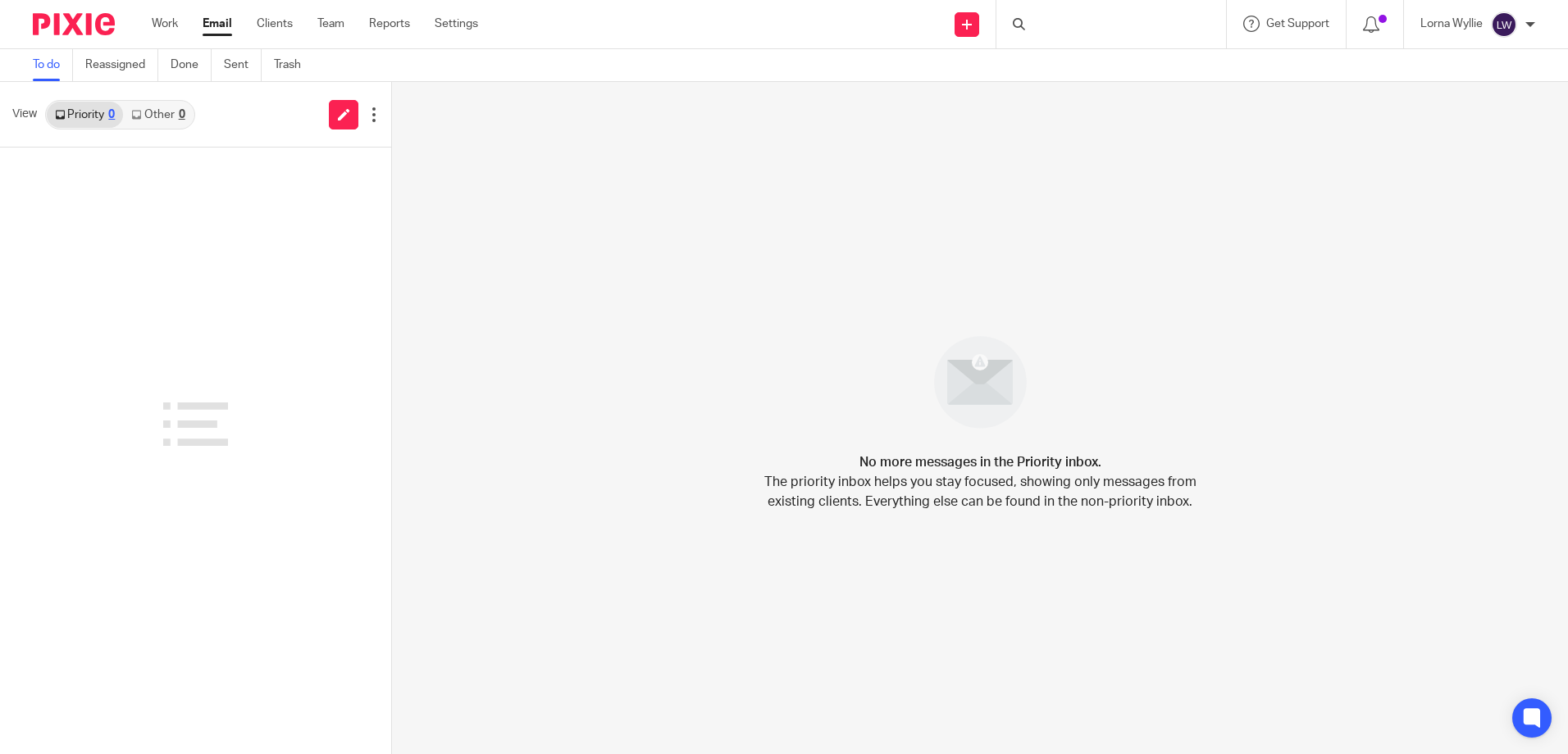 scroll, scrollTop: 0, scrollLeft: 0, axis: both 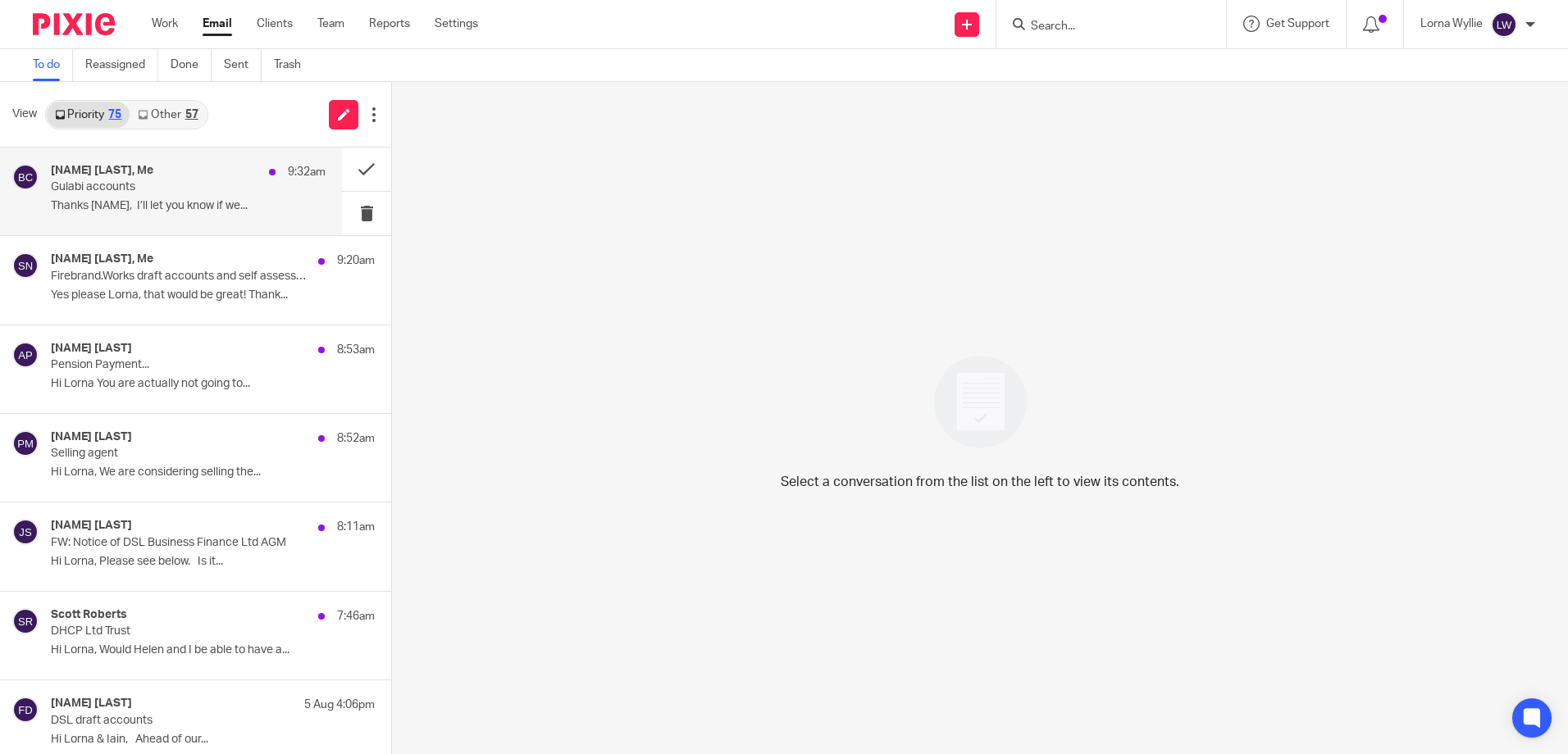 click on "Gulabi accounts" at bounding box center [161, 187] 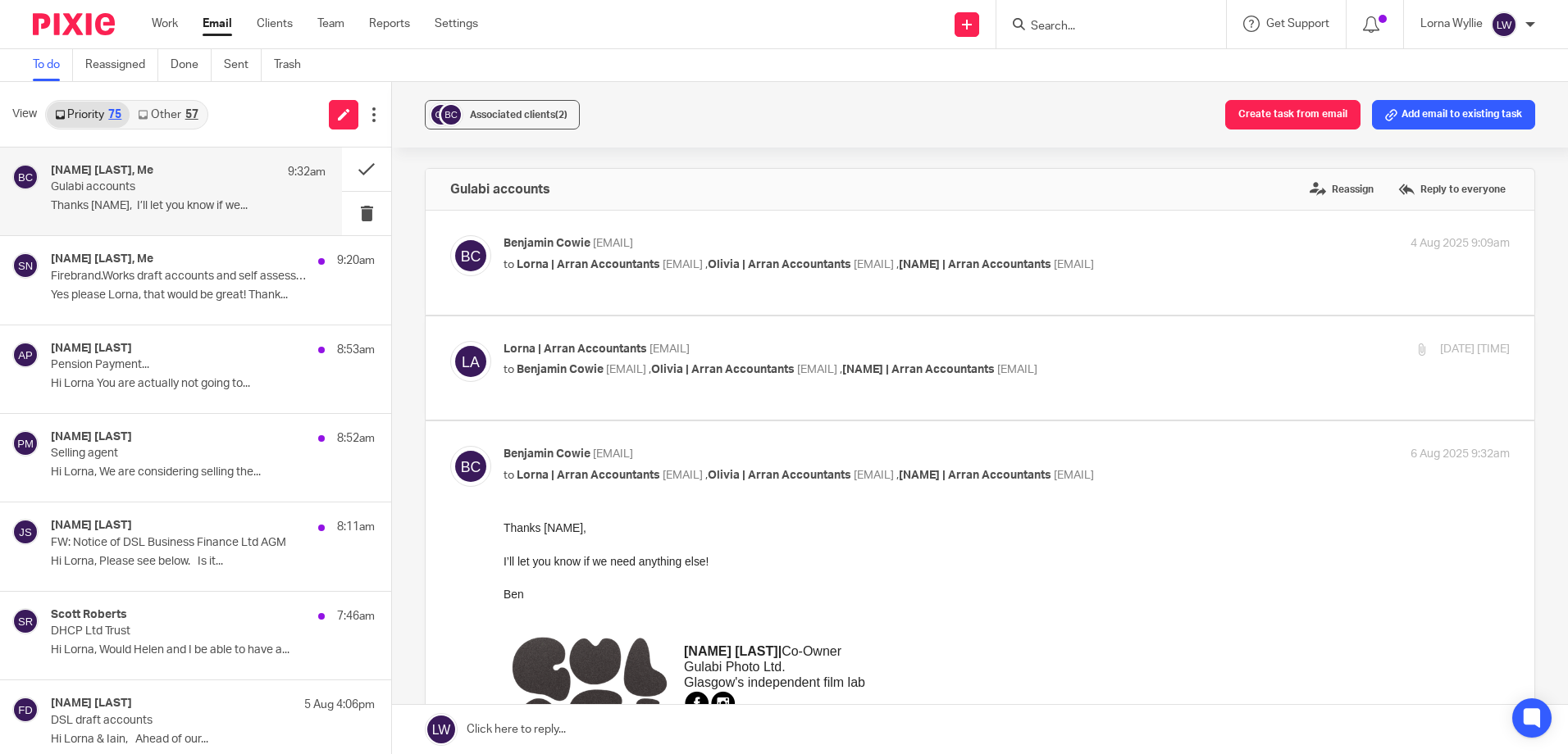scroll, scrollTop: 0, scrollLeft: 0, axis: both 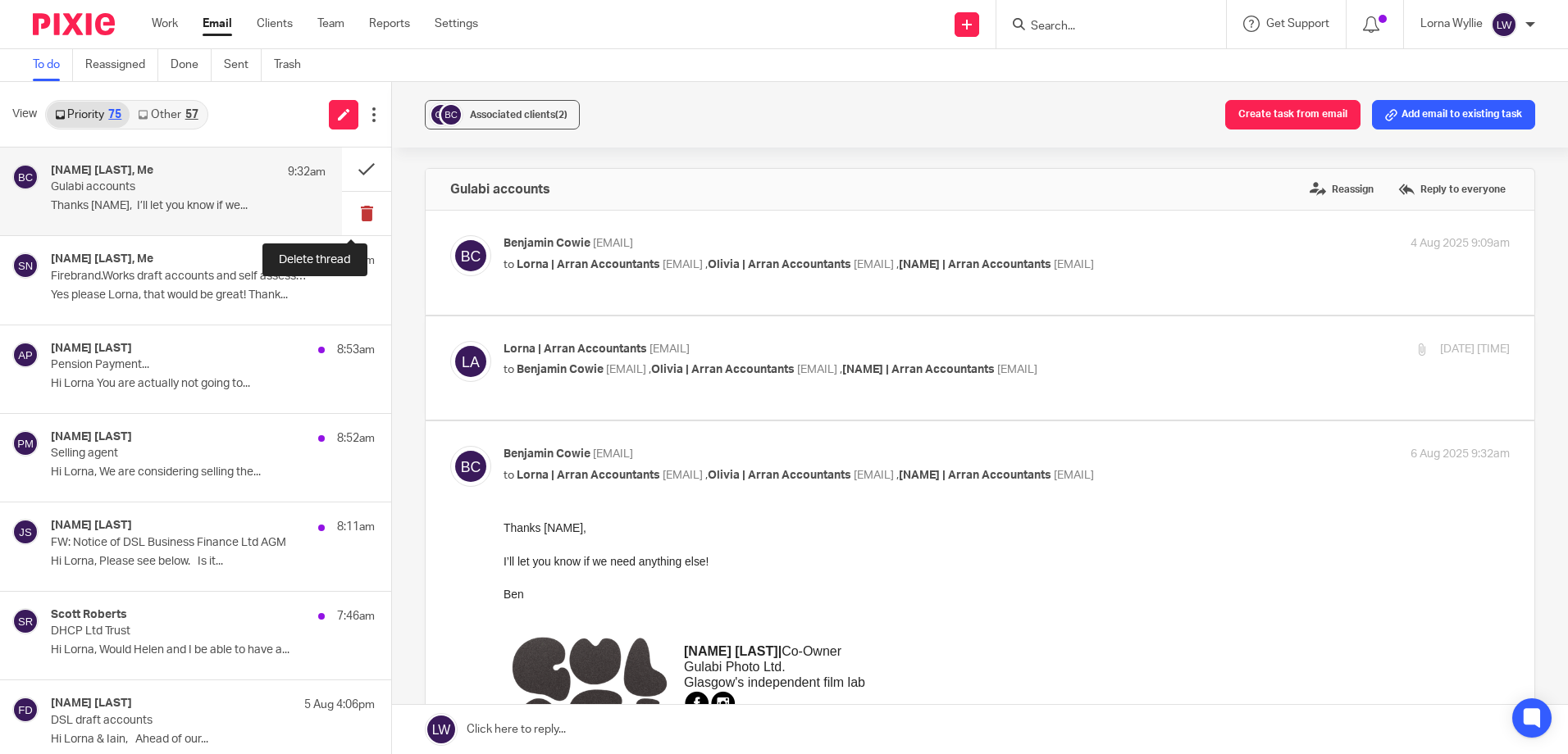 click at bounding box center [367, 213] 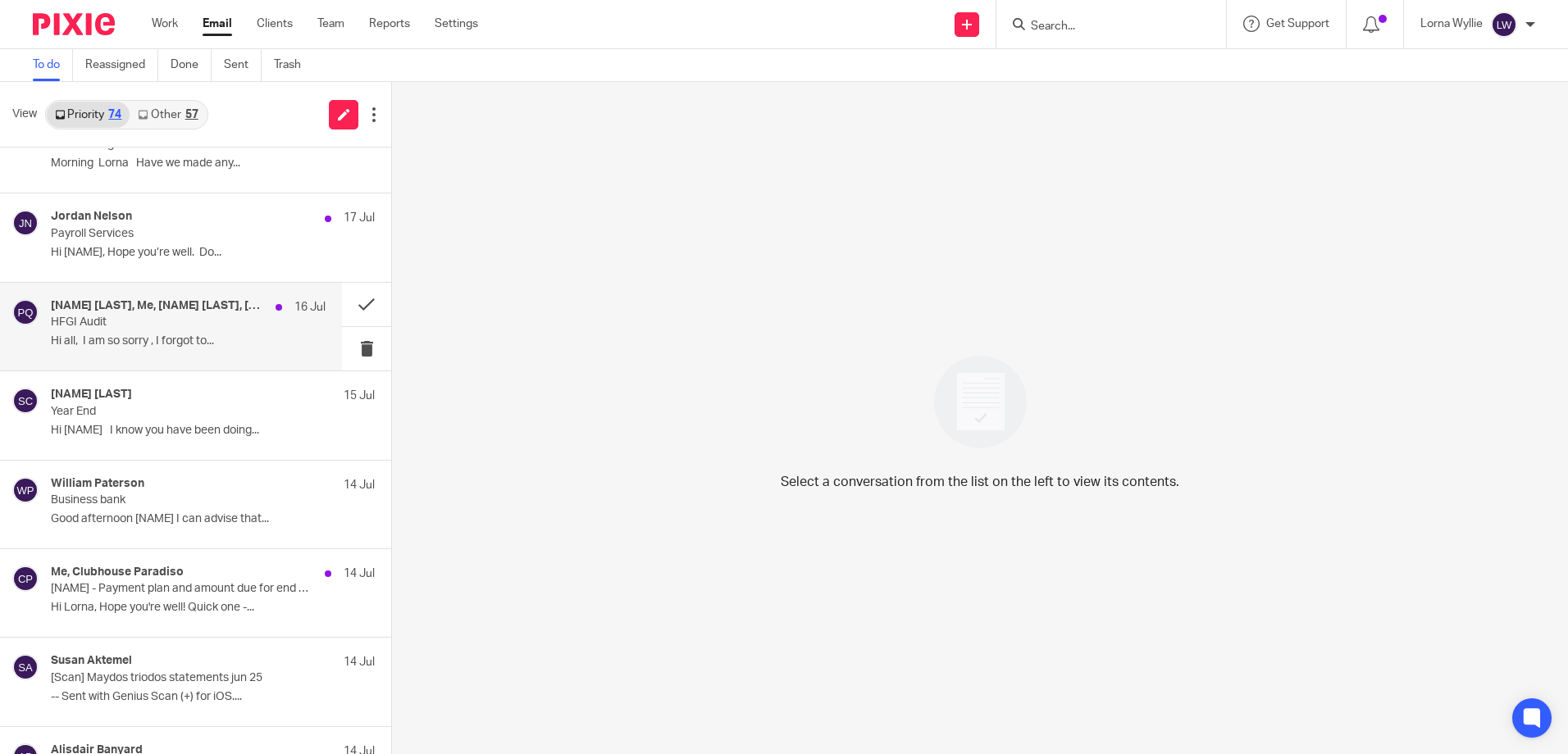 scroll, scrollTop: 2541, scrollLeft: 0, axis: vertical 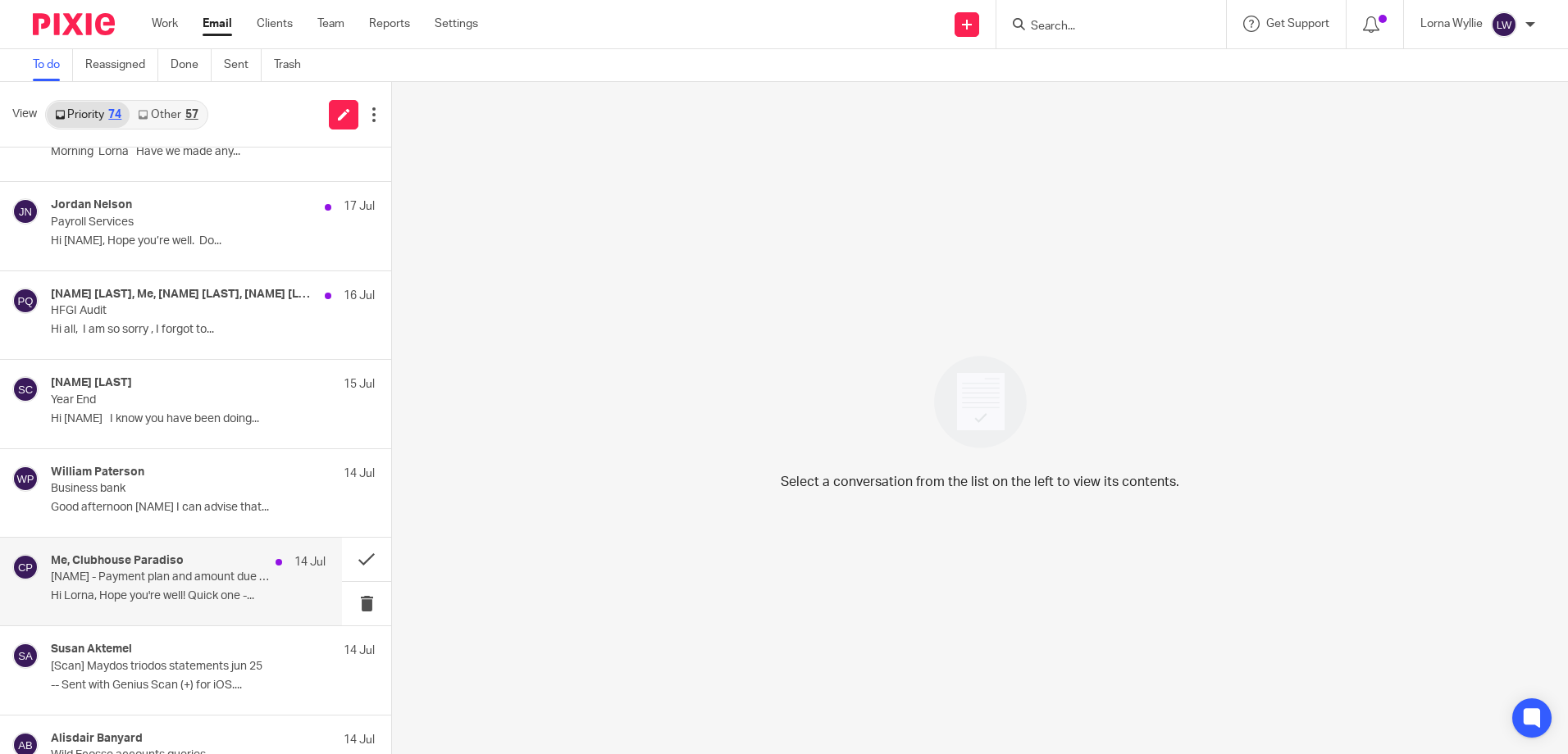 click on "Me, Clubhouse Paradiso
14 Jul   Keir - Payment plan and amount due for end July   Hi Lorna,     Hope you're well!     Quick one -..." at bounding box center [188, 581] 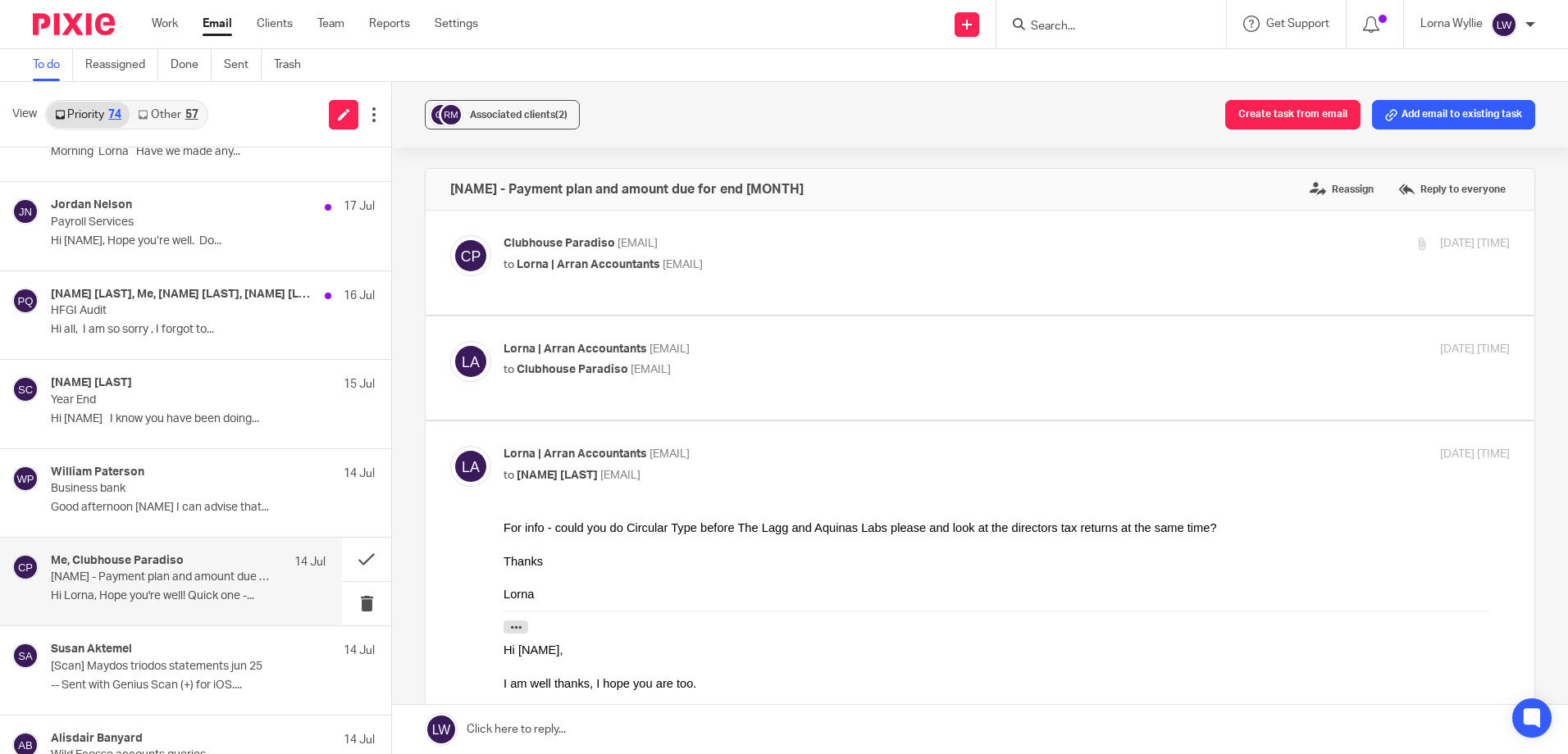 scroll, scrollTop: 0, scrollLeft: 0, axis: both 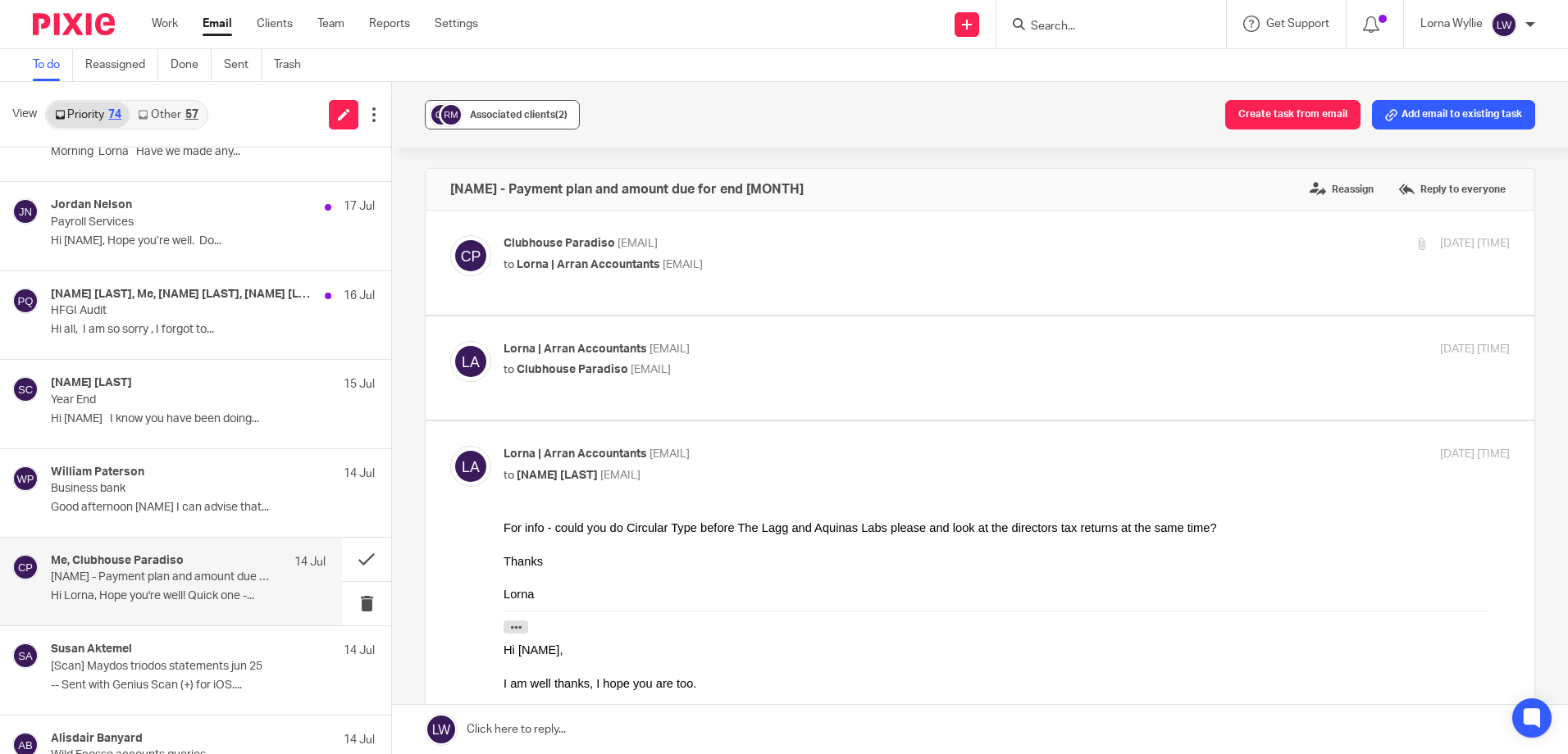 click on "Associated clients  (2)" at bounding box center [518, 115] 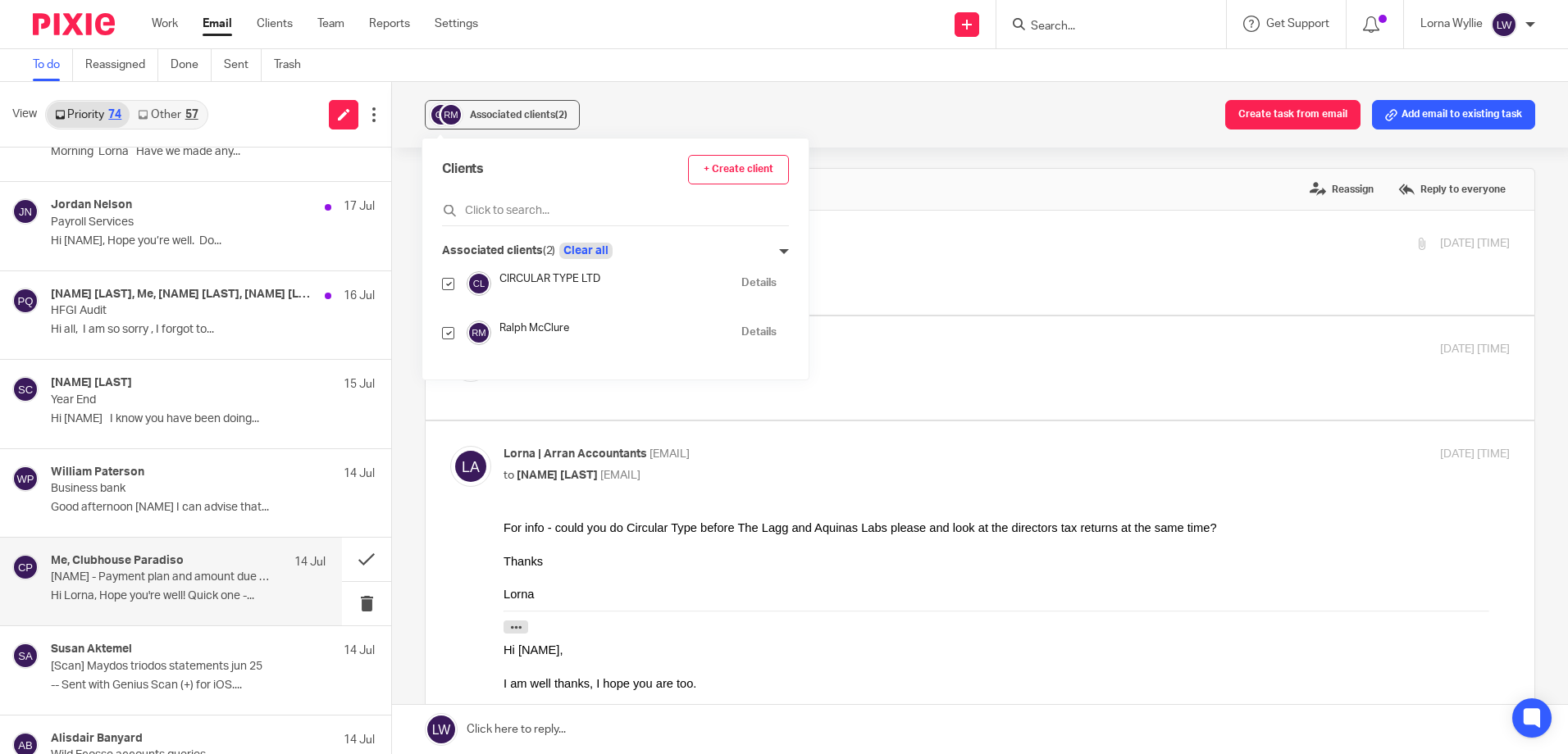 click on "Clear all" at bounding box center [586, 251] 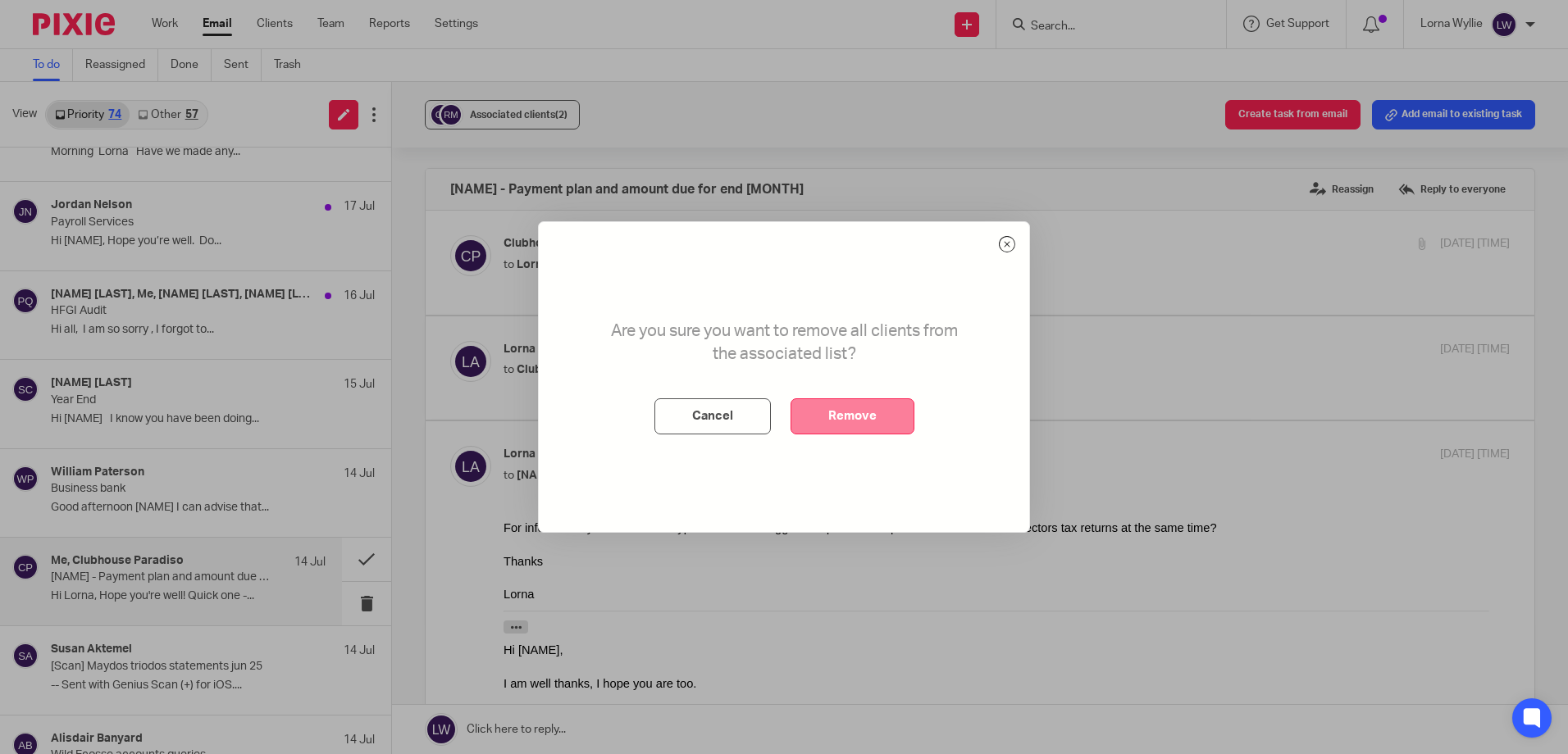 click on "Remove" at bounding box center (852, 416) 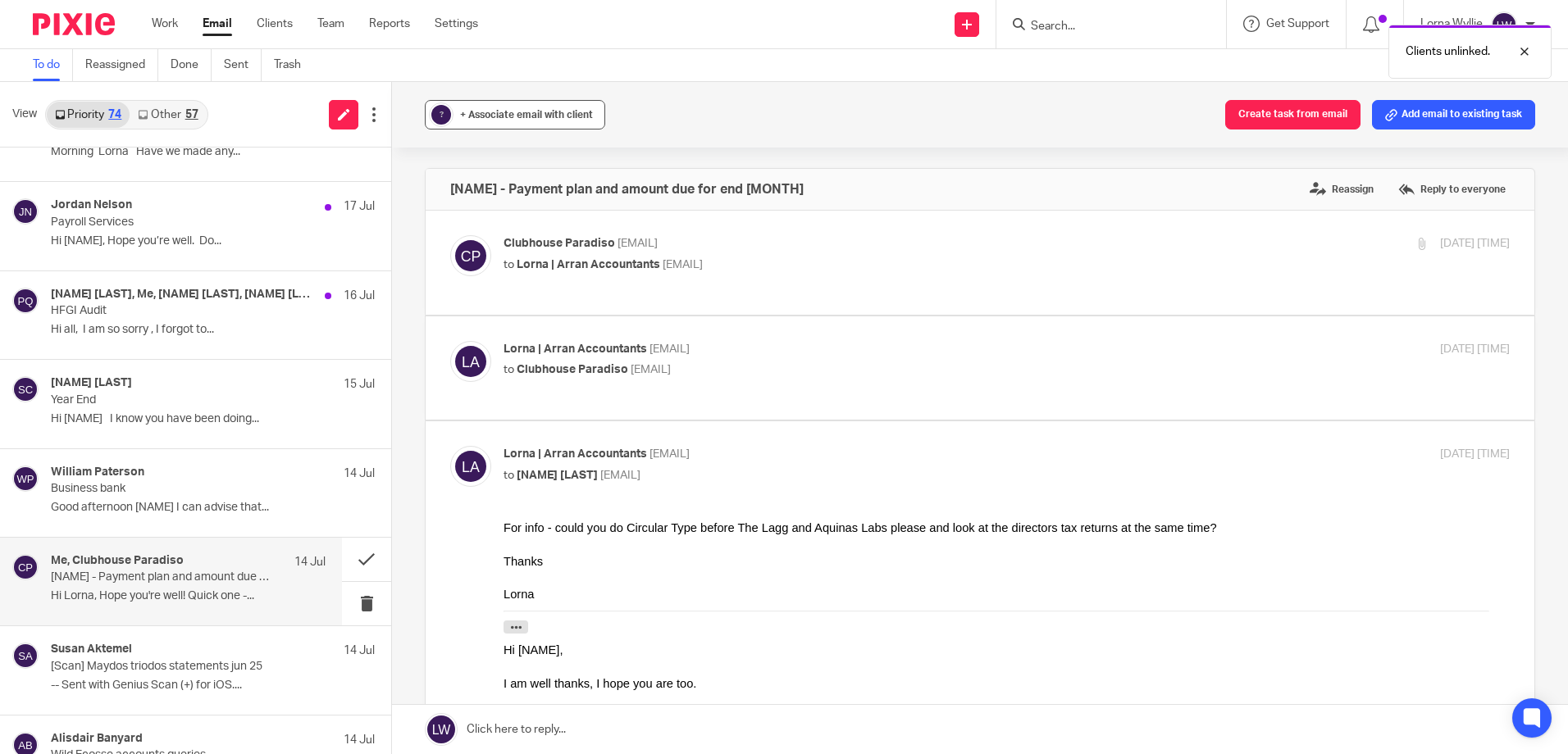 click on "+ Associate email with client" at bounding box center (526, 115) 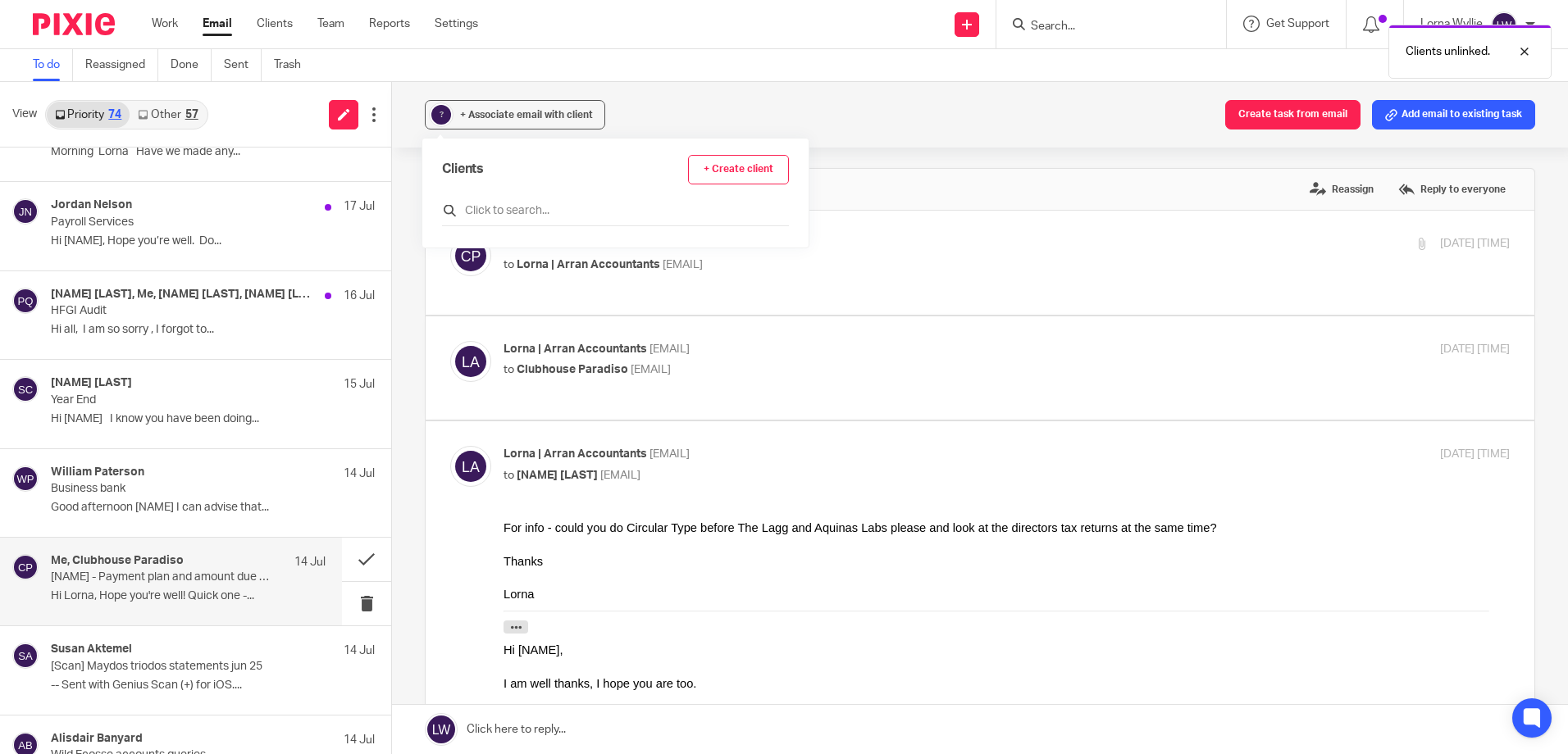 click at bounding box center [615, 211] 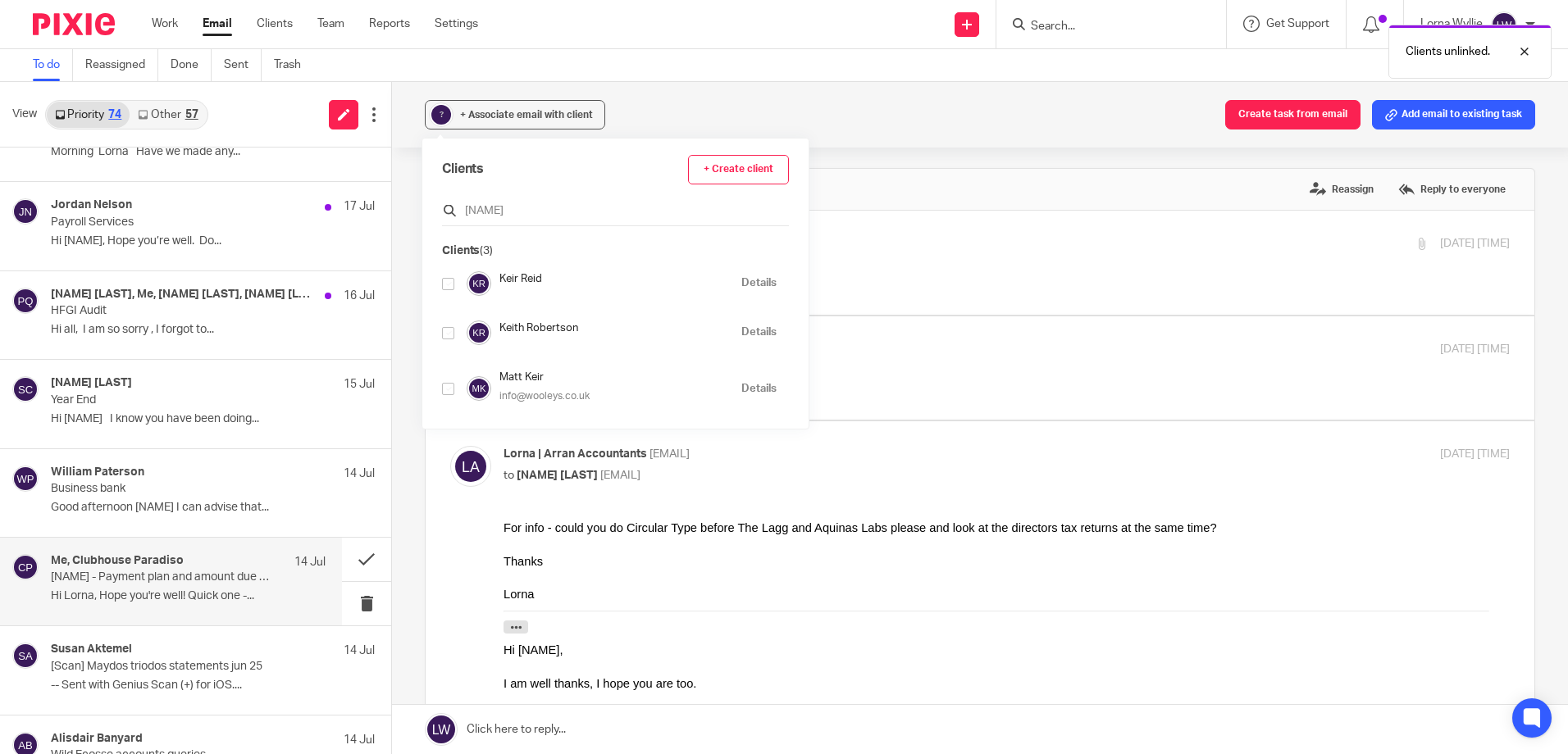 type on "keir" 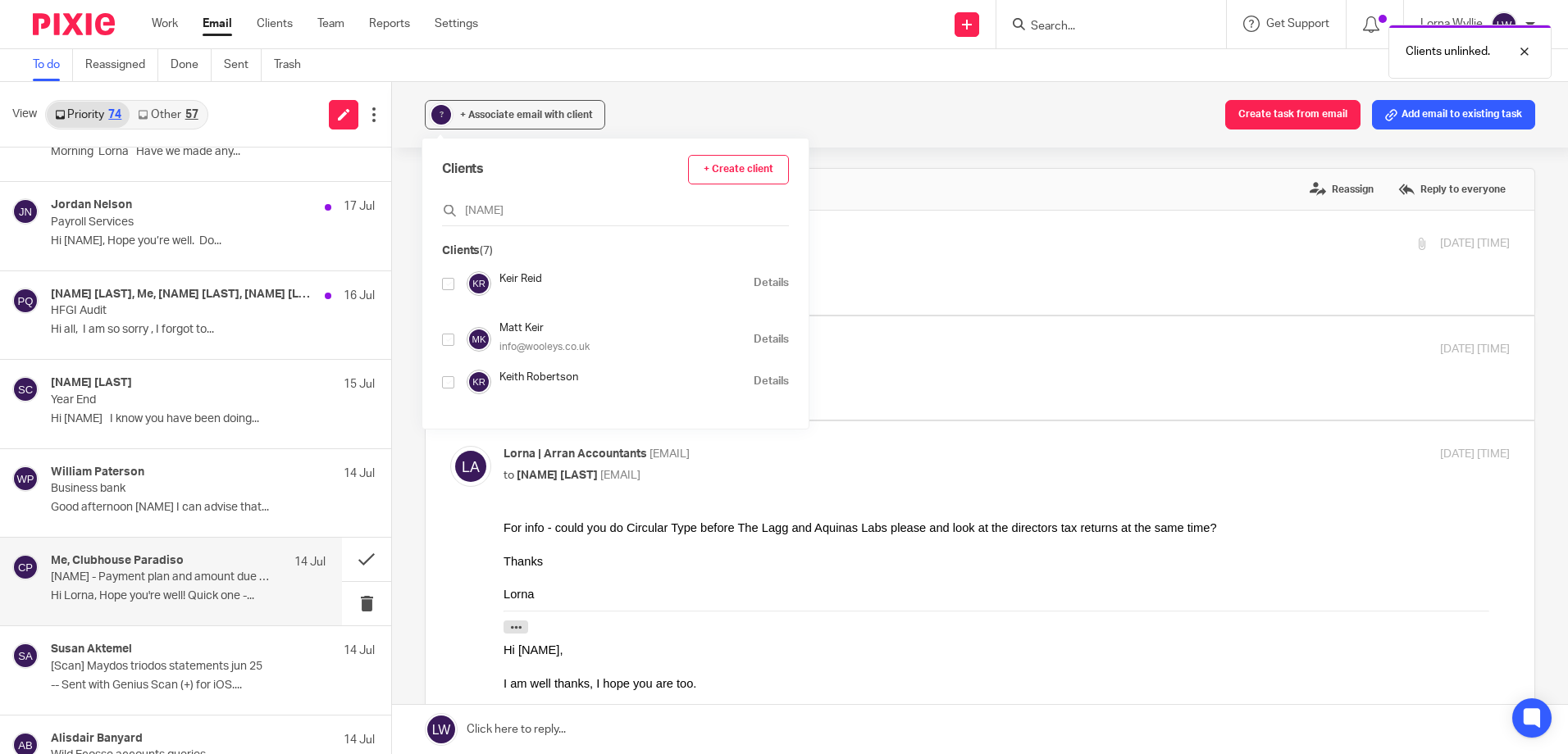 click at bounding box center [448, 284] 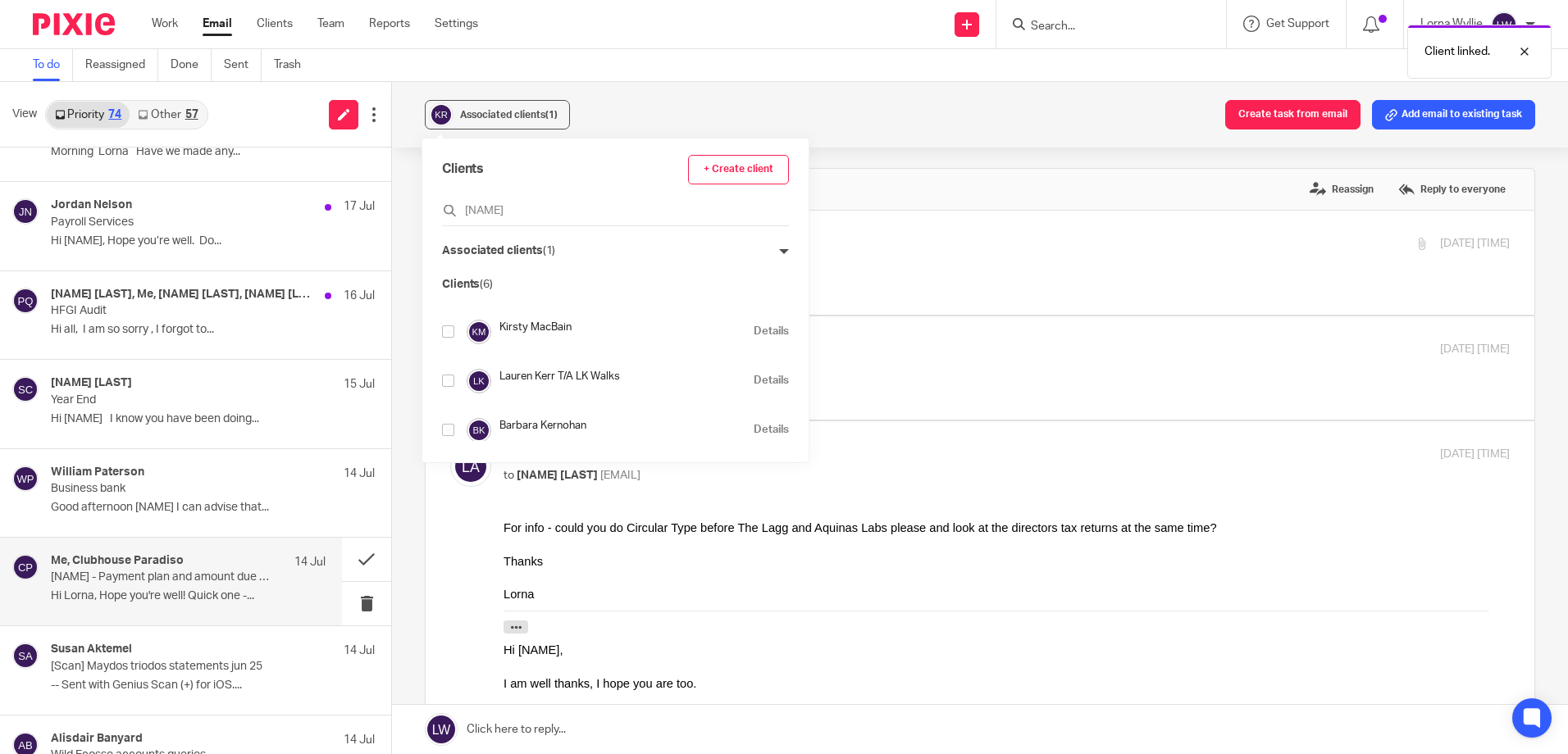 scroll, scrollTop: 0, scrollLeft: 0, axis: both 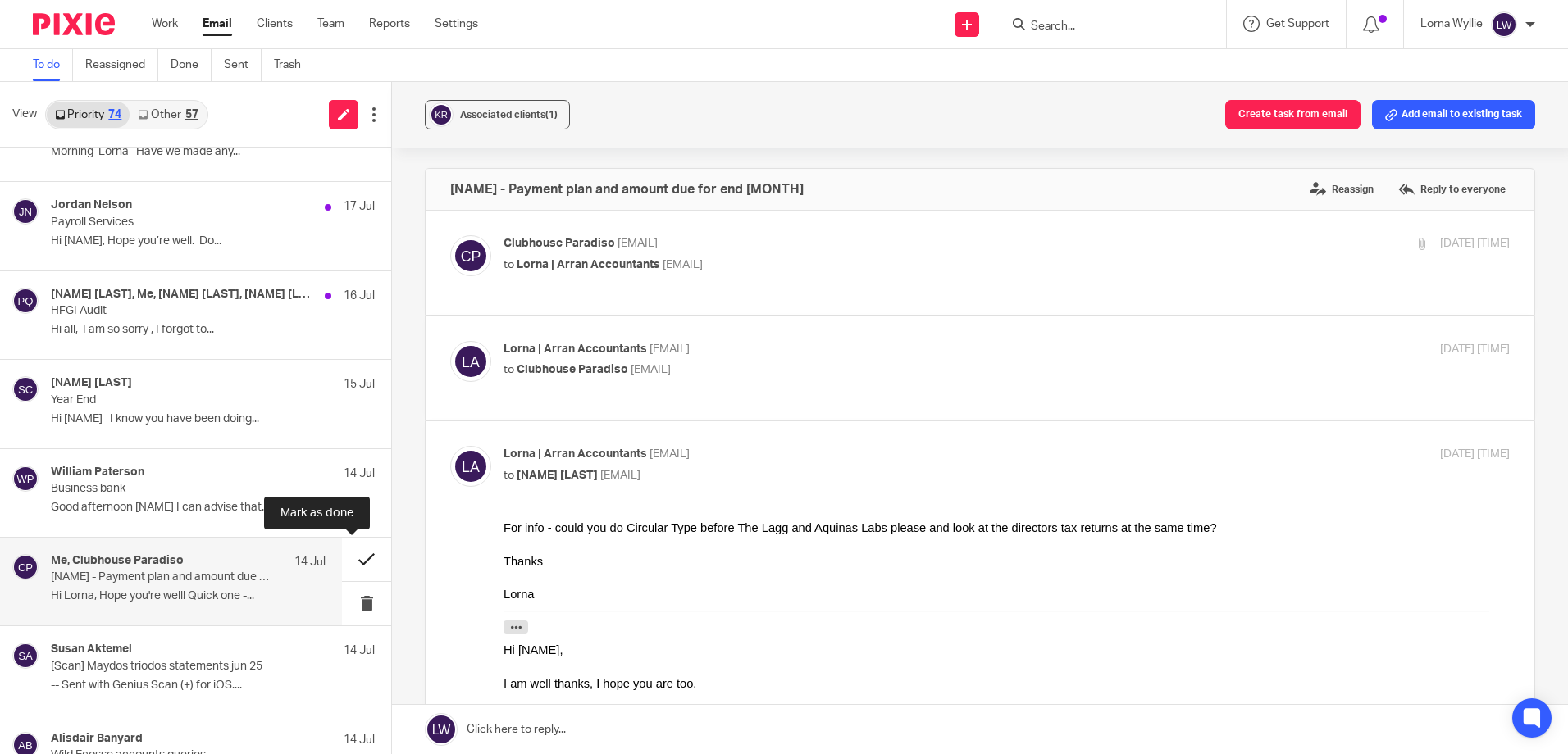 click at bounding box center (367, 559) 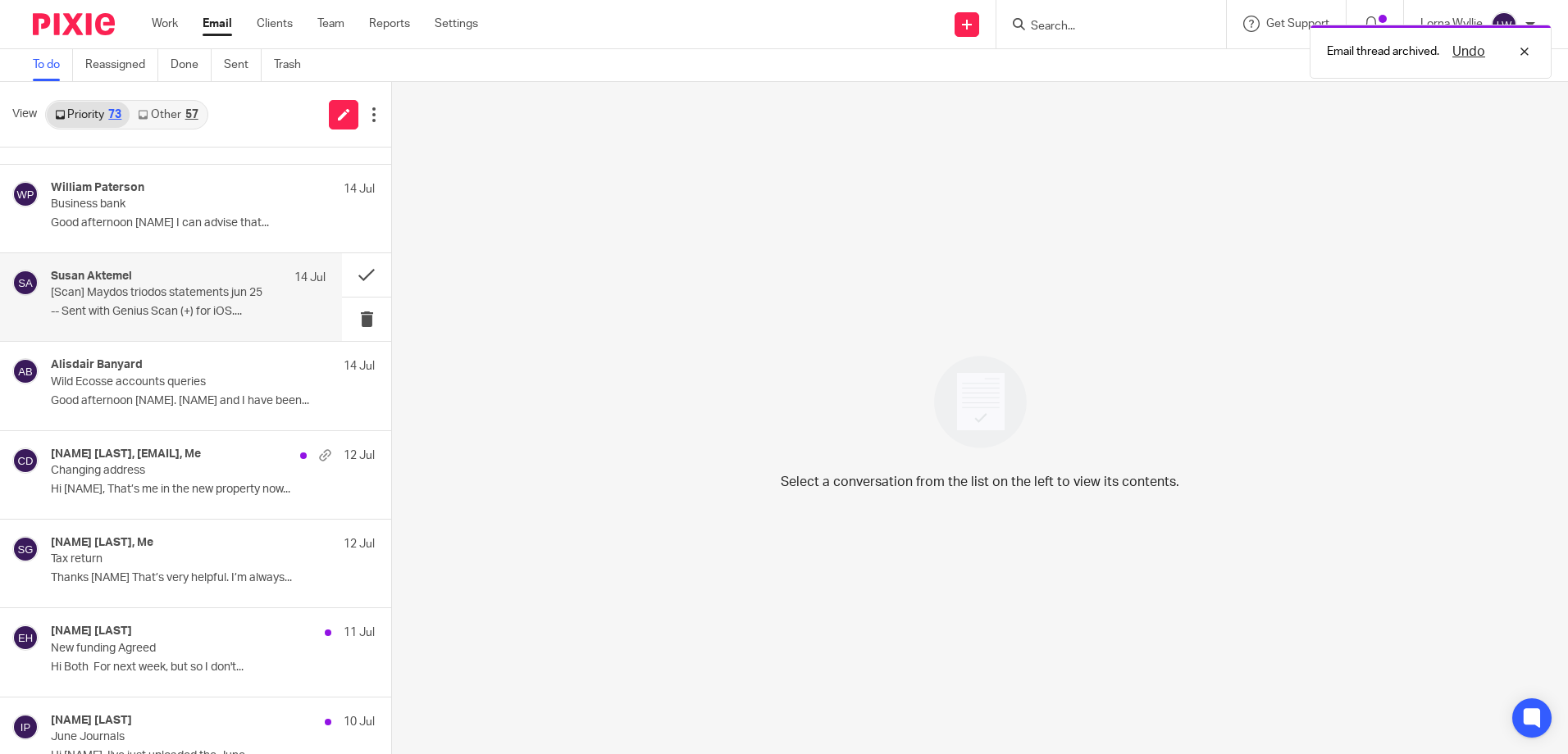 scroll, scrollTop: 2868, scrollLeft: 0, axis: vertical 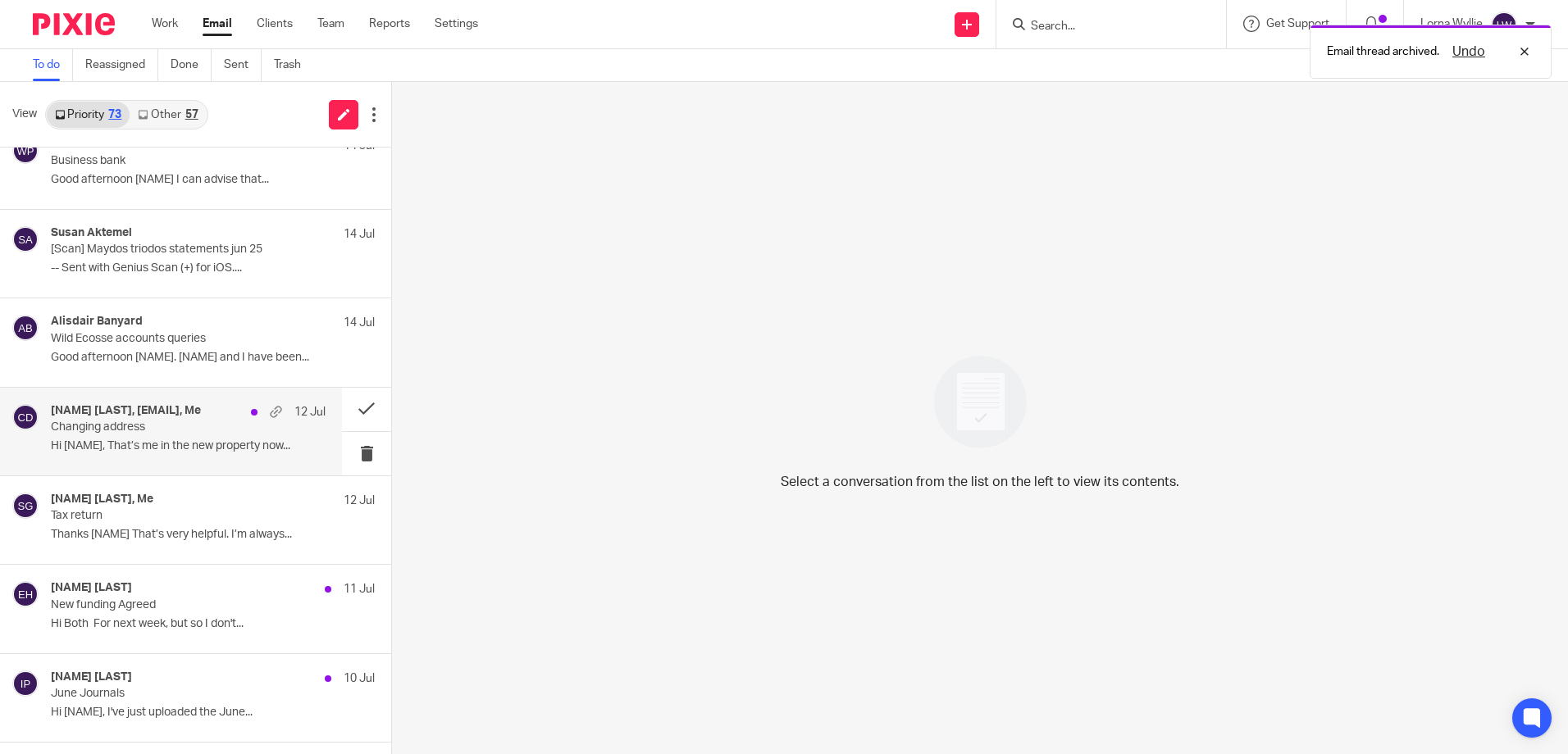 click on "Changing address" at bounding box center (161, 427) 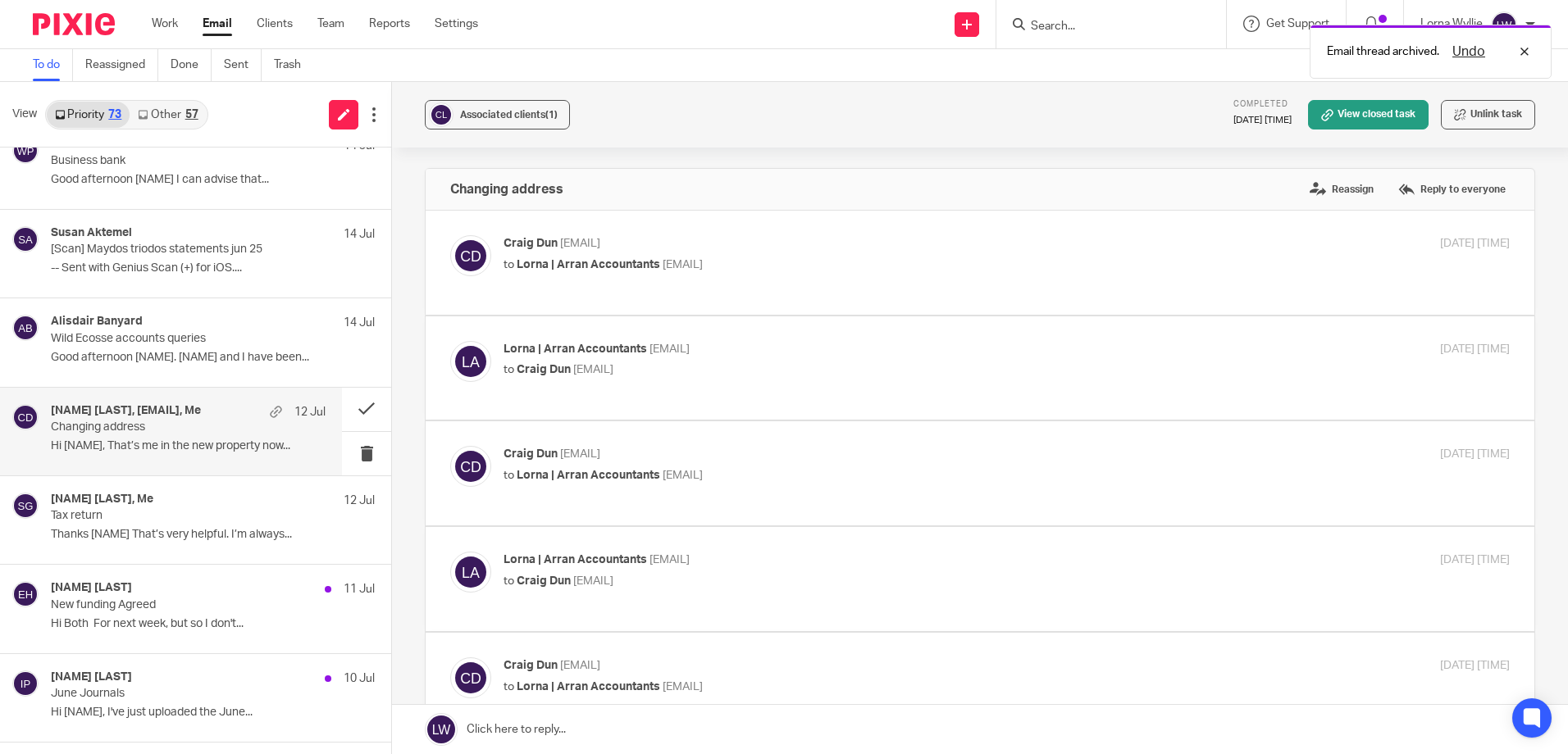 scroll, scrollTop: 0, scrollLeft: 0, axis: both 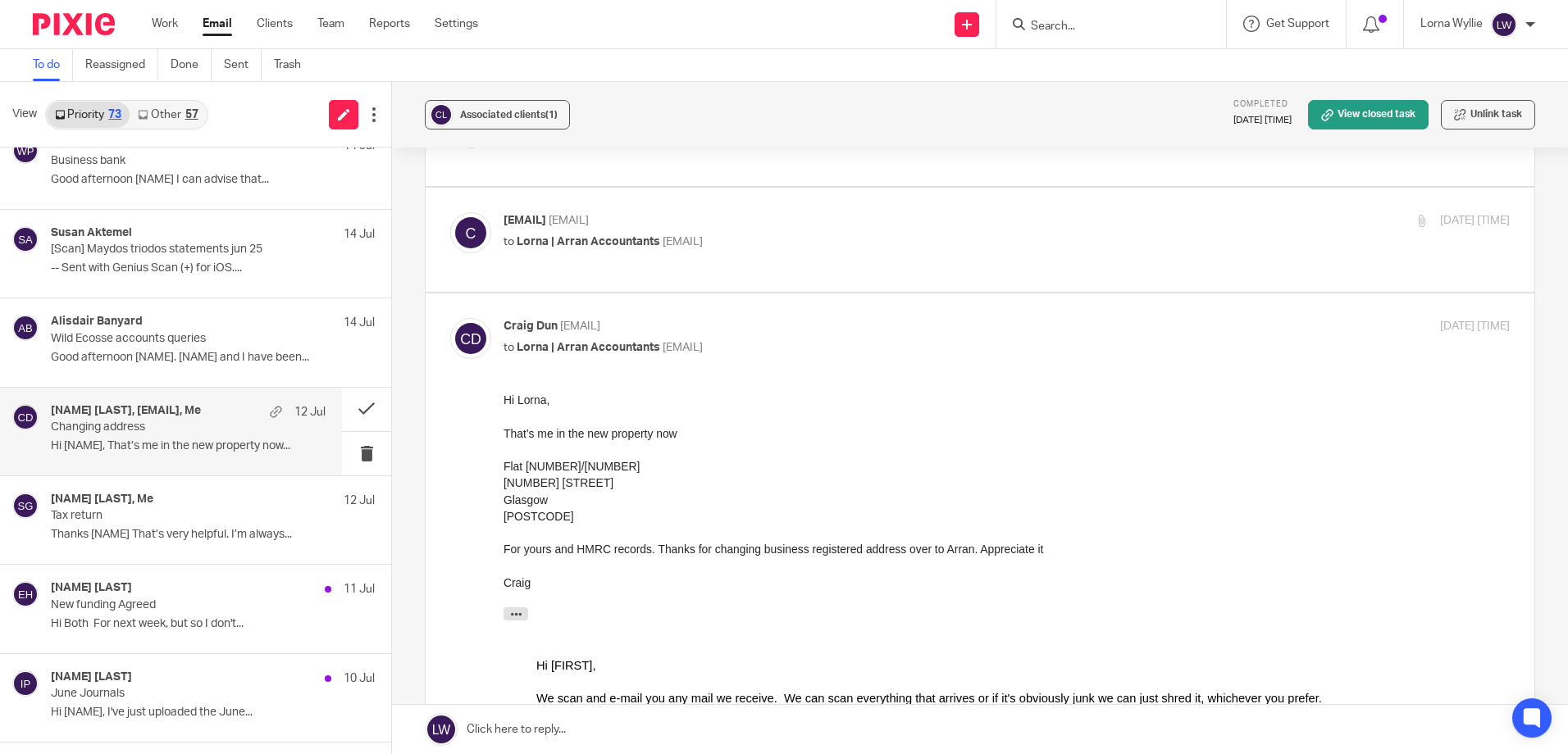 drag, startPoint x: 189, startPoint y: 100, endPoint x: 182, endPoint y: 107, distance: 9.8994949 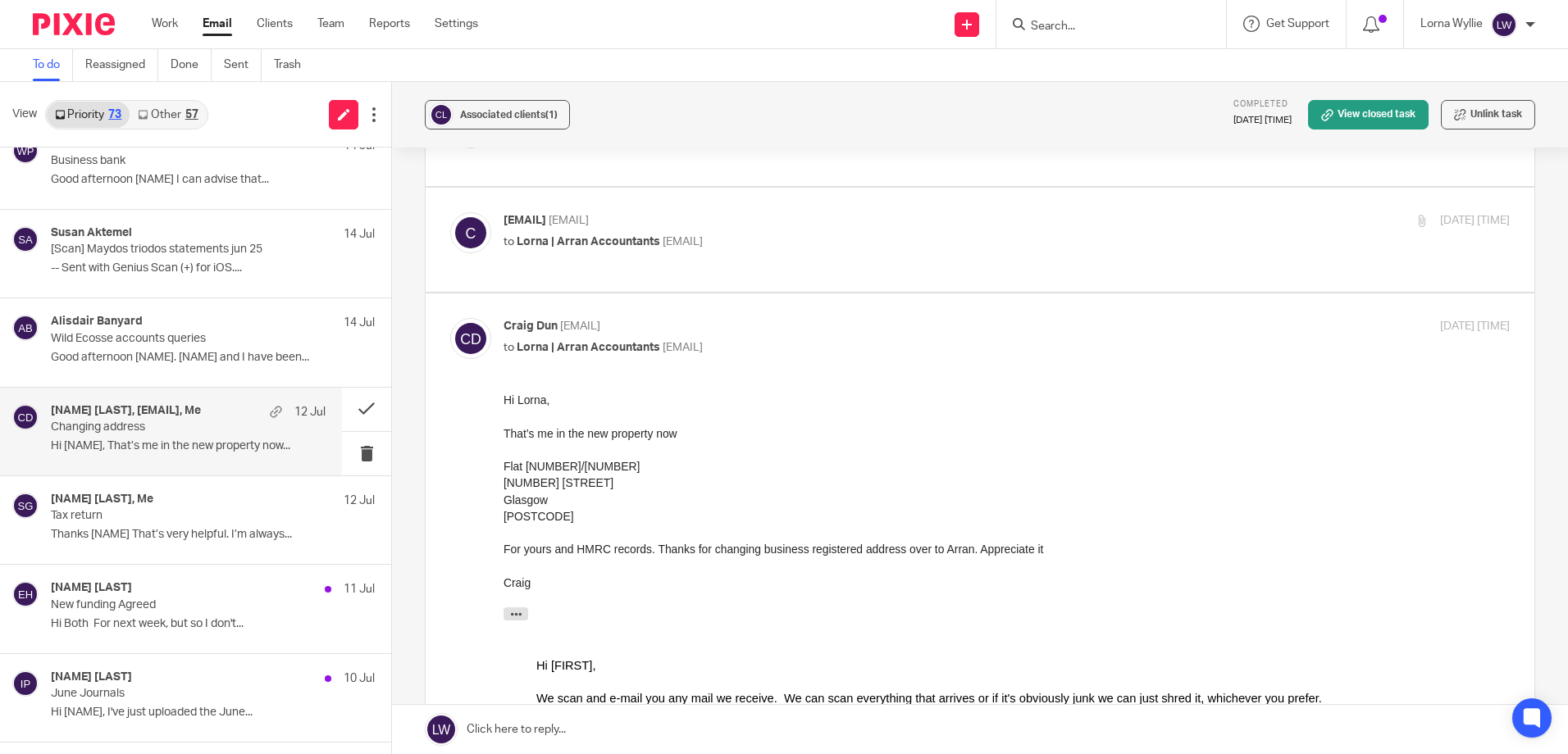 click on "Hi Lorna,     That’s me in the new property now..." at bounding box center (188, 446) 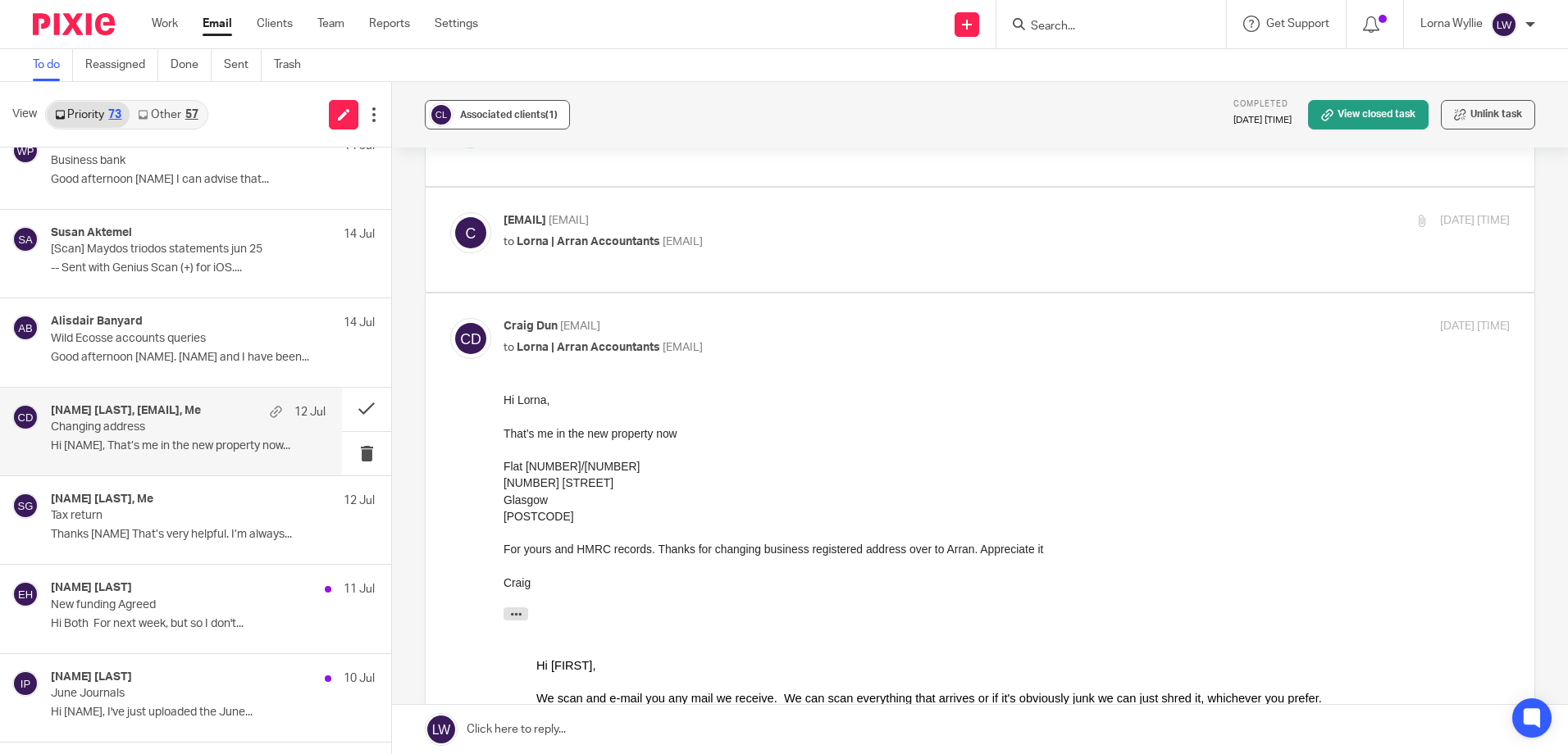 click on "Associated clients  (1)" at bounding box center (508, 115) 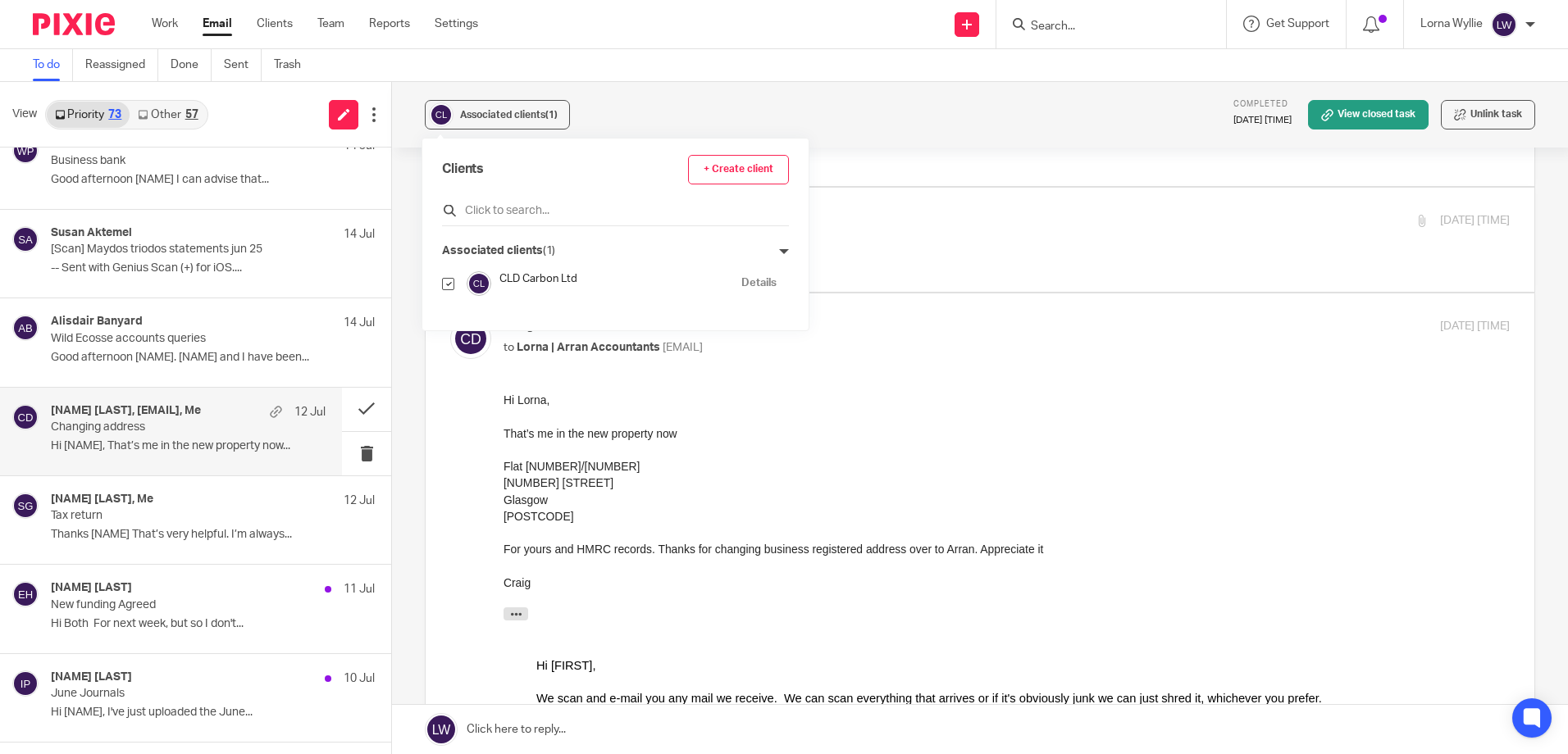 click at bounding box center [615, 211] 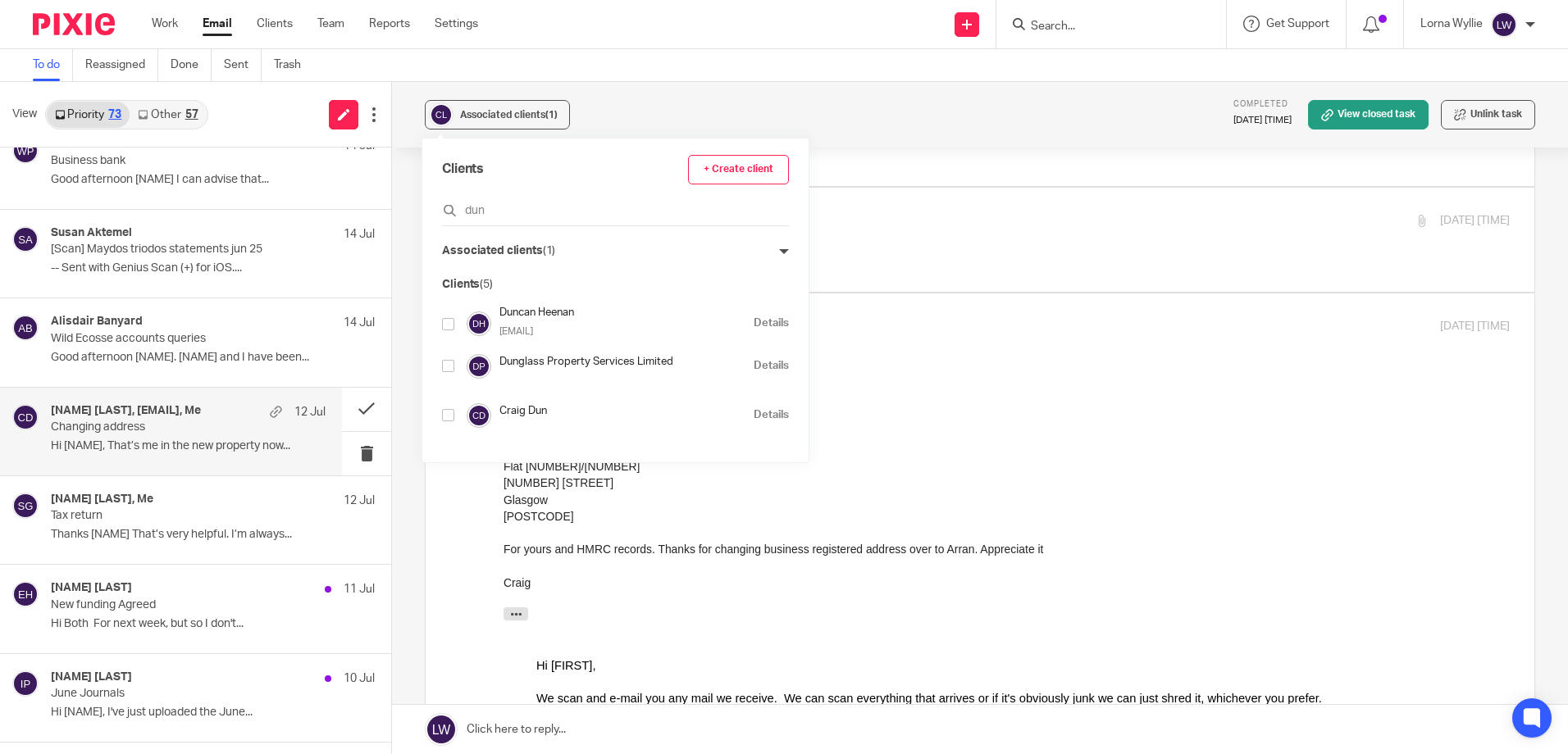 type on "dun" 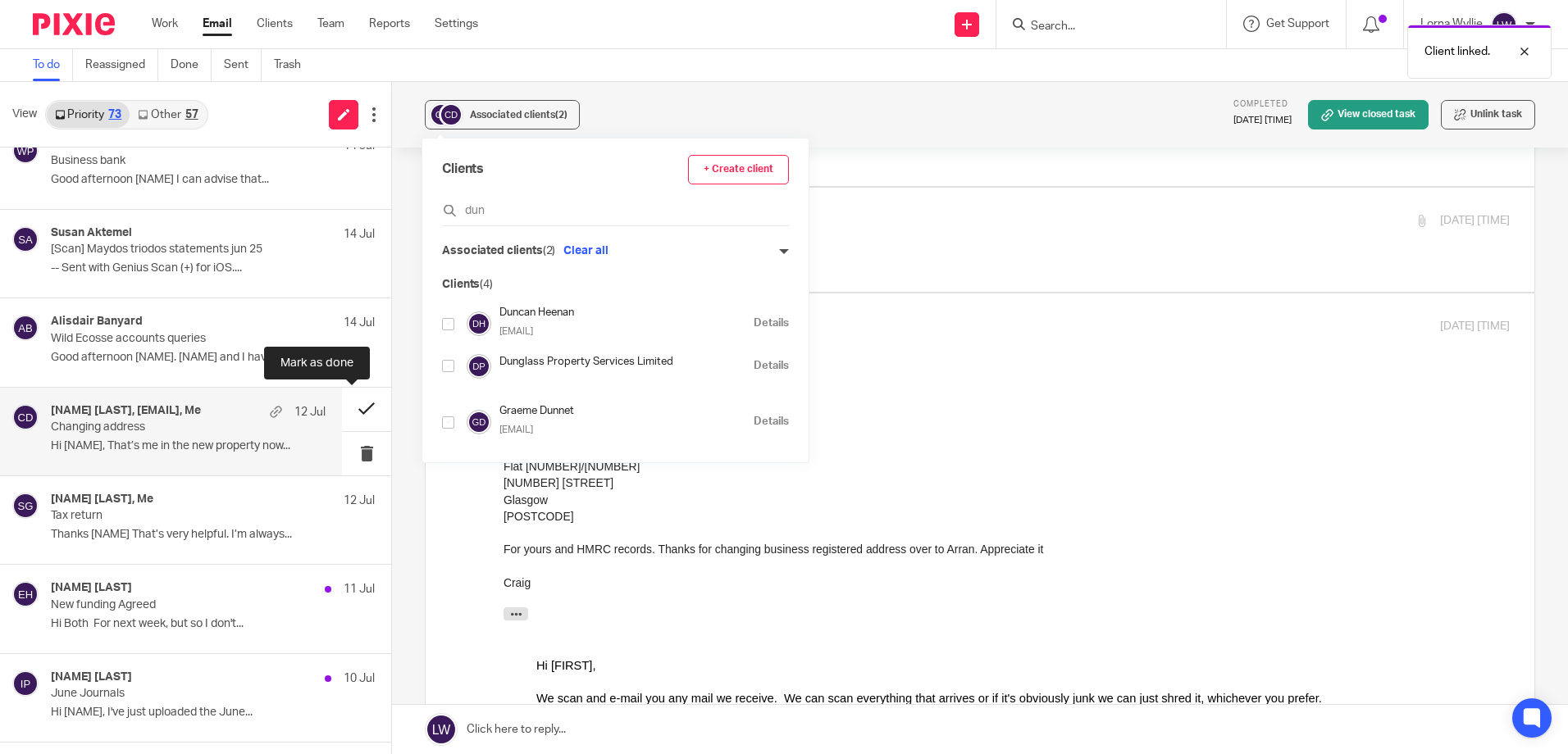 click at bounding box center [367, 409] 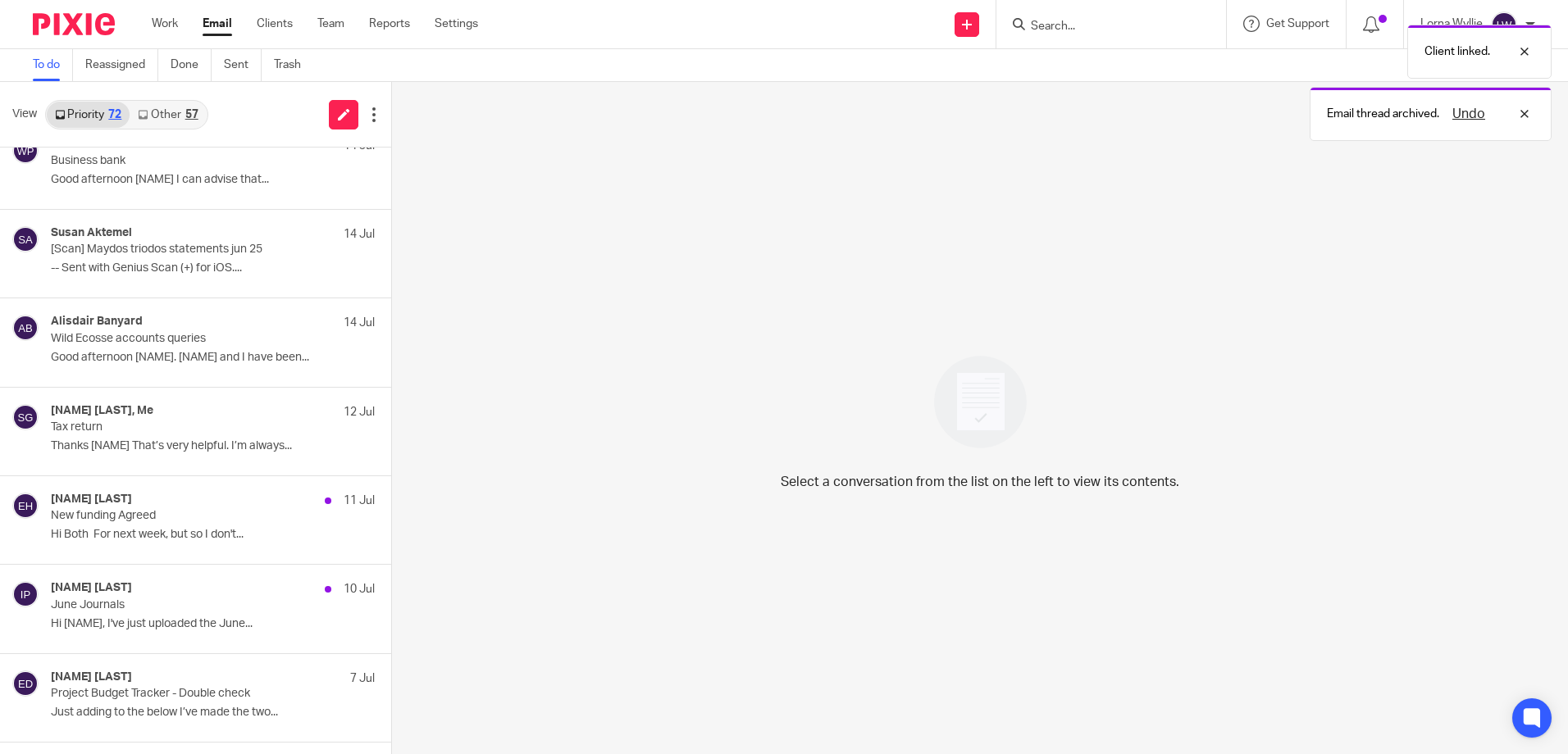 click on "Client linked. Email thread archived. Undo" at bounding box center [1168, 79] 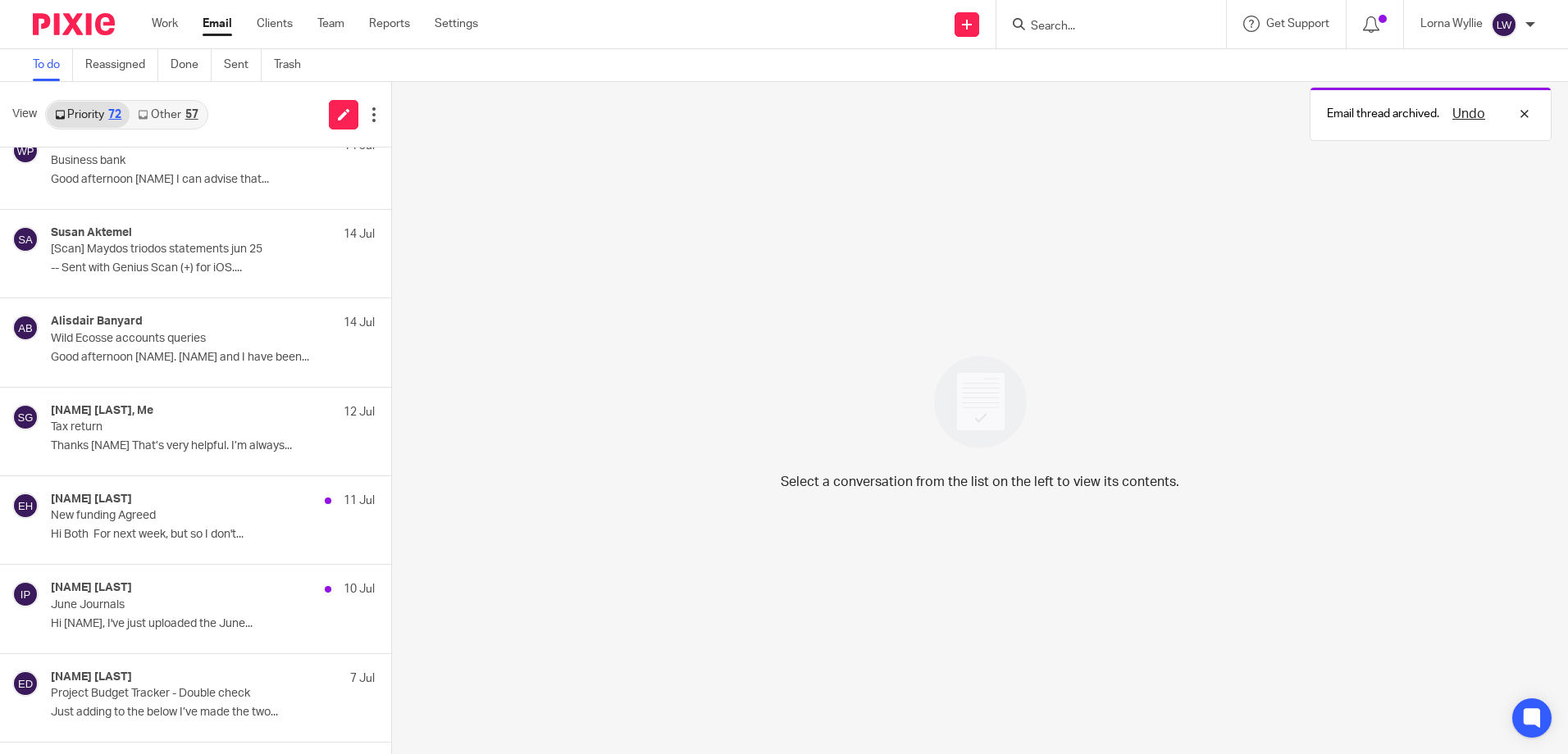 drag, startPoint x: 1069, startPoint y: 32, endPoint x: 1051, endPoint y: 31, distance: 18.027756 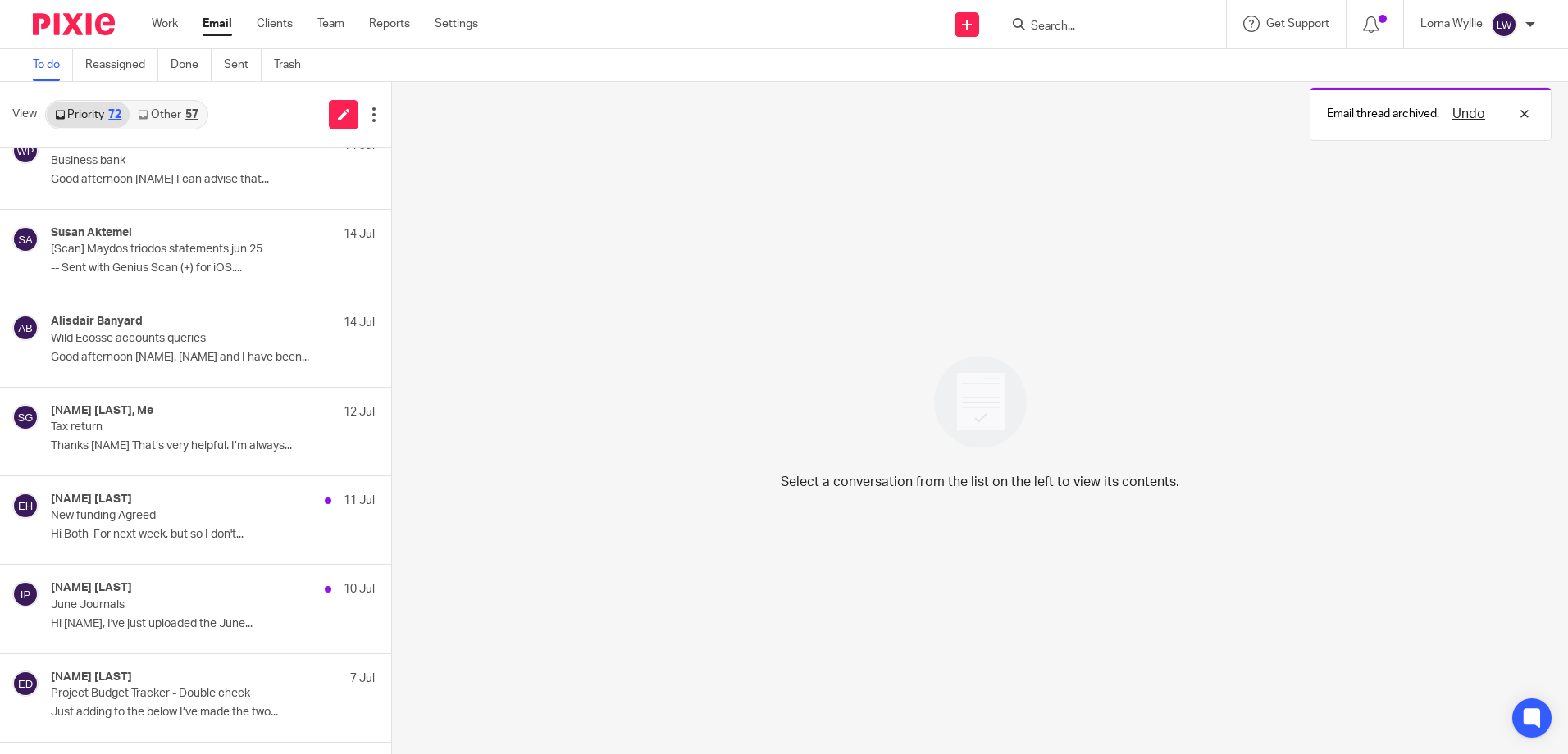 click on "Email thread archived. Undo" at bounding box center [1168, 79] 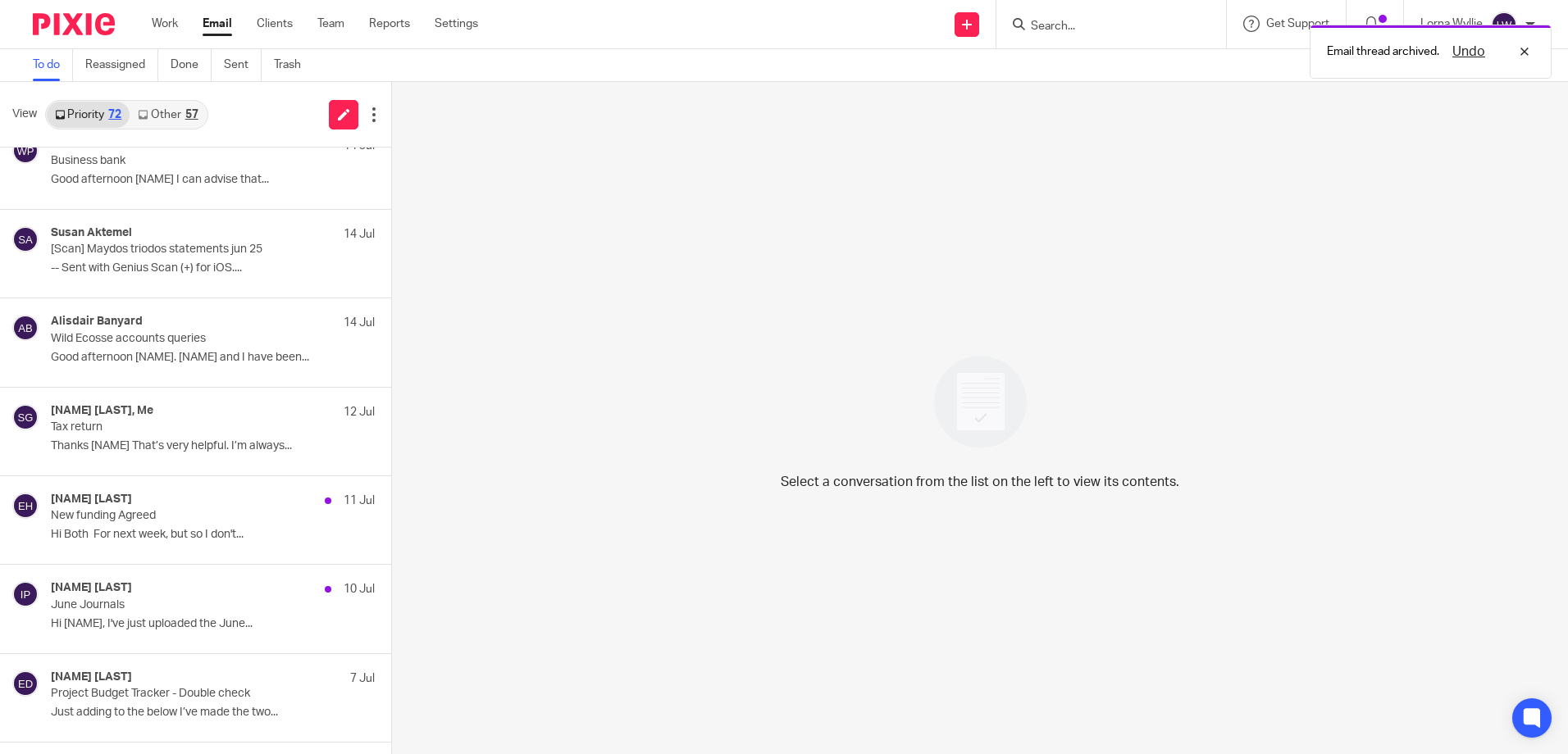click on "Email thread archived. Undo" at bounding box center (1168, 48) 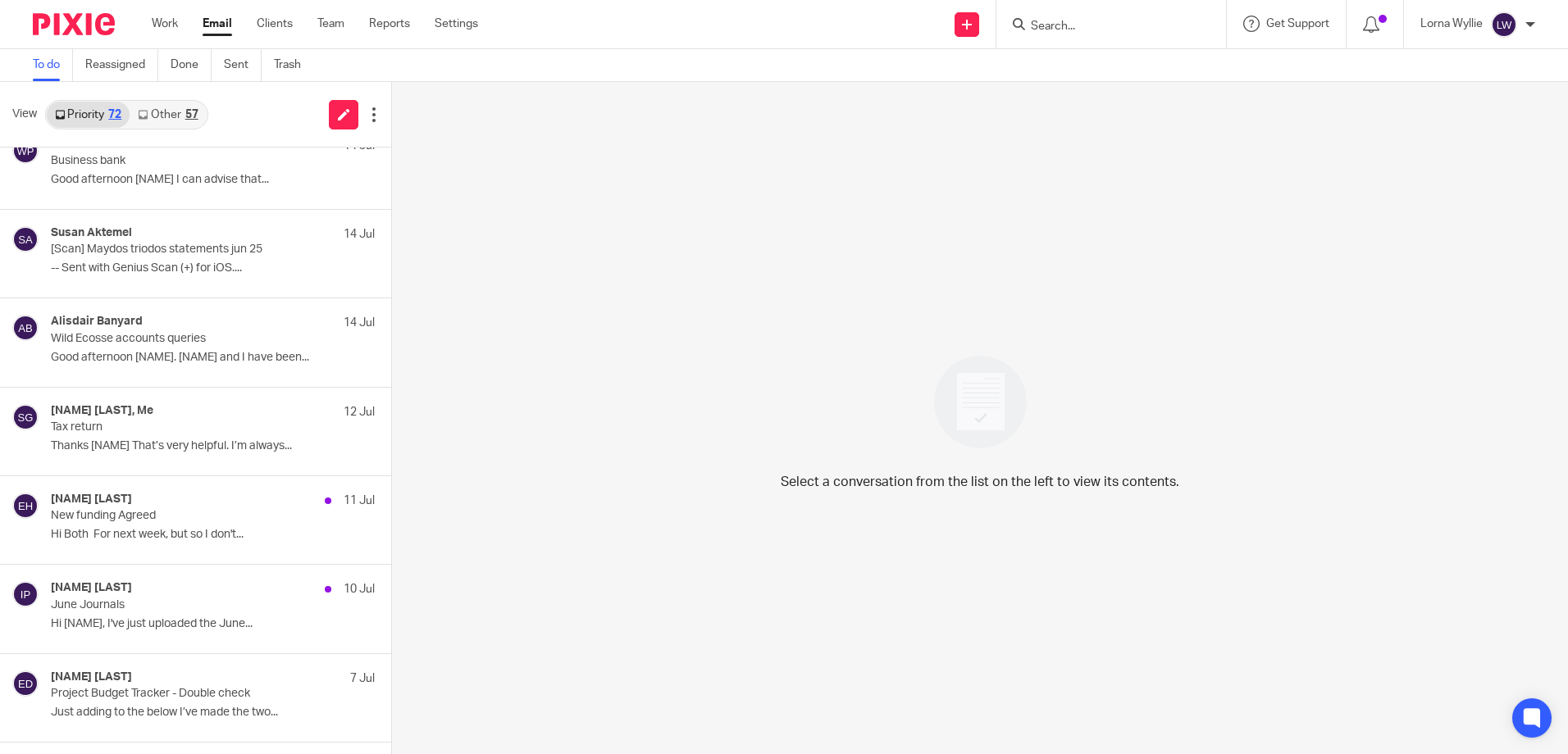click at bounding box center [1103, 27] 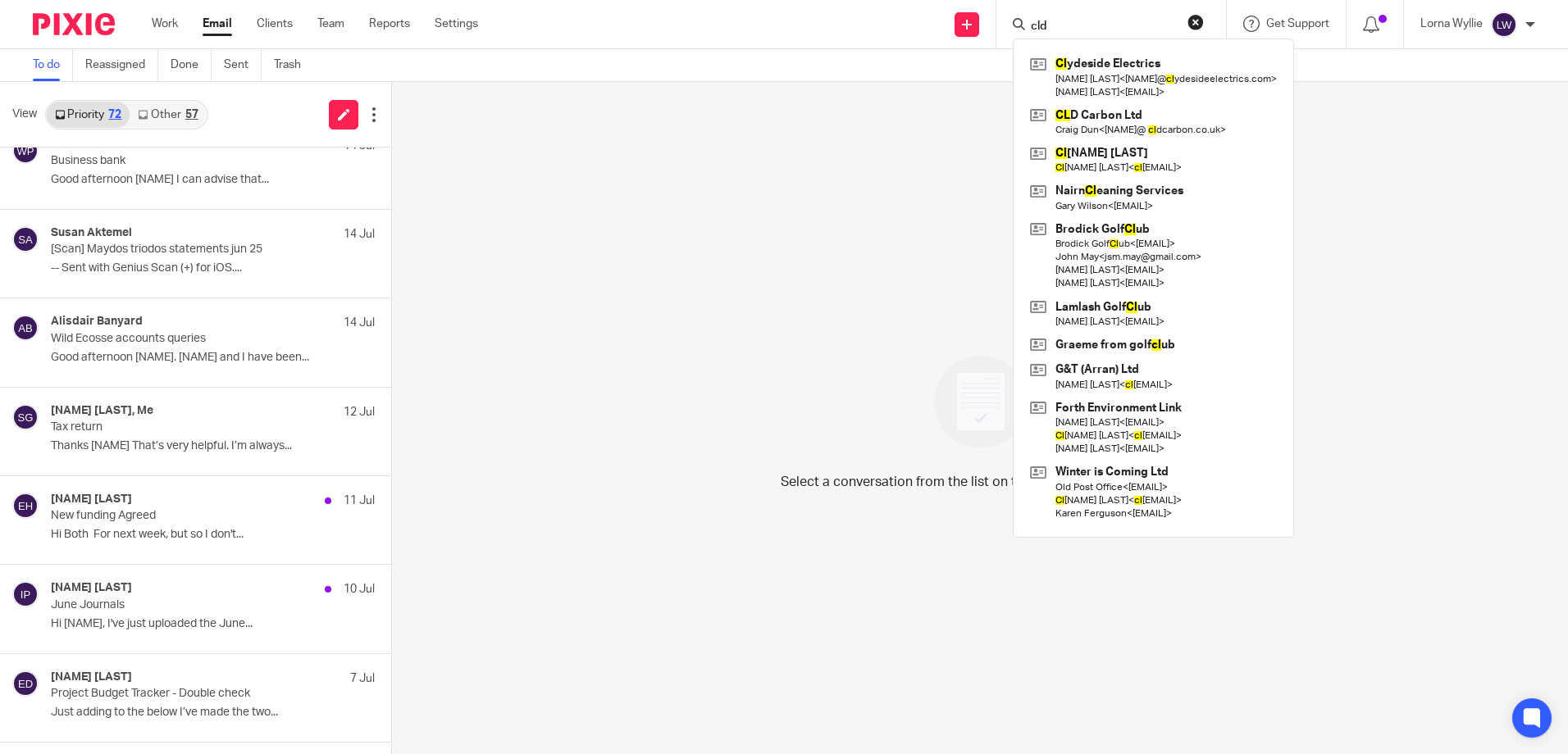 type on "cld" 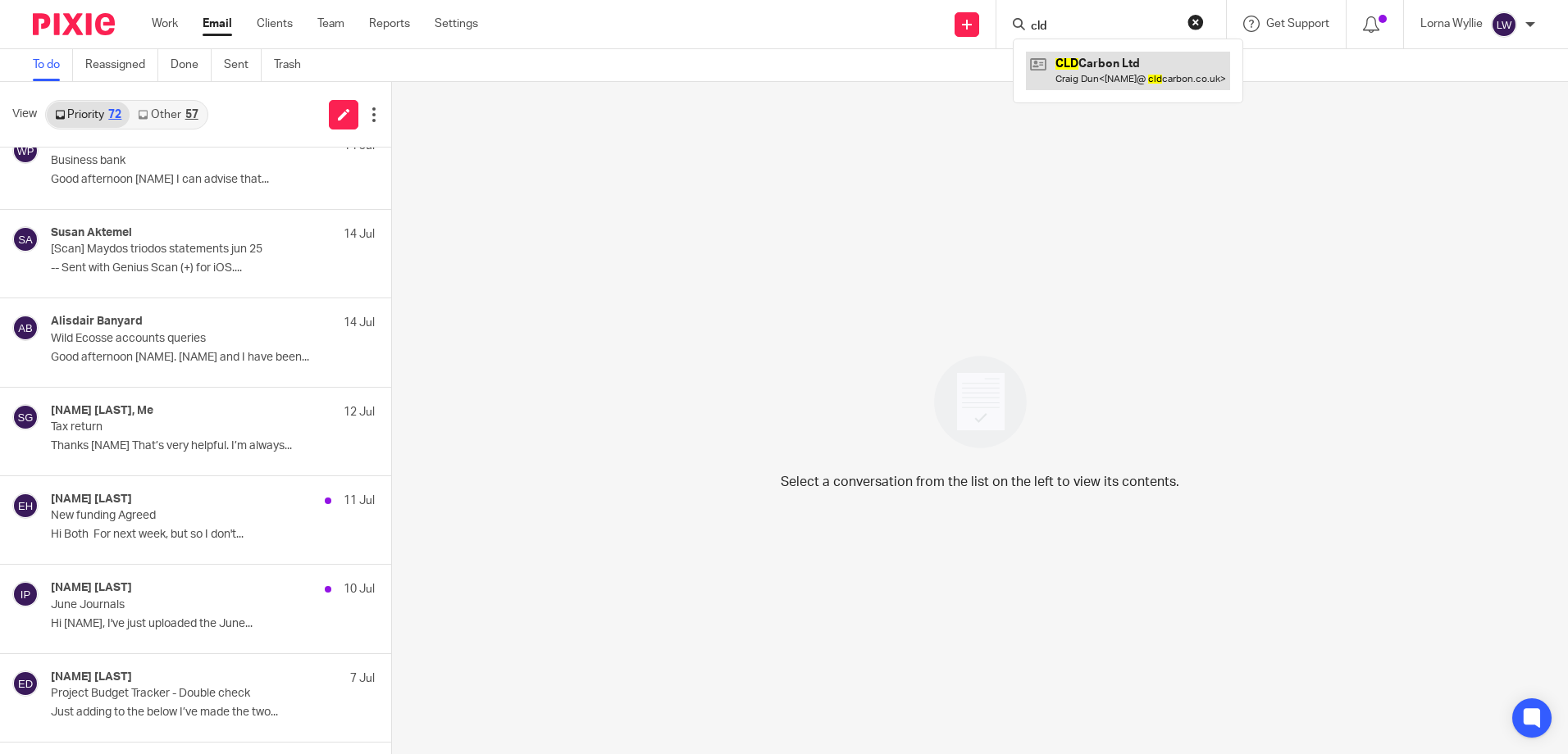 click at bounding box center (1128, 70) 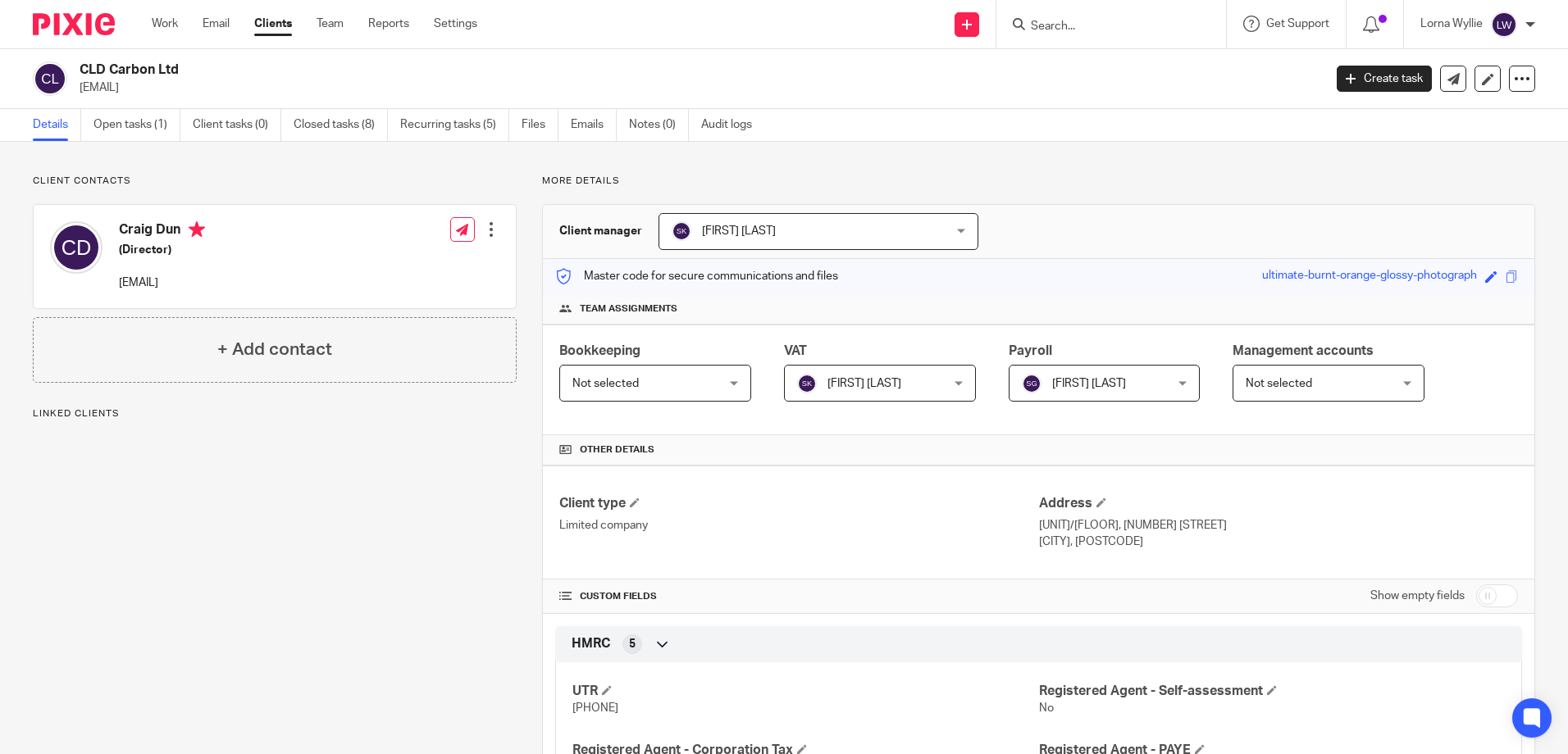 scroll, scrollTop: 0, scrollLeft: 0, axis: both 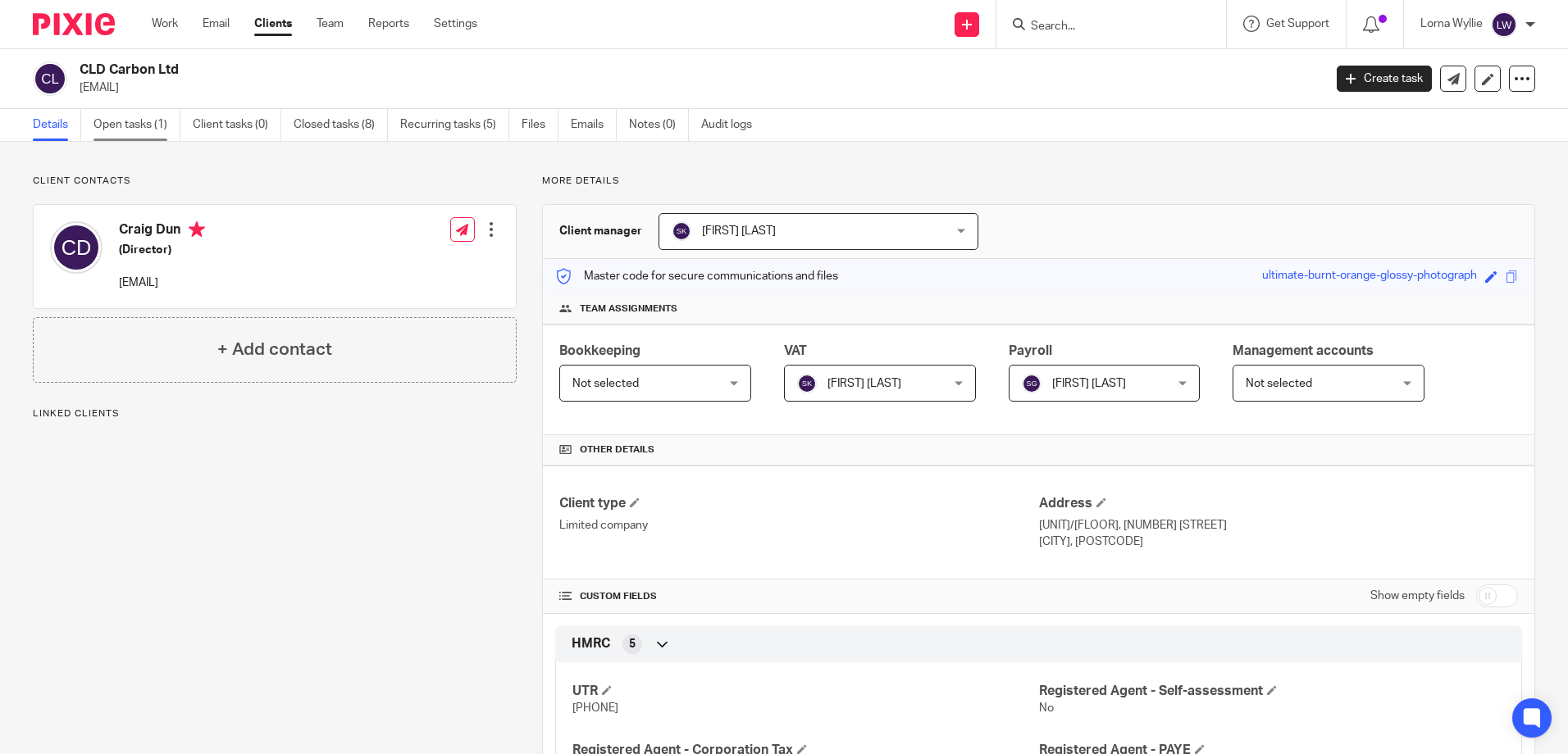 click on "Open tasks (1)" at bounding box center [137, 125] 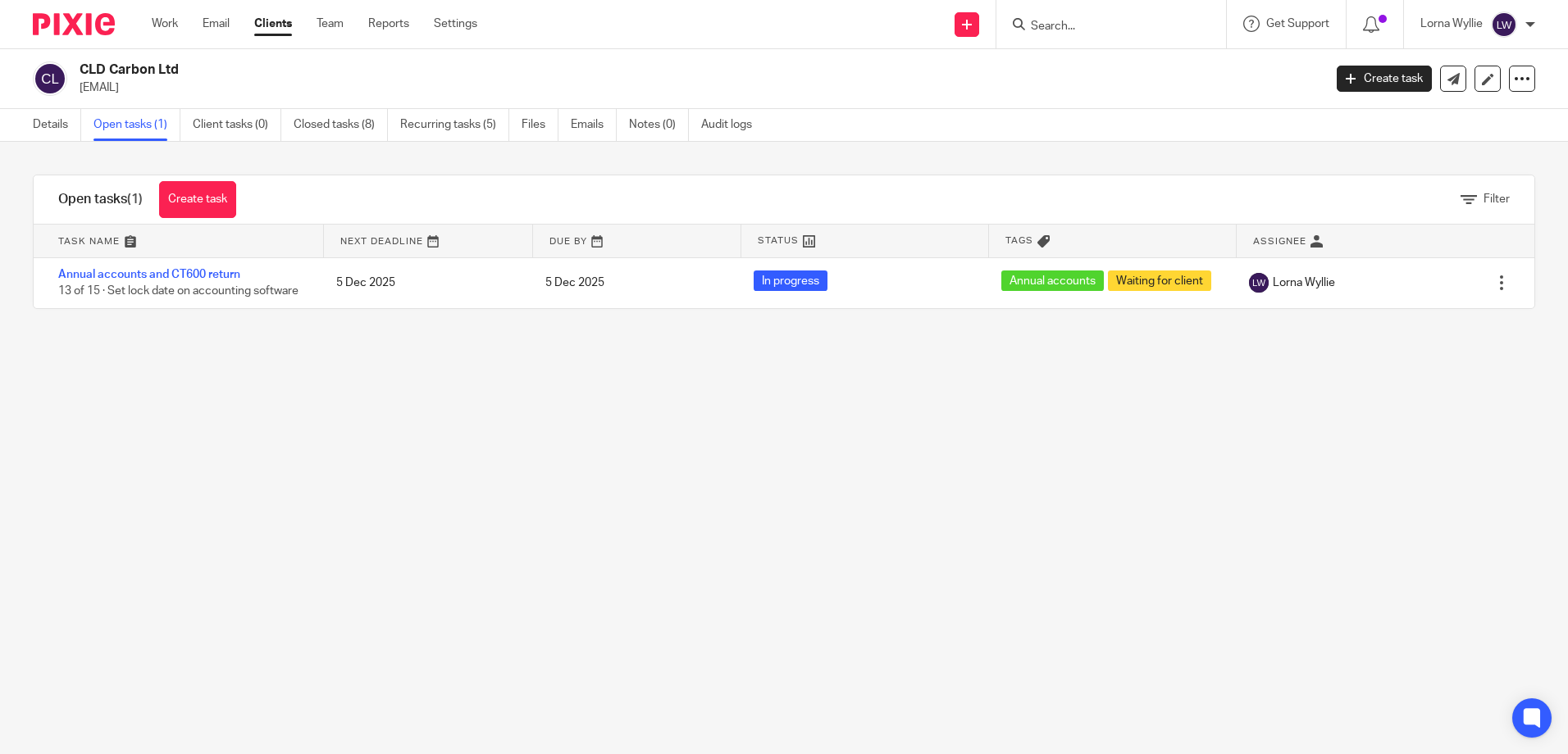 scroll, scrollTop: 0, scrollLeft: 0, axis: both 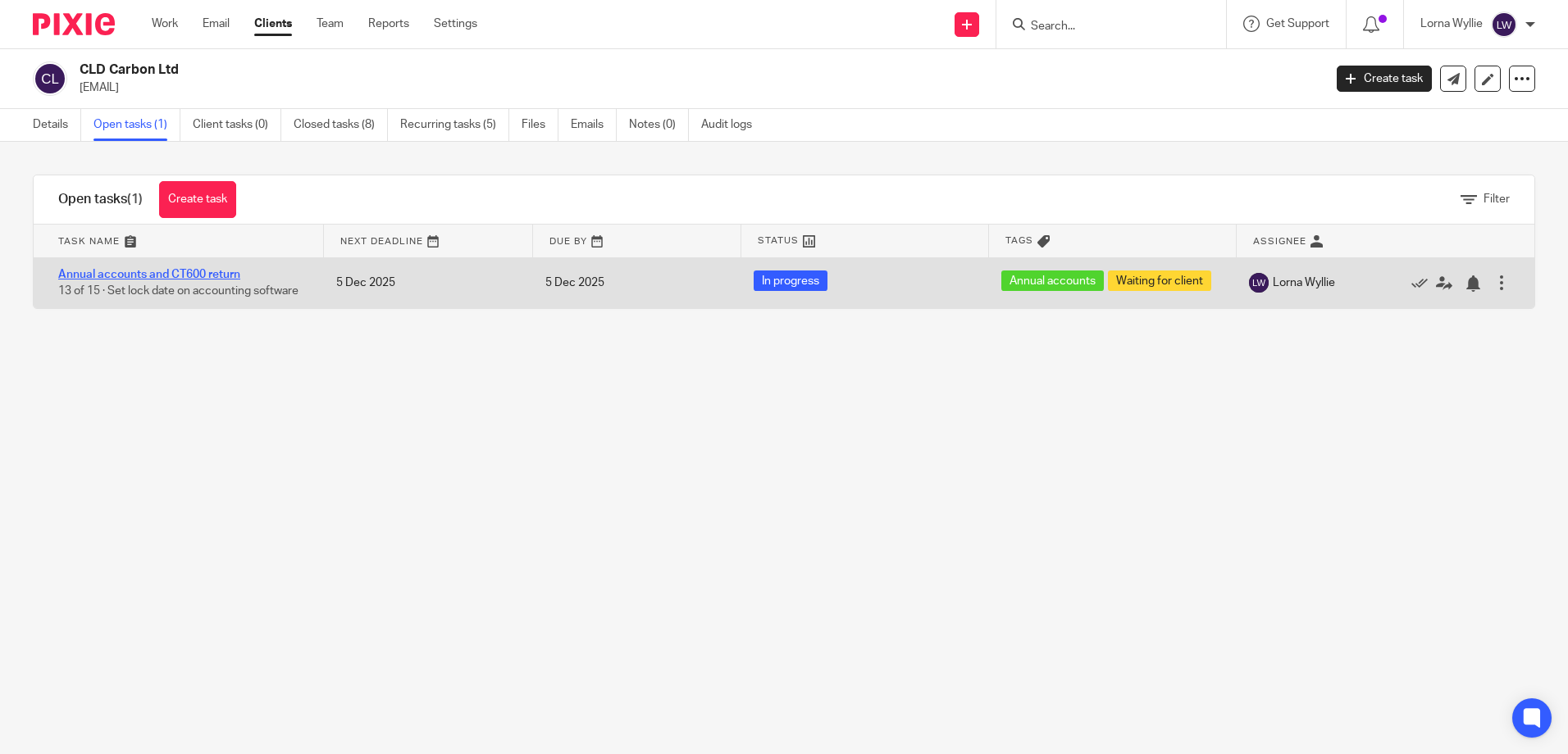 click on "Annual accounts and CT600 return" at bounding box center (149, 275) 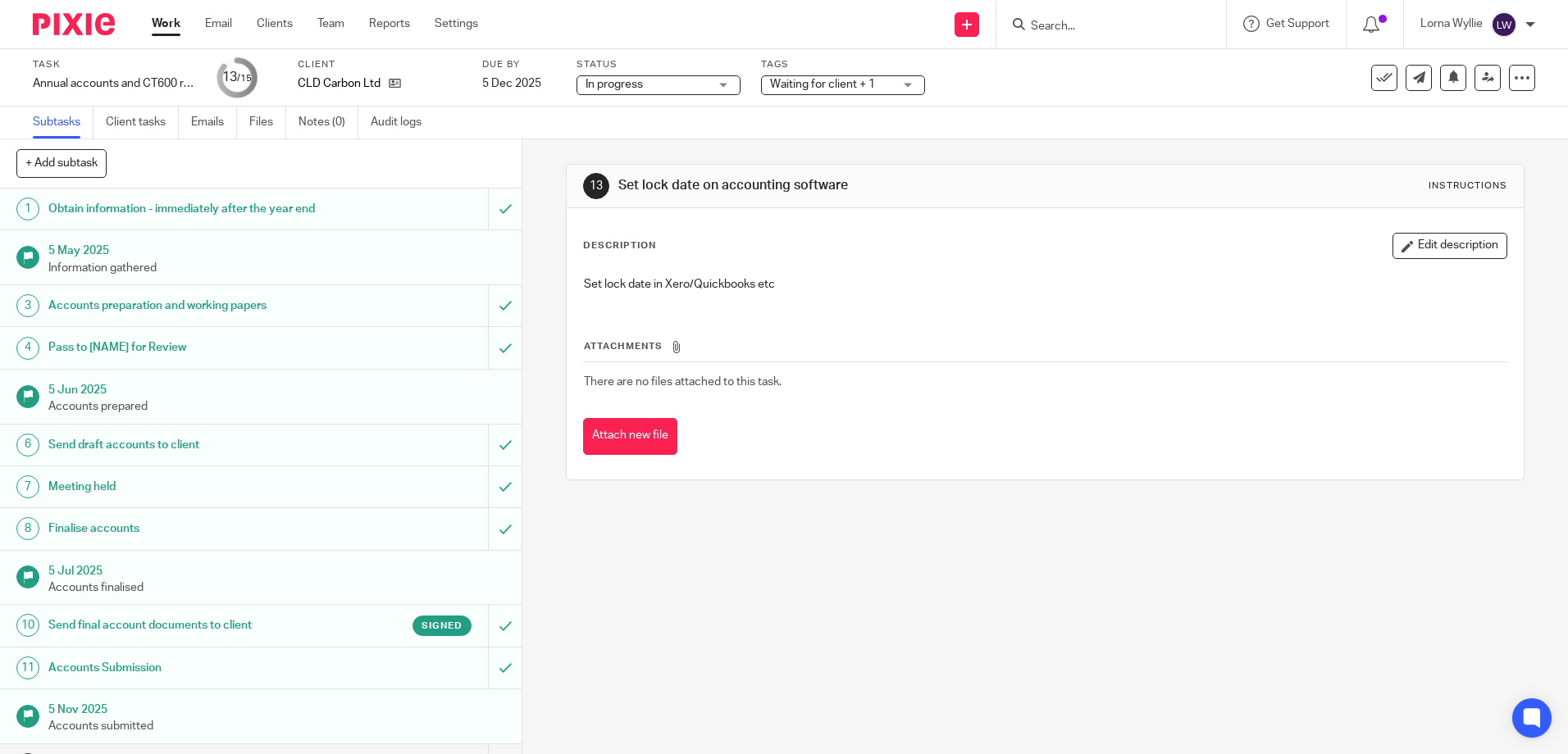 scroll, scrollTop: 0, scrollLeft: 0, axis: both 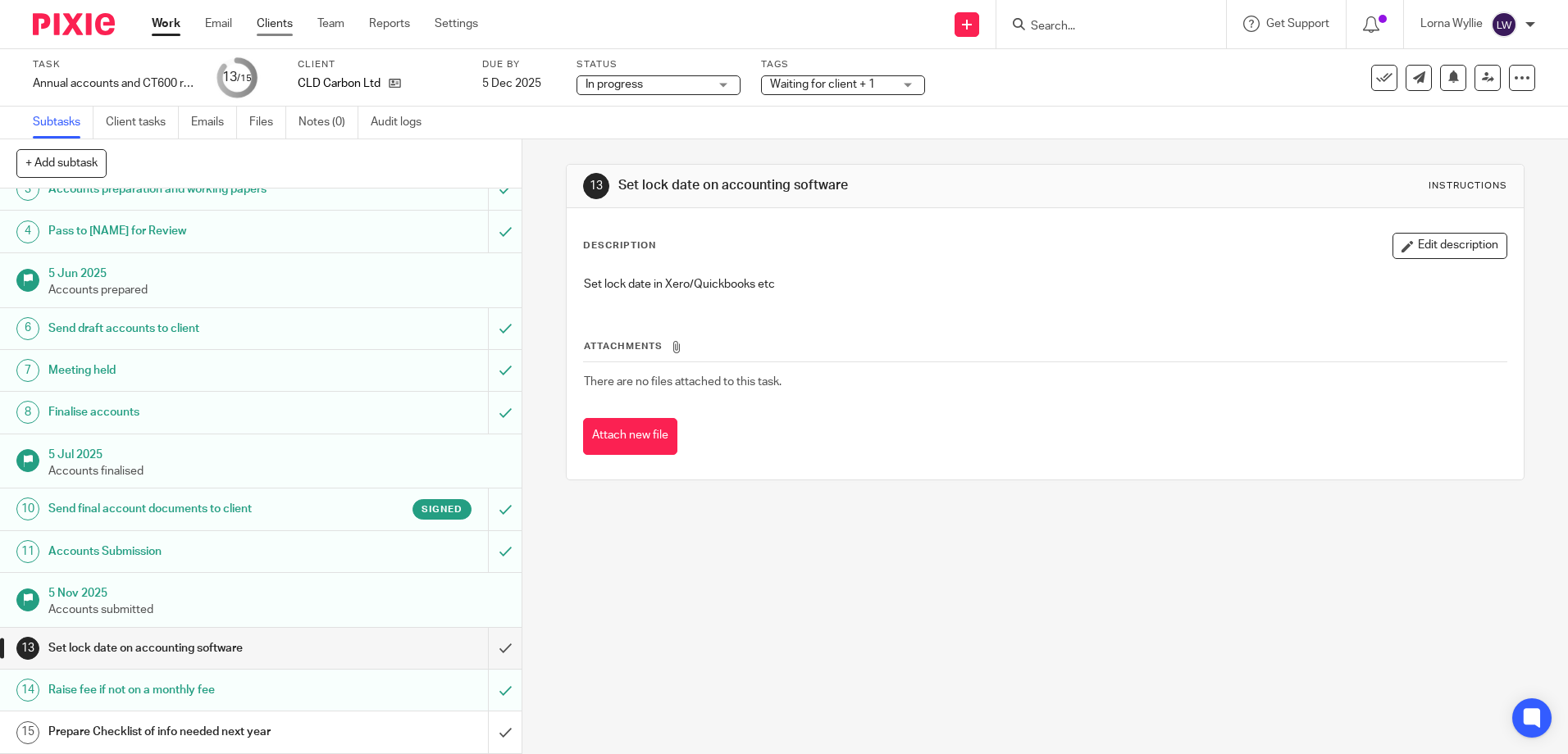 click on "Clients" at bounding box center [275, 24] 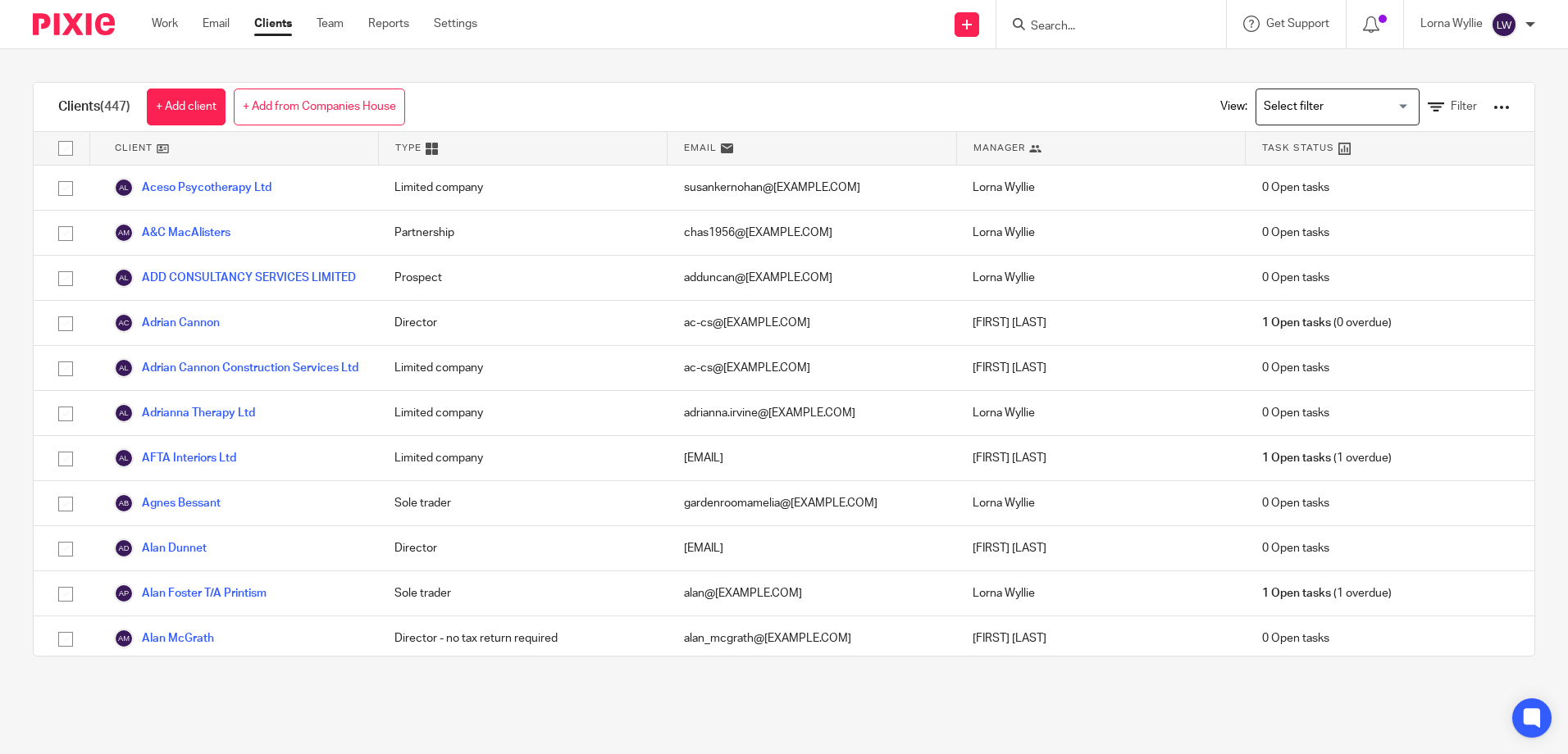 scroll, scrollTop: 0, scrollLeft: 0, axis: both 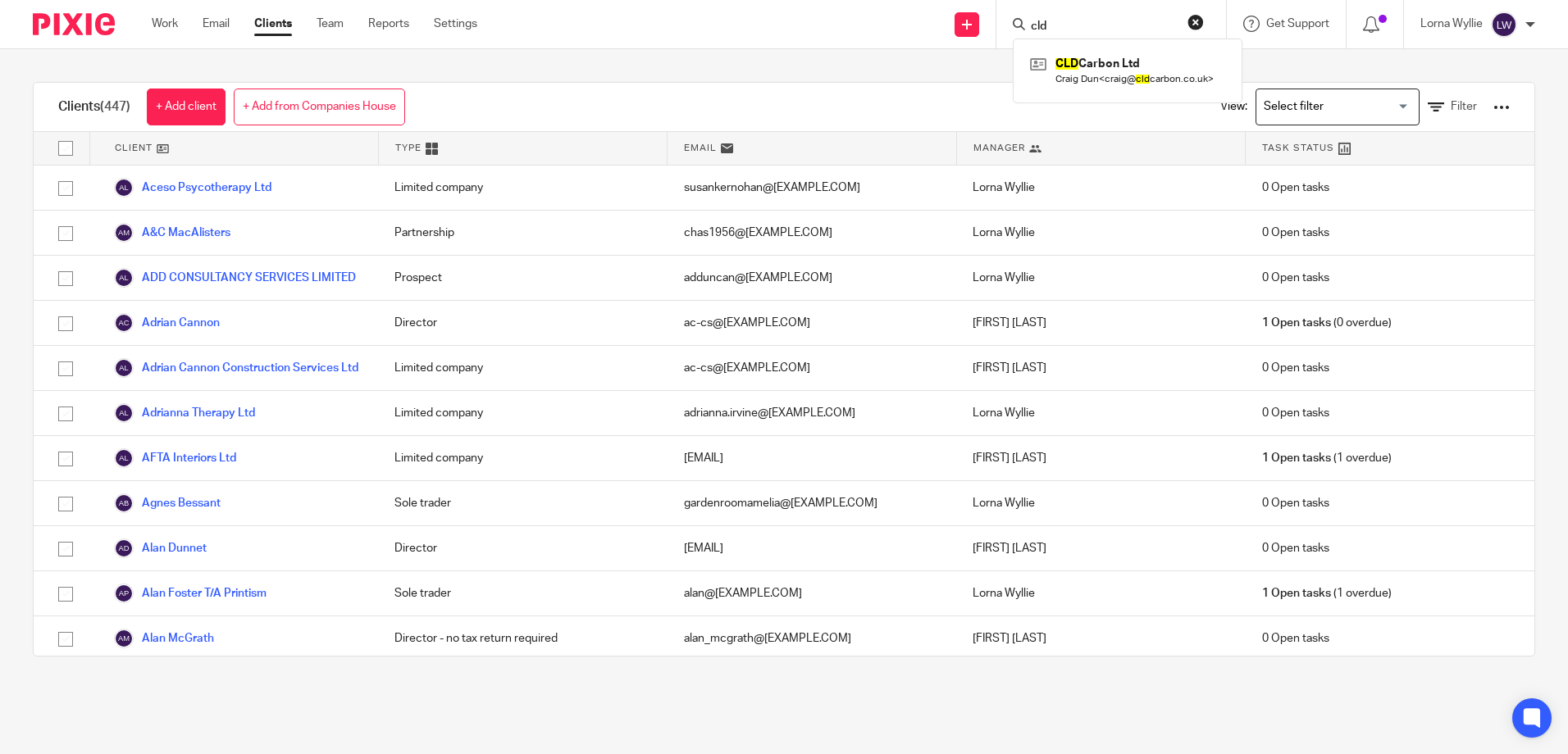 type on "cld" 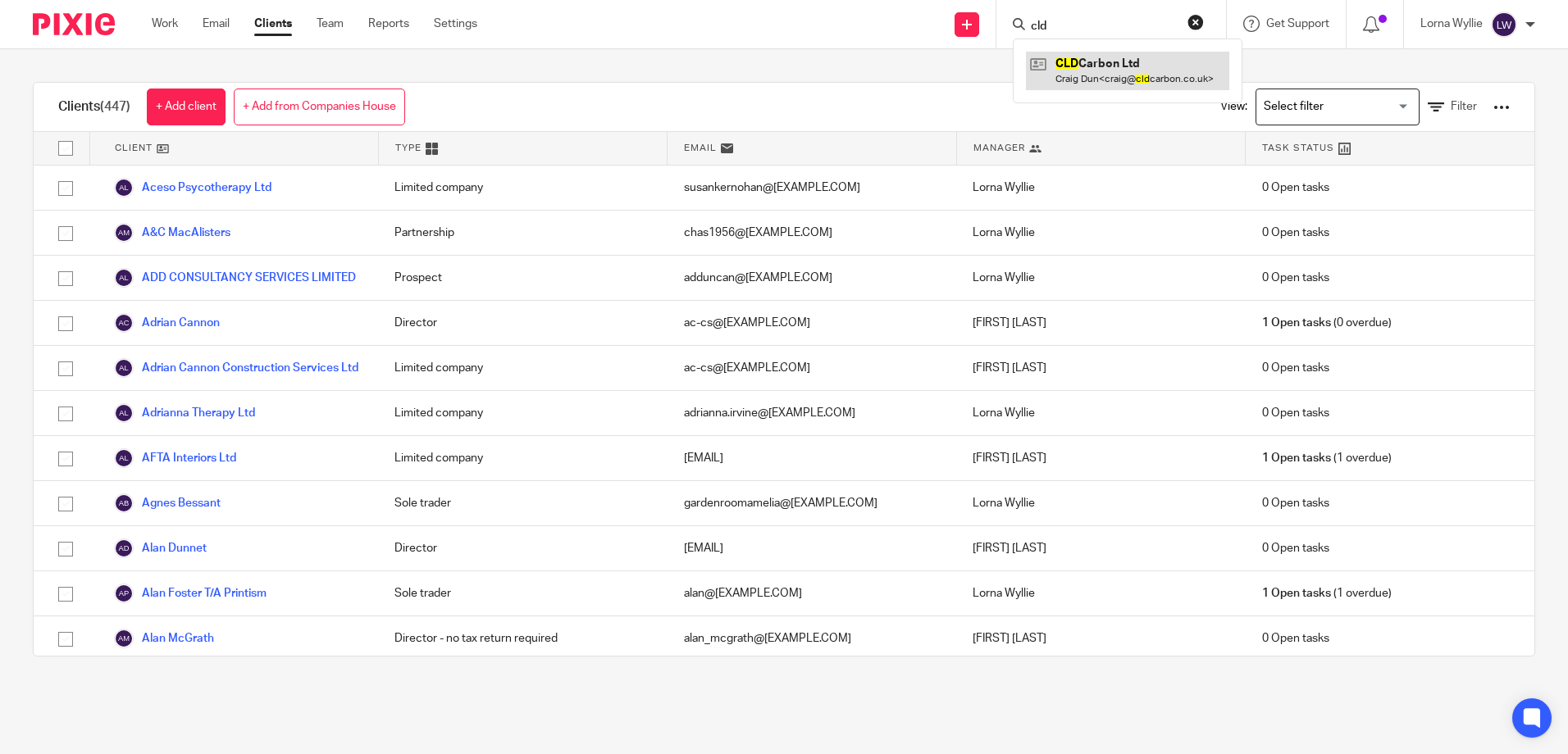 click at bounding box center (1128, 70) 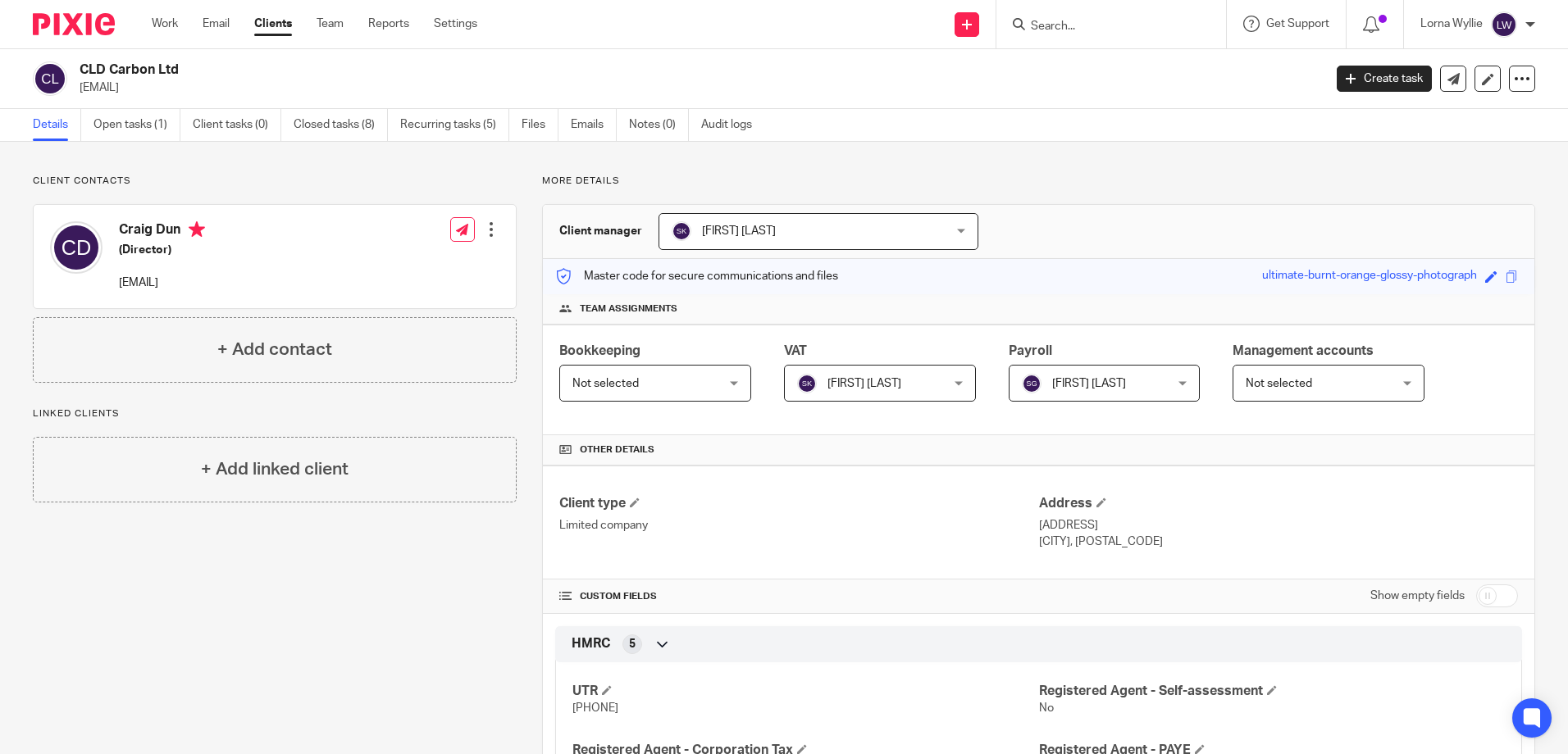 scroll, scrollTop: 0, scrollLeft: 0, axis: both 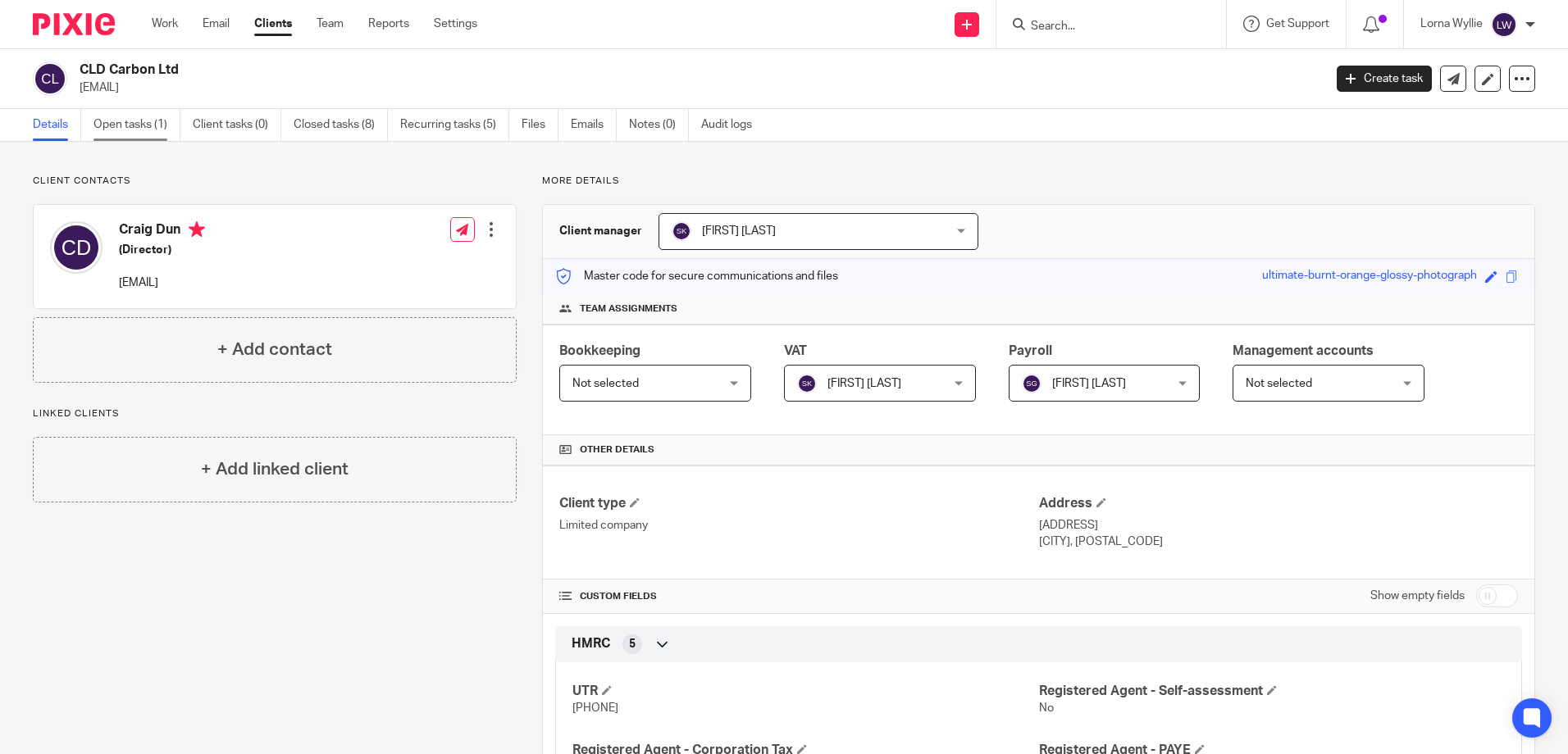 click on "Open tasks (1)" at bounding box center [137, 125] 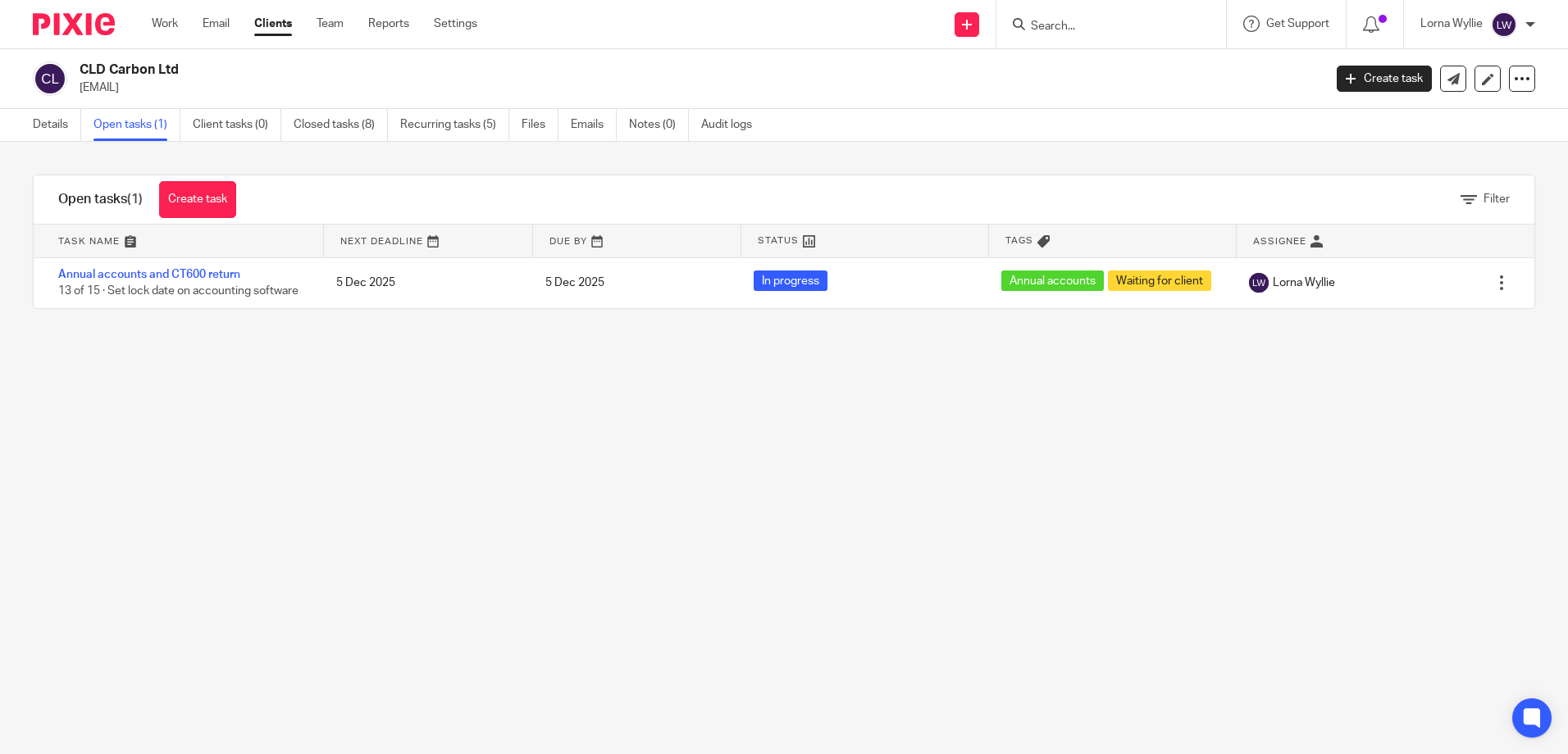scroll, scrollTop: 0, scrollLeft: 0, axis: both 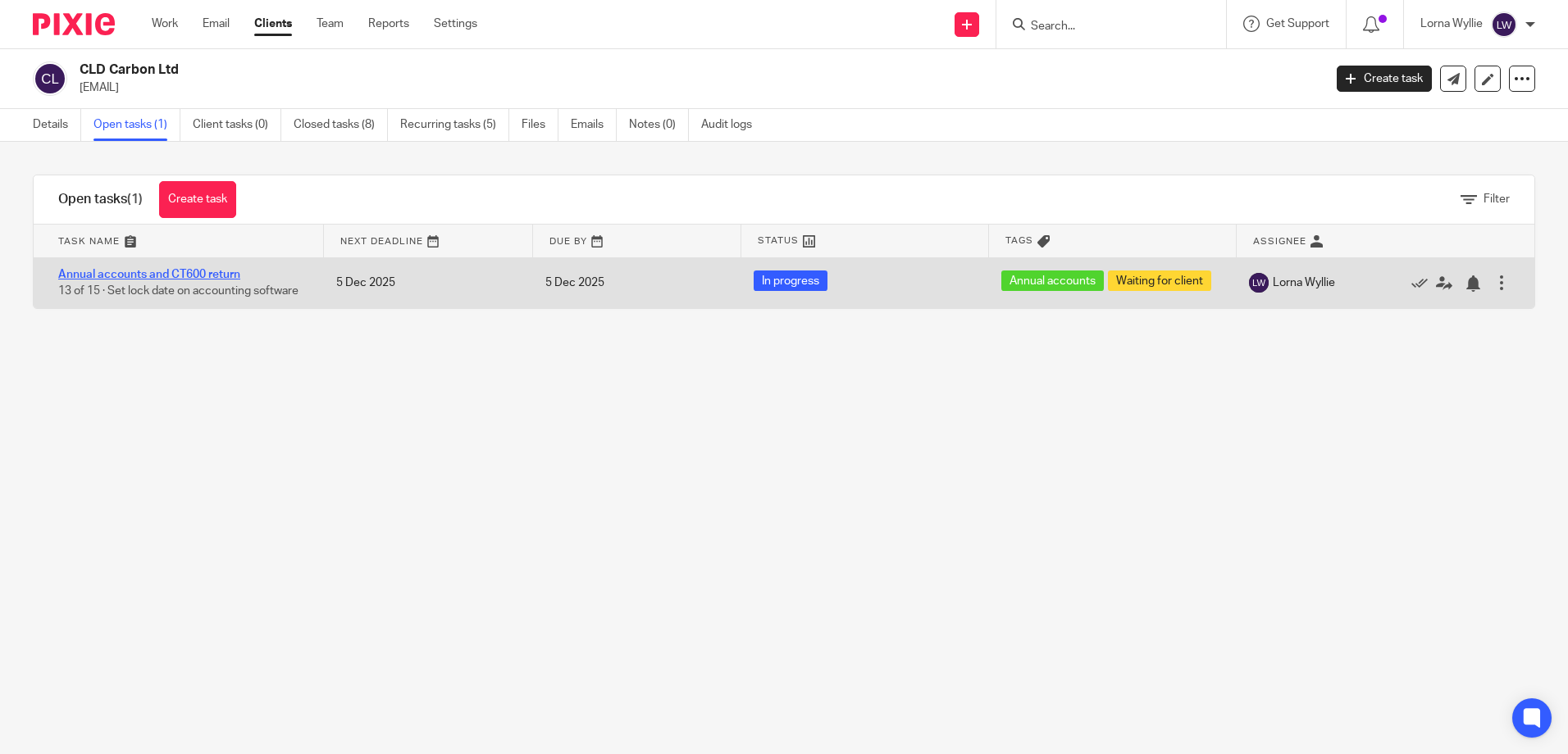 click on "Annual accounts and CT600 return" at bounding box center [149, 275] 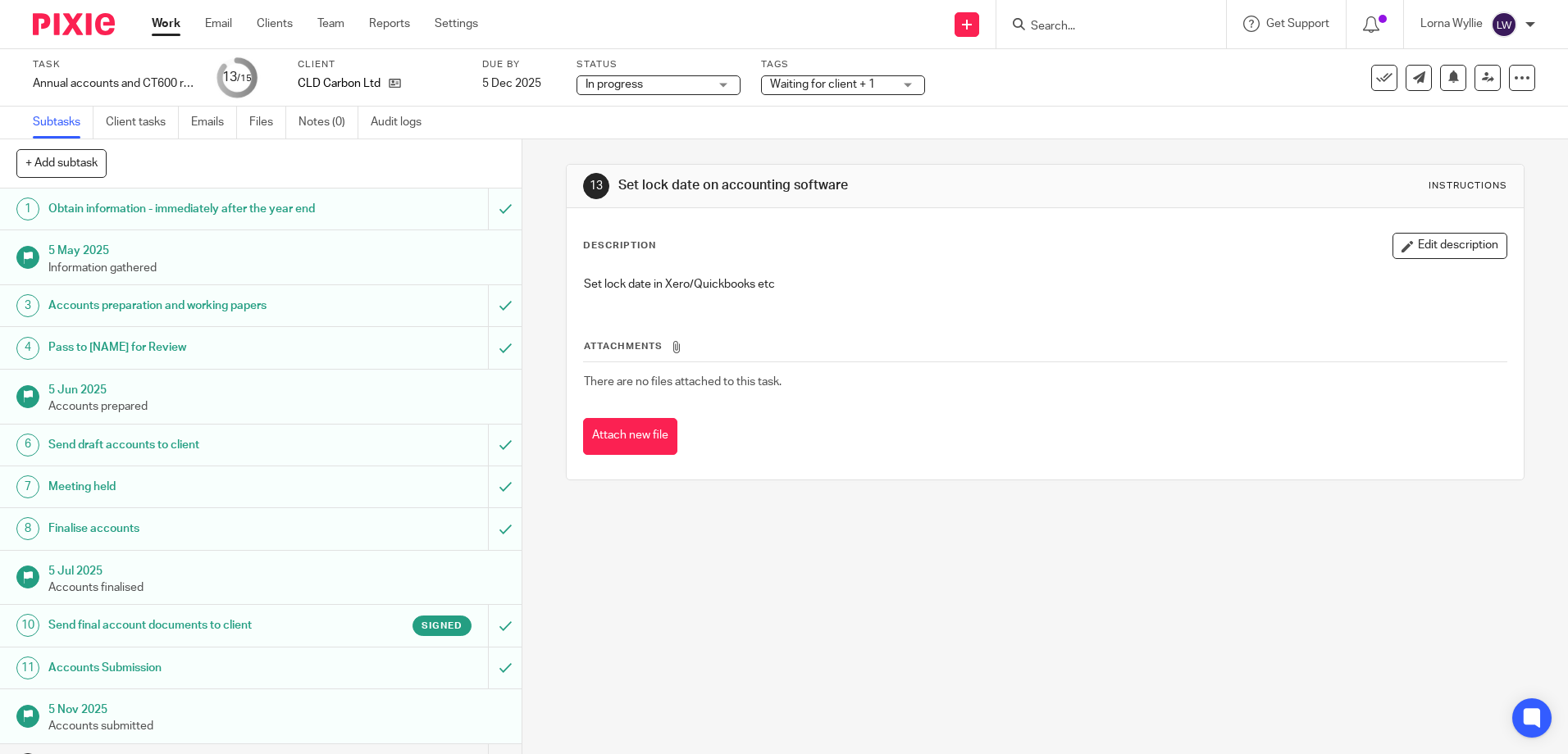 scroll, scrollTop: 0, scrollLeft: 0, axis: both 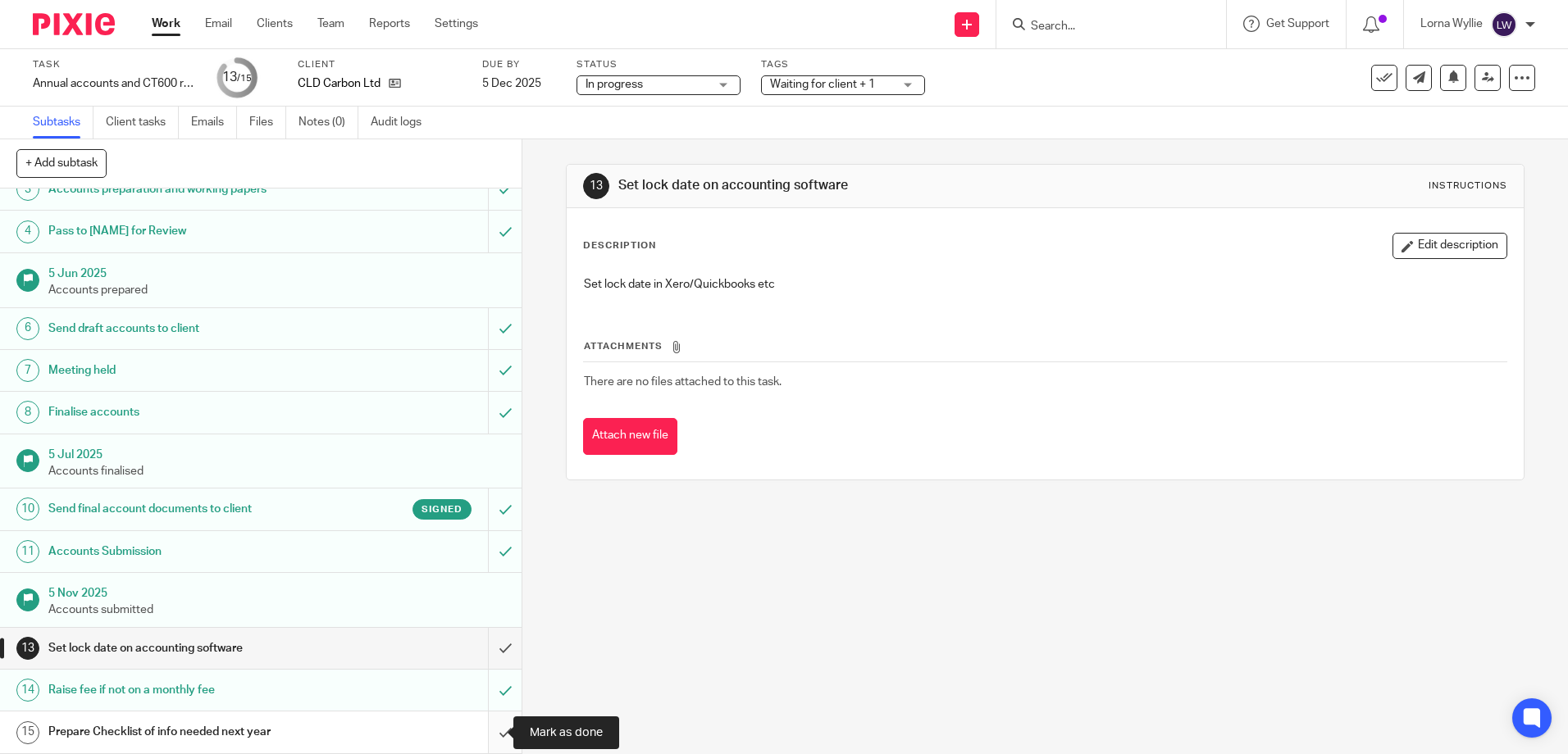 click at bounding box center [261, 732] 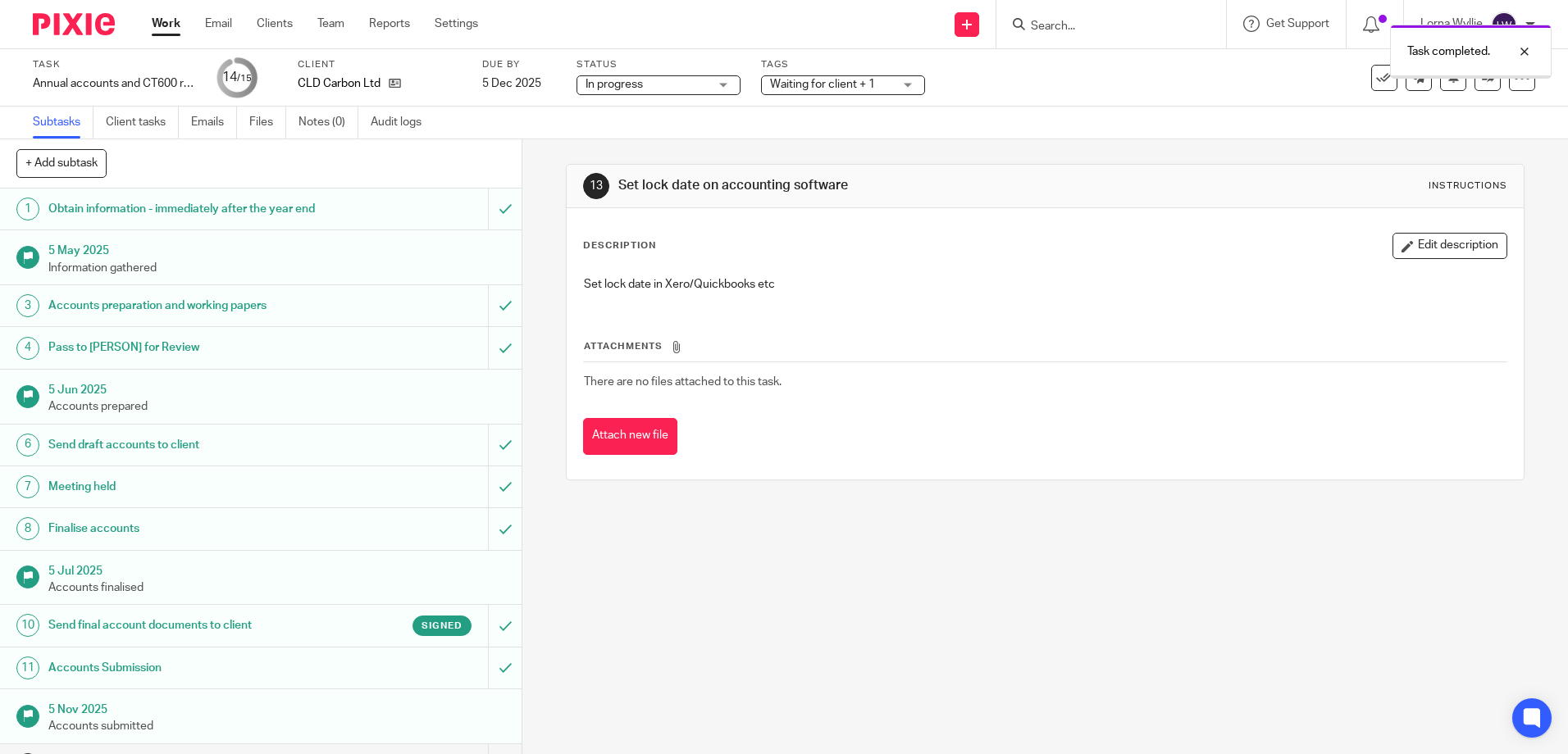 scroll, scrollTop: 0, scrollLeft: 0, axis: both 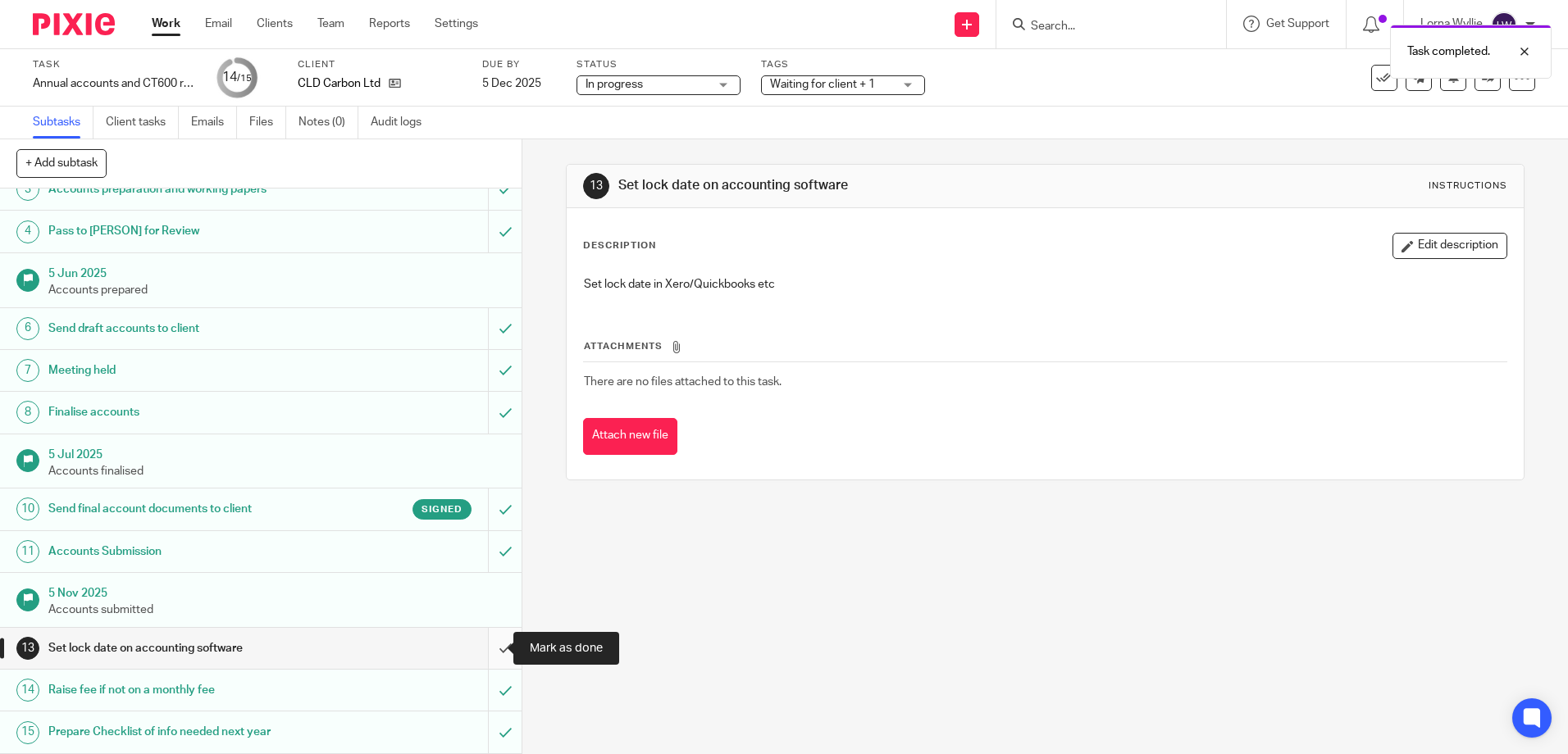 click at bounding box center (261, 648) 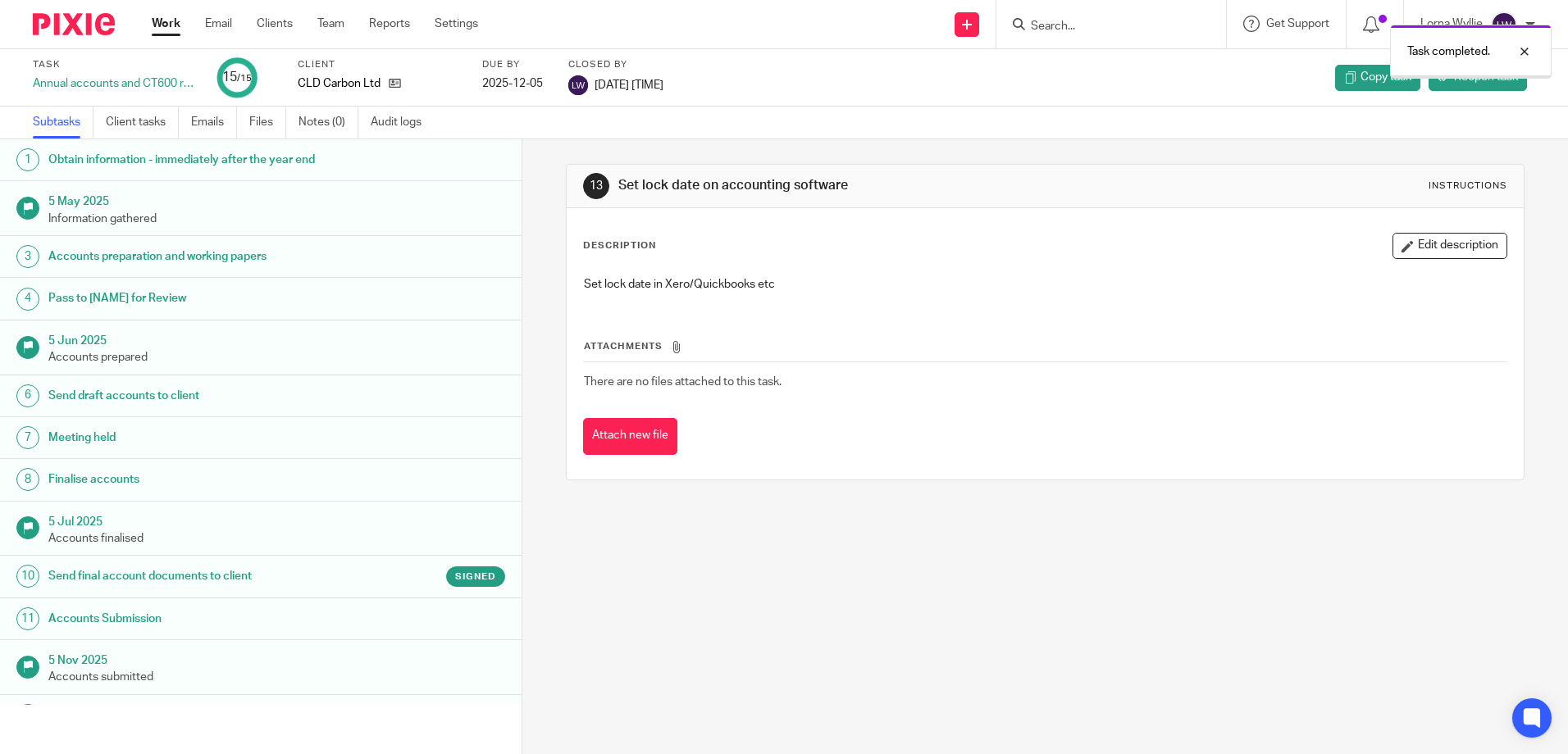 scroll, scrollTop: 0, scrollLeft: 0, axis: both 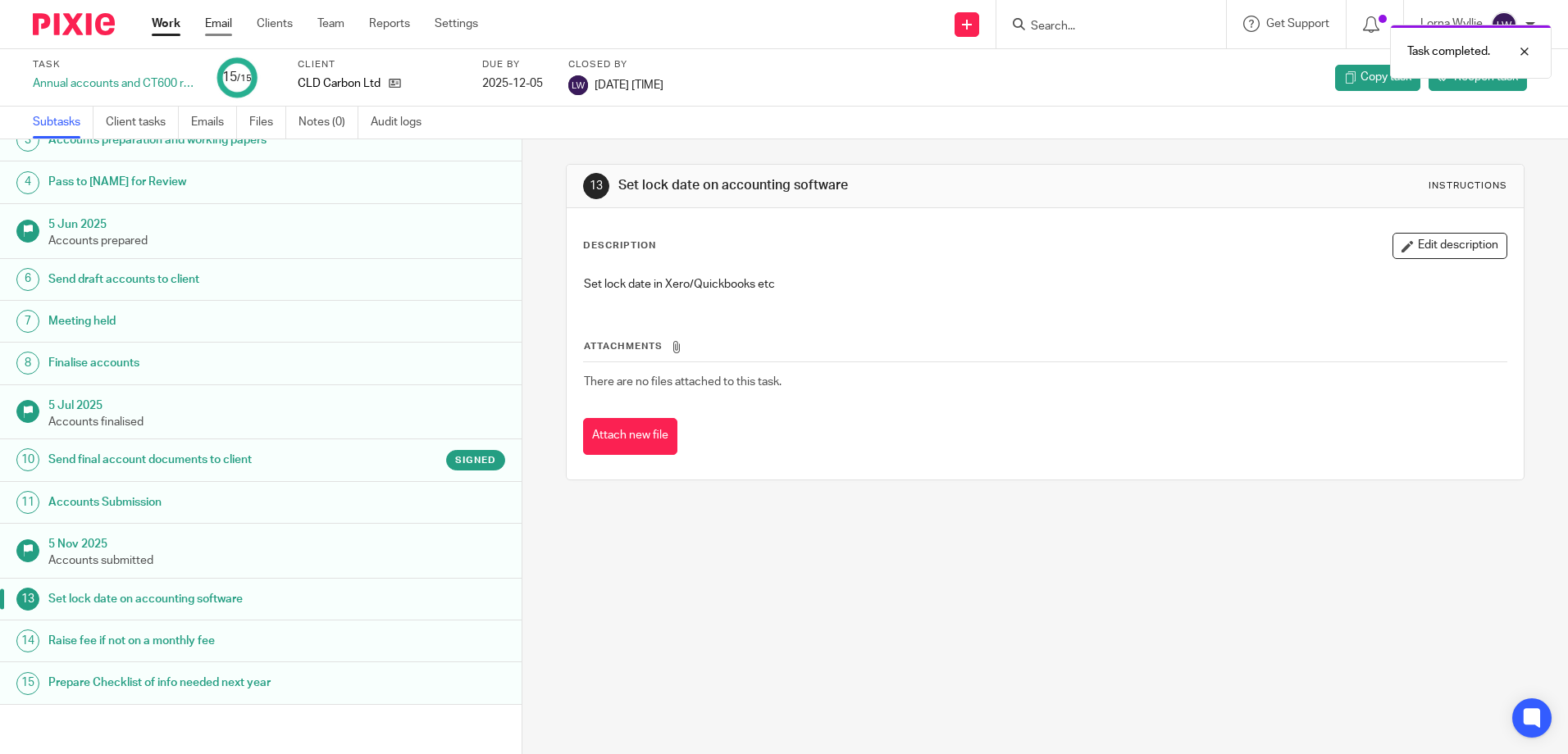 click on "Email" at bounding box center [218, 24] 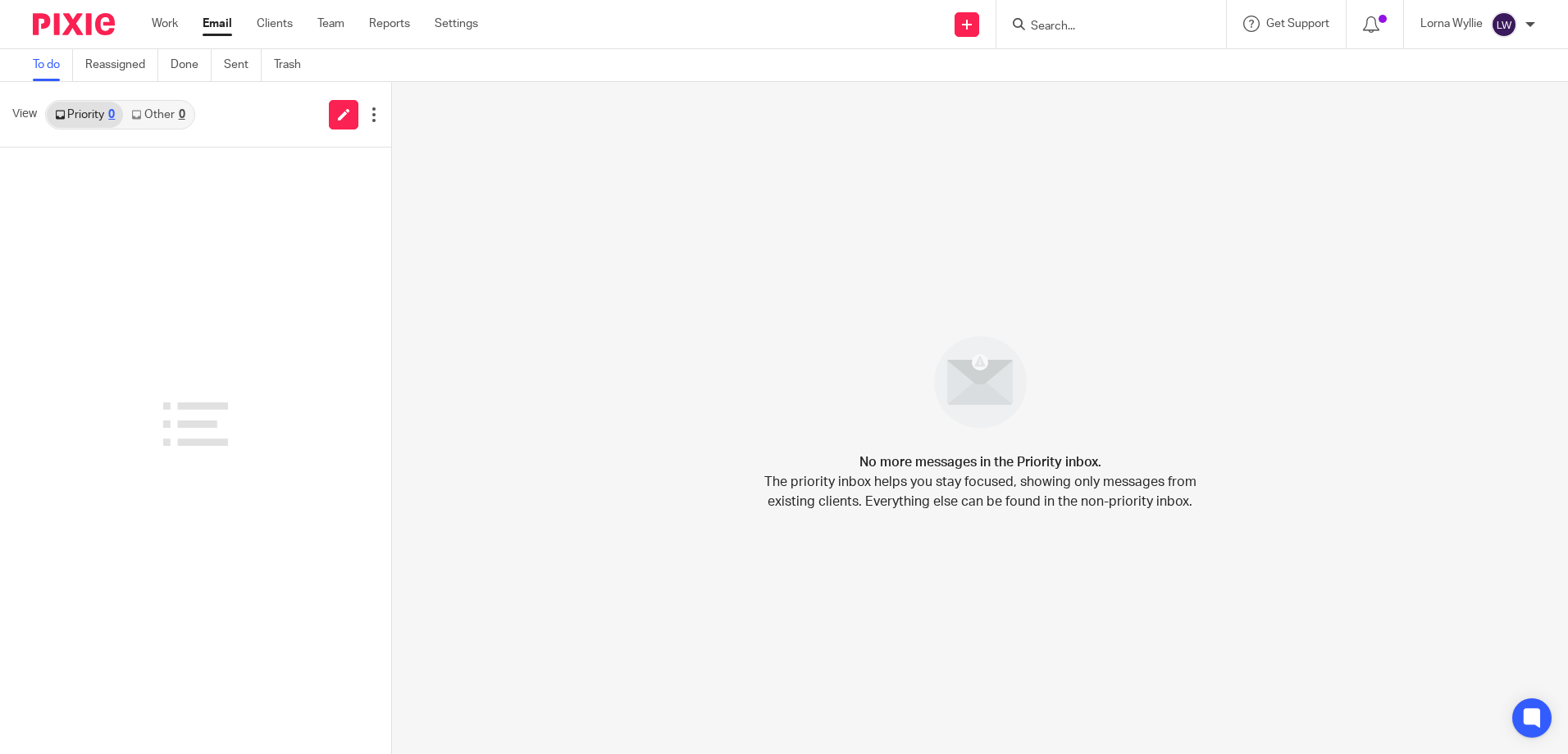 scroll, scrollTop: 0, scrollLeft: 0, axis: both 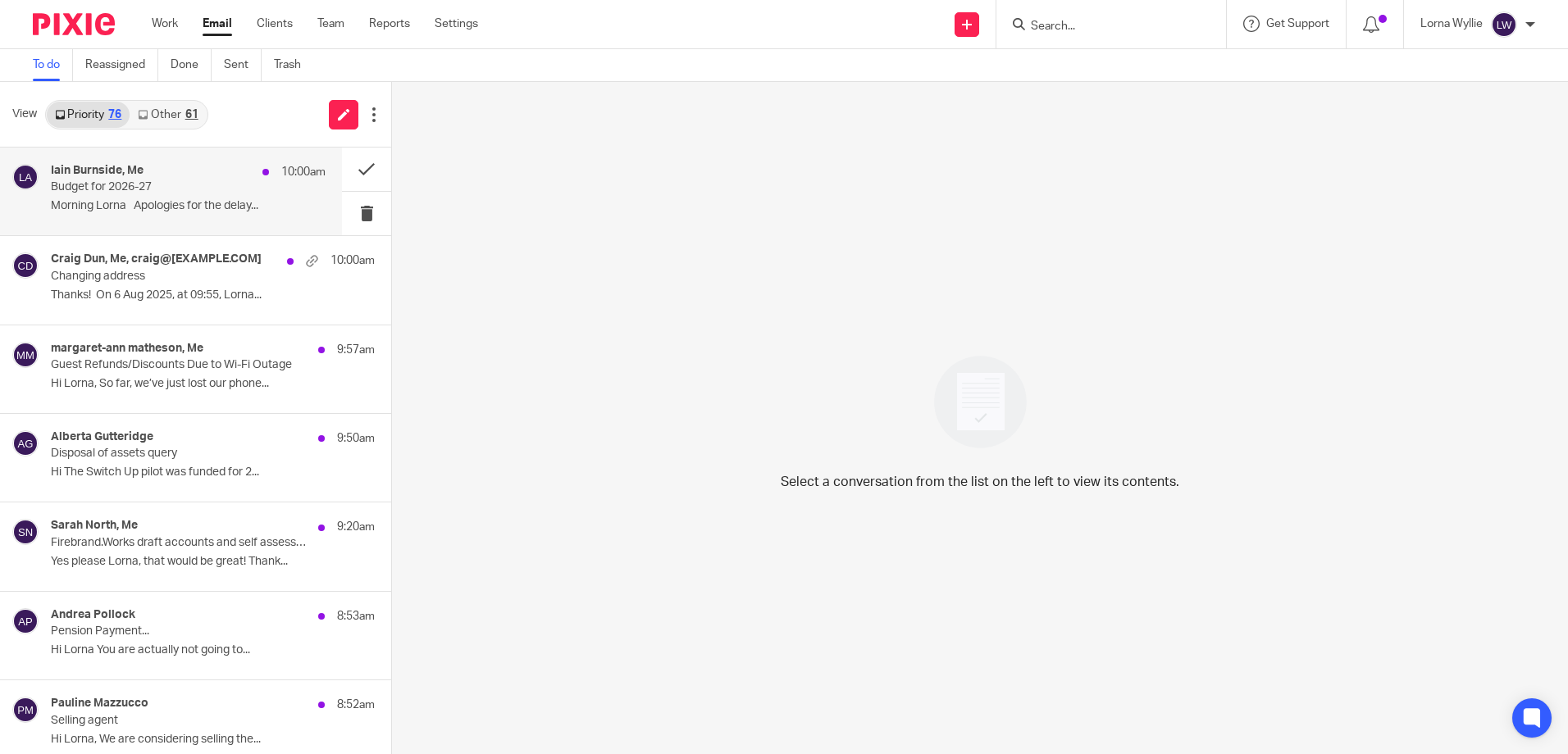 click on "Budget for 2026-27" at bounding box center [161, 187] 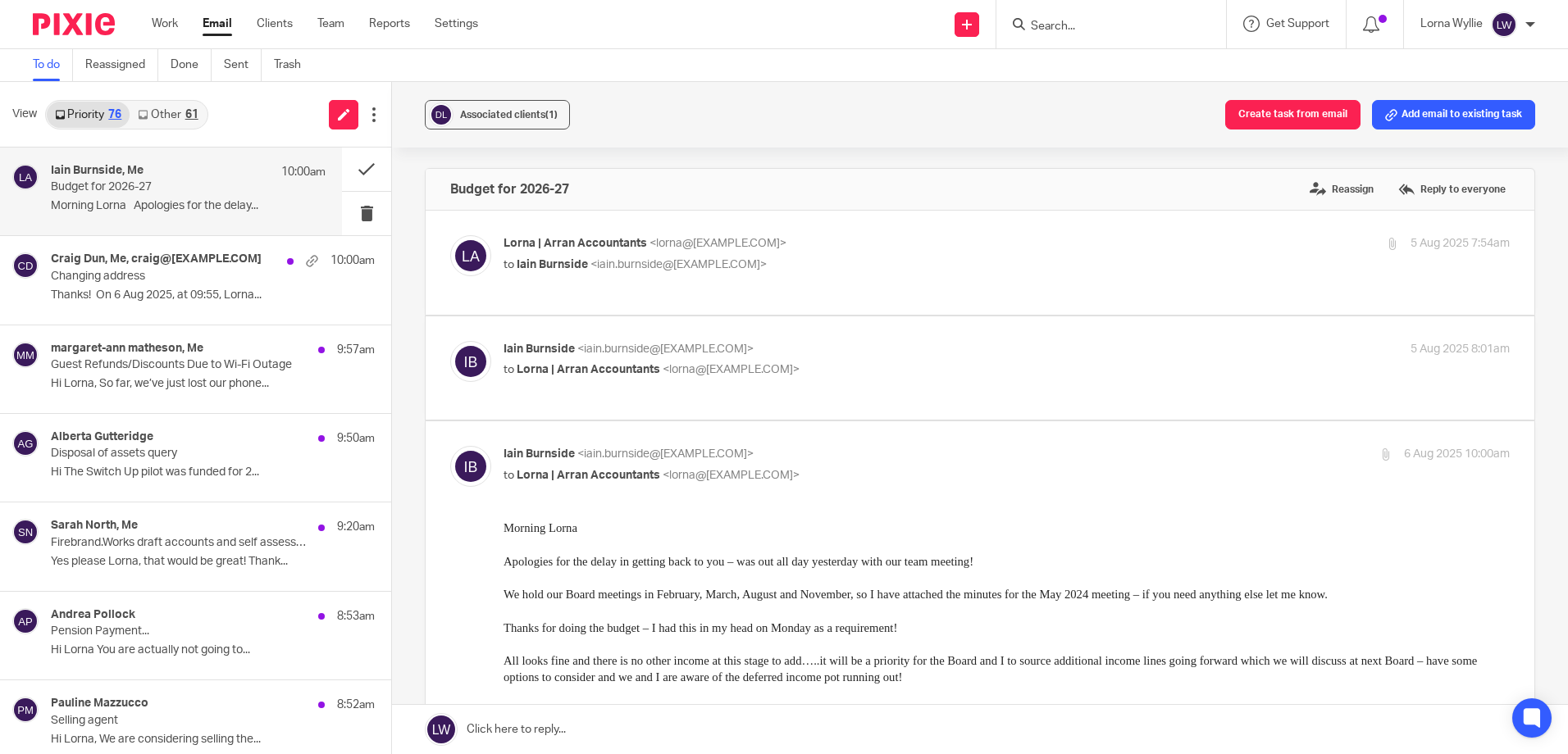 scroll, scrollTop: 0, scrollLeft: 0, axis: both 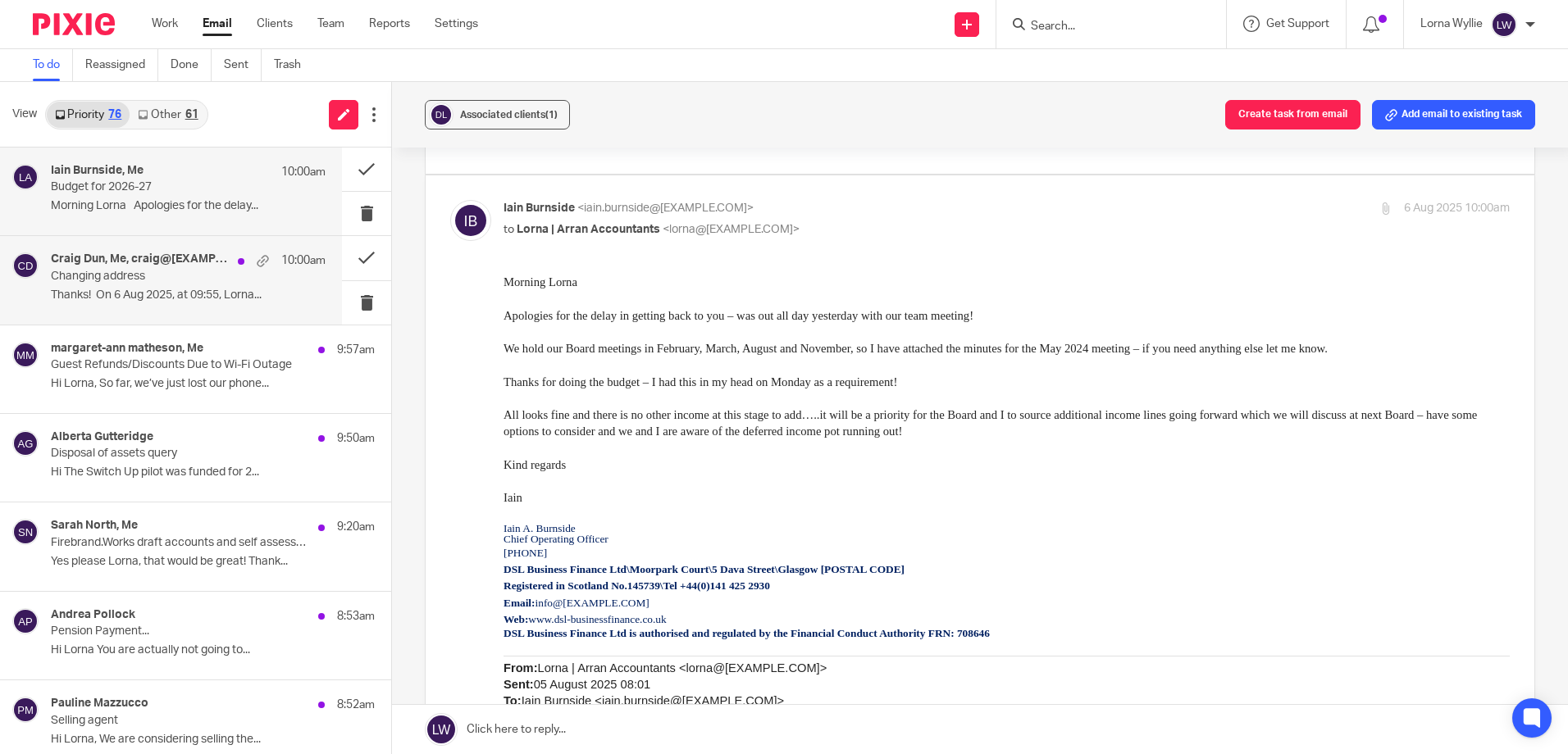 click on "Thanks!     On 6 Aug 2025, at 09:55, Lorna..." at bounding box center [188, 295] 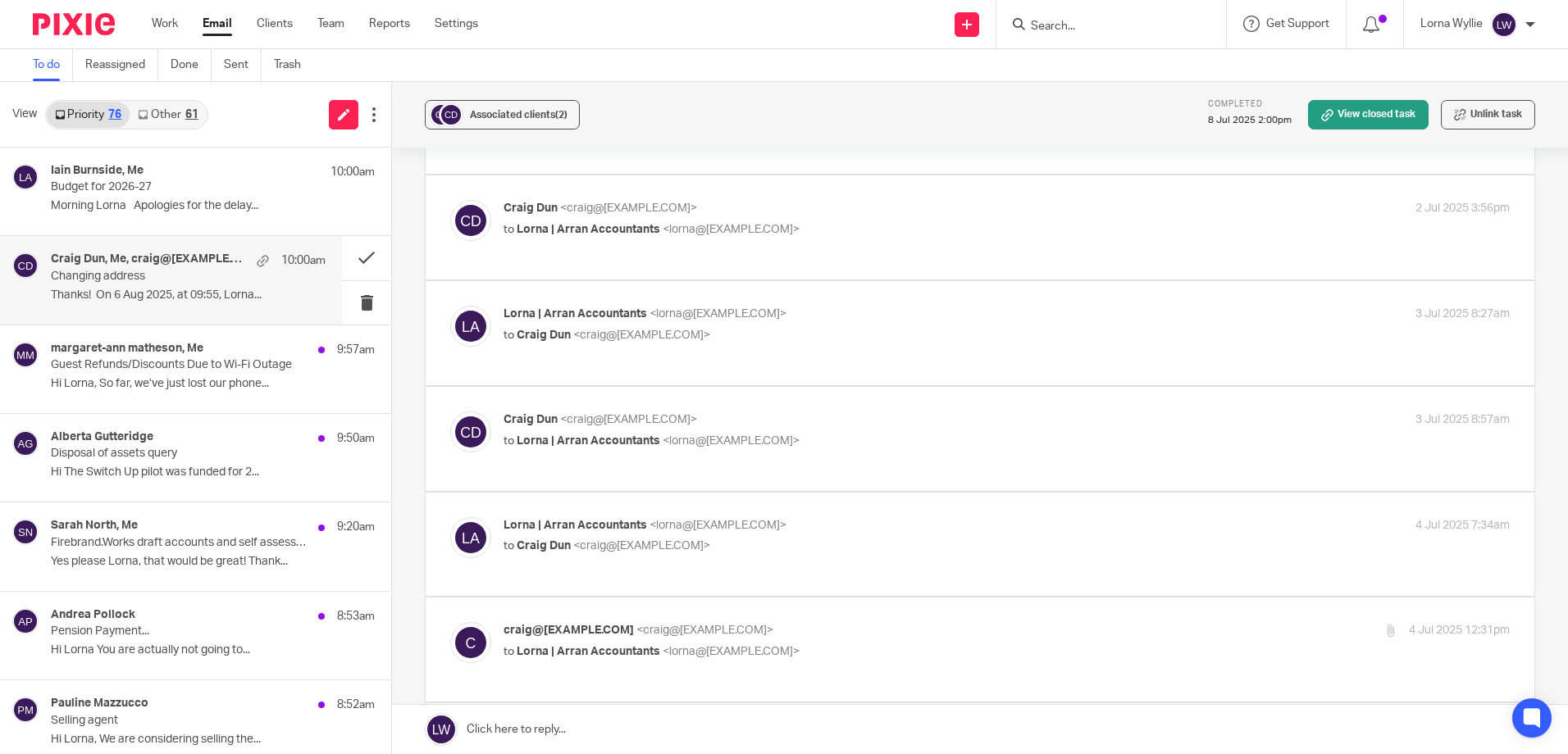 scroll, scrollTop: 0, scrollLeft: 0, axis: both 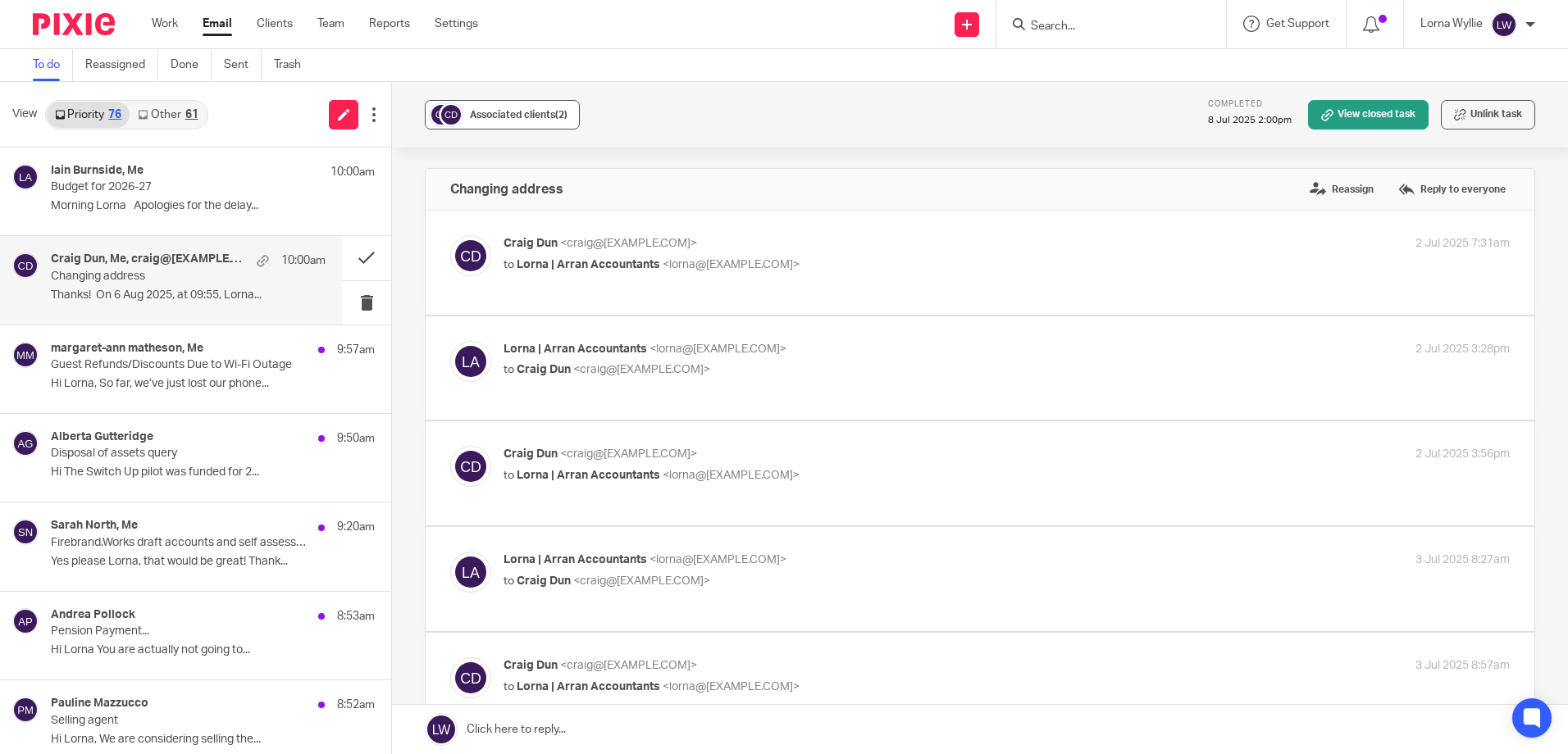 click on "Associated clients  (2)" at bounding box center [518, 115] 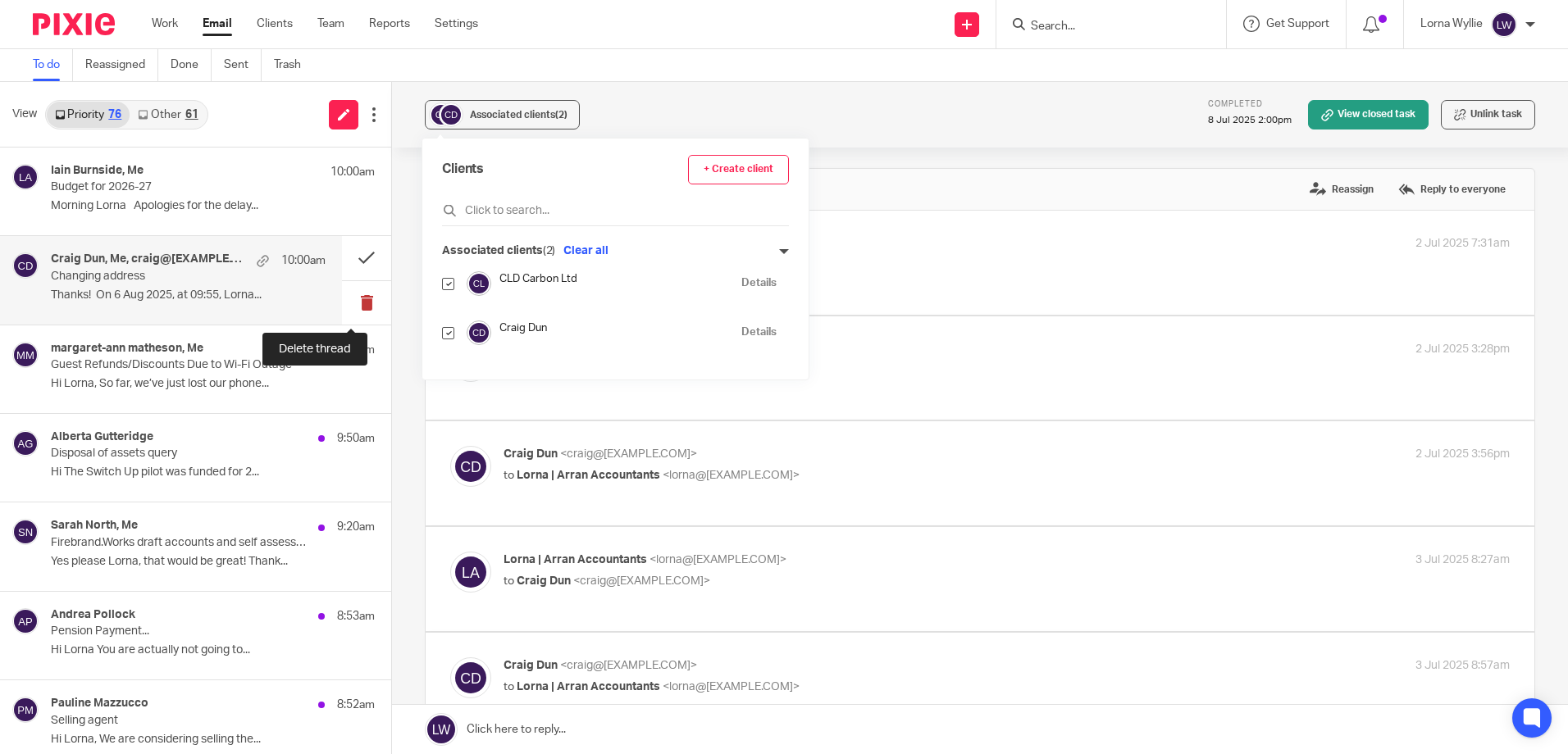 click at bounding box center [367, 302] 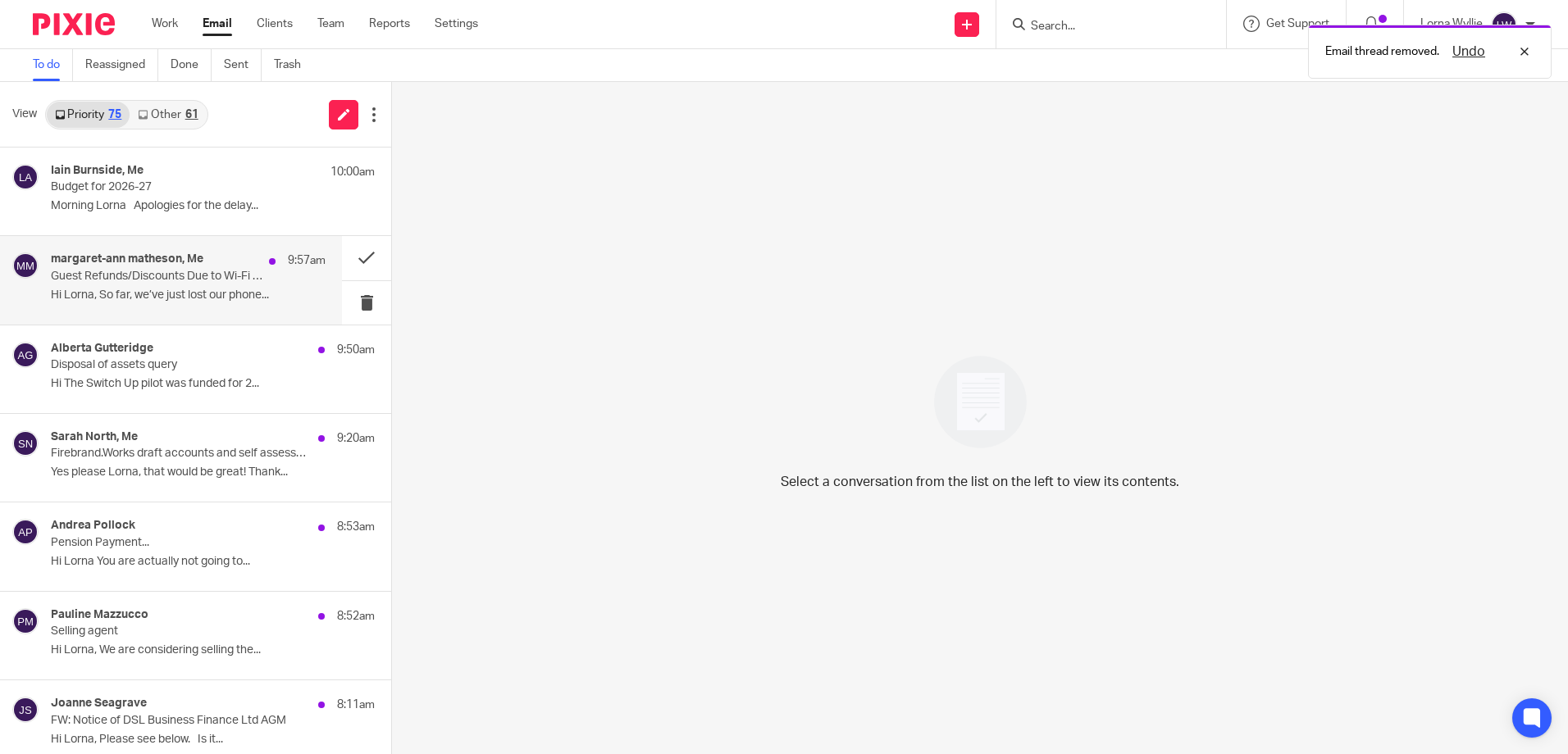 click on "Hi Lorna,     So far, we’ve just lost our phone..." at bounding box center [188, 295] 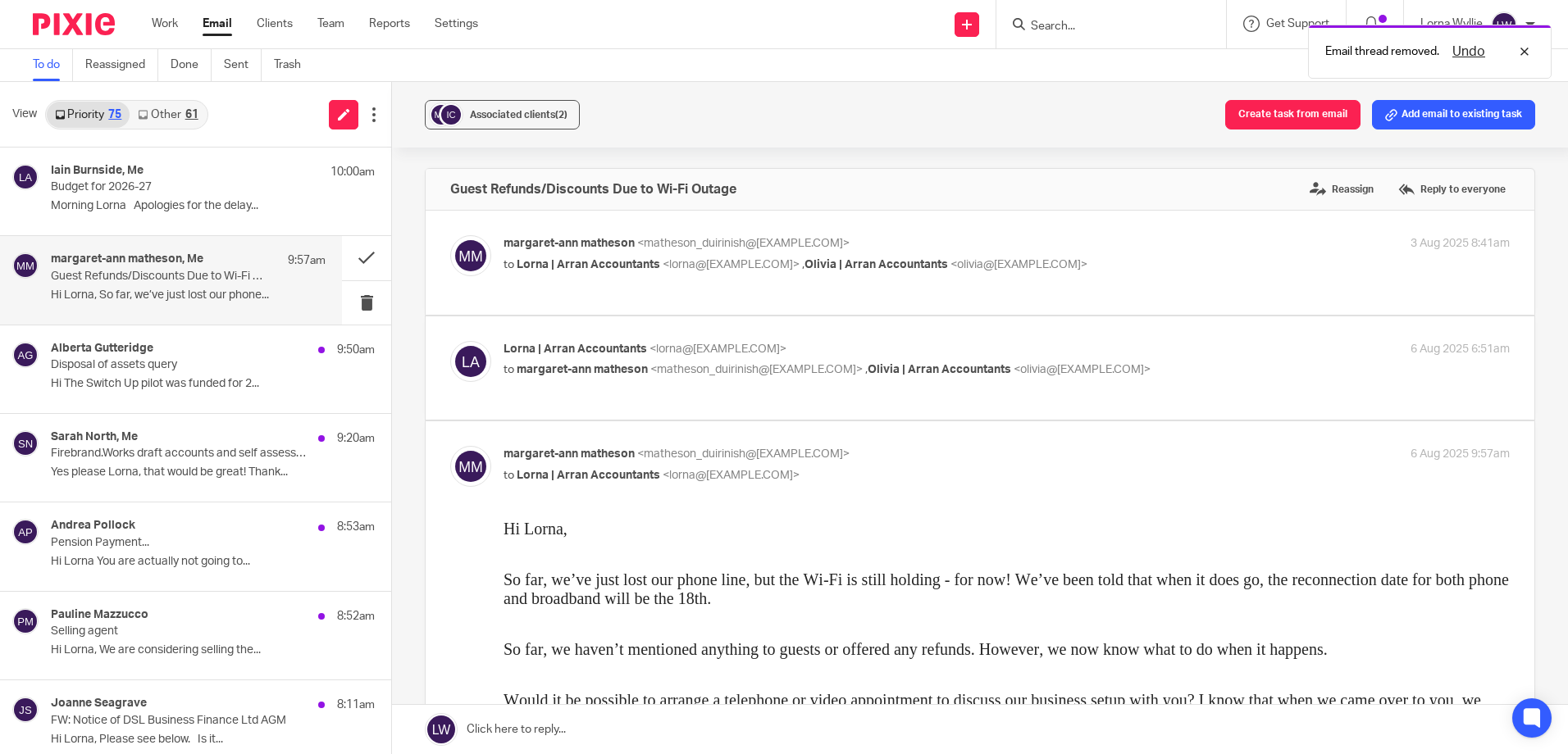 scroll, scrollTop: 0, scrollLeft: 0, axis: both 